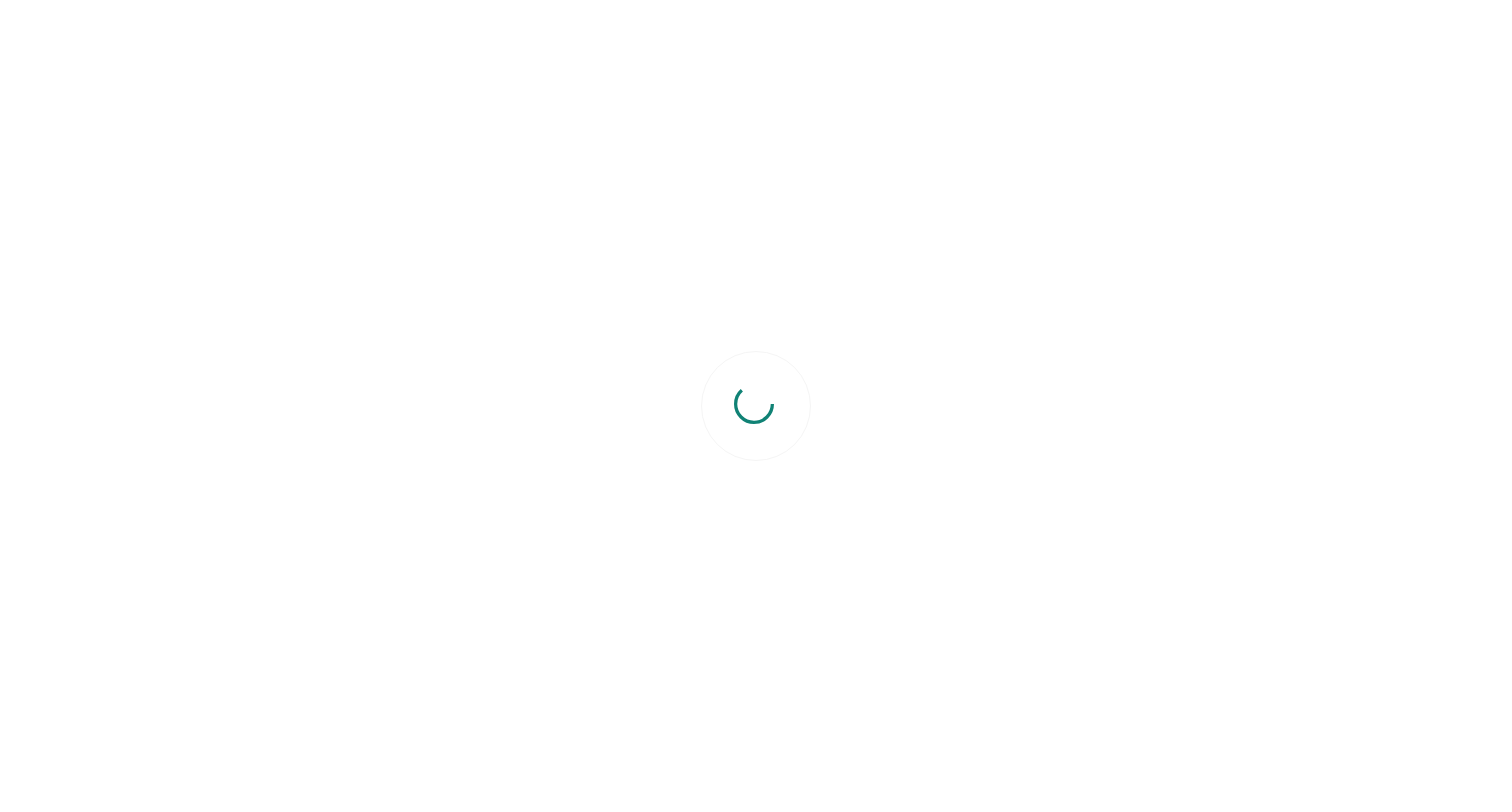 scroll, scrollTop: 0, scrollLeft: 0, axis: both 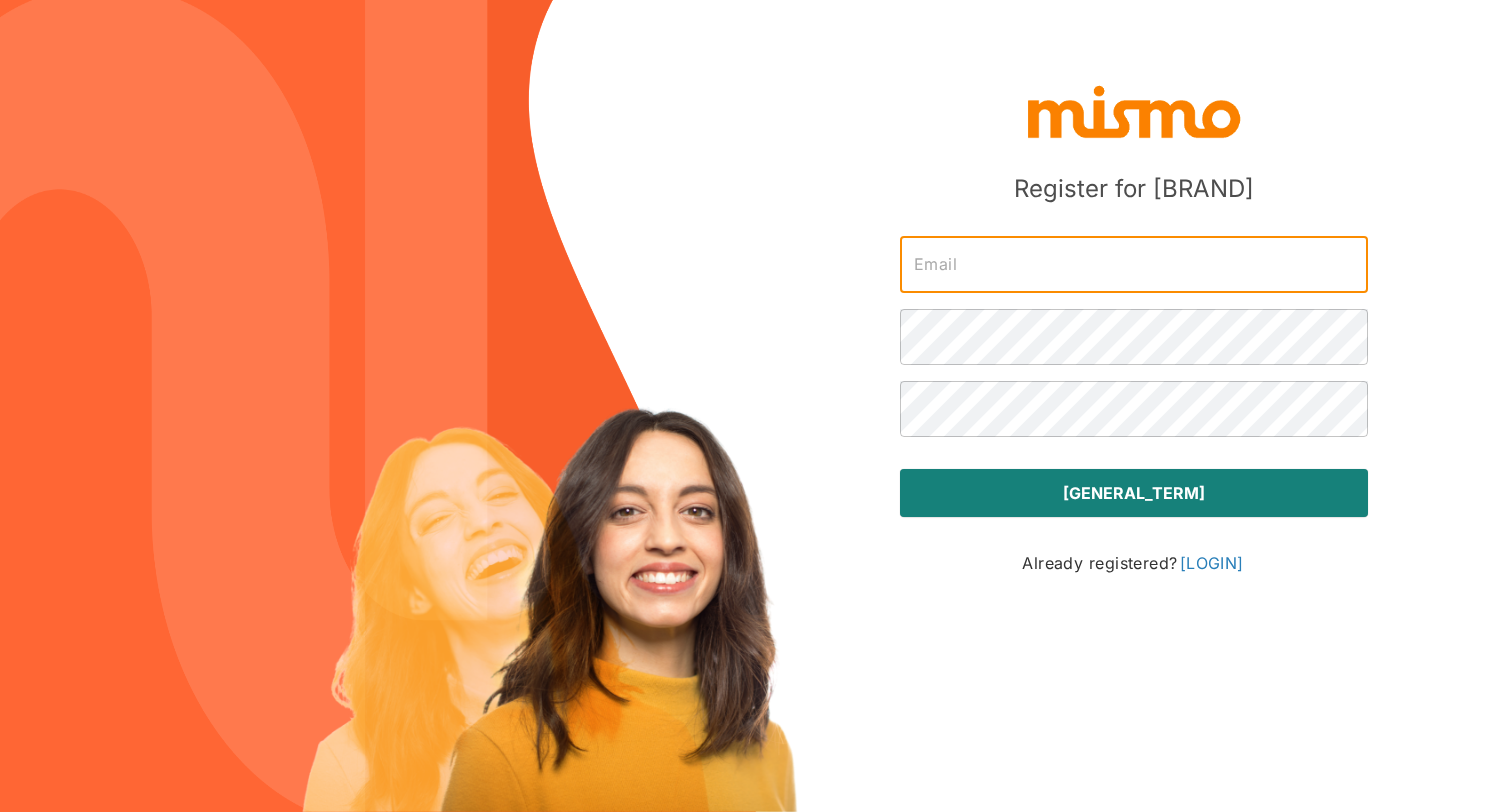 click at bounding box center [1134, 265] 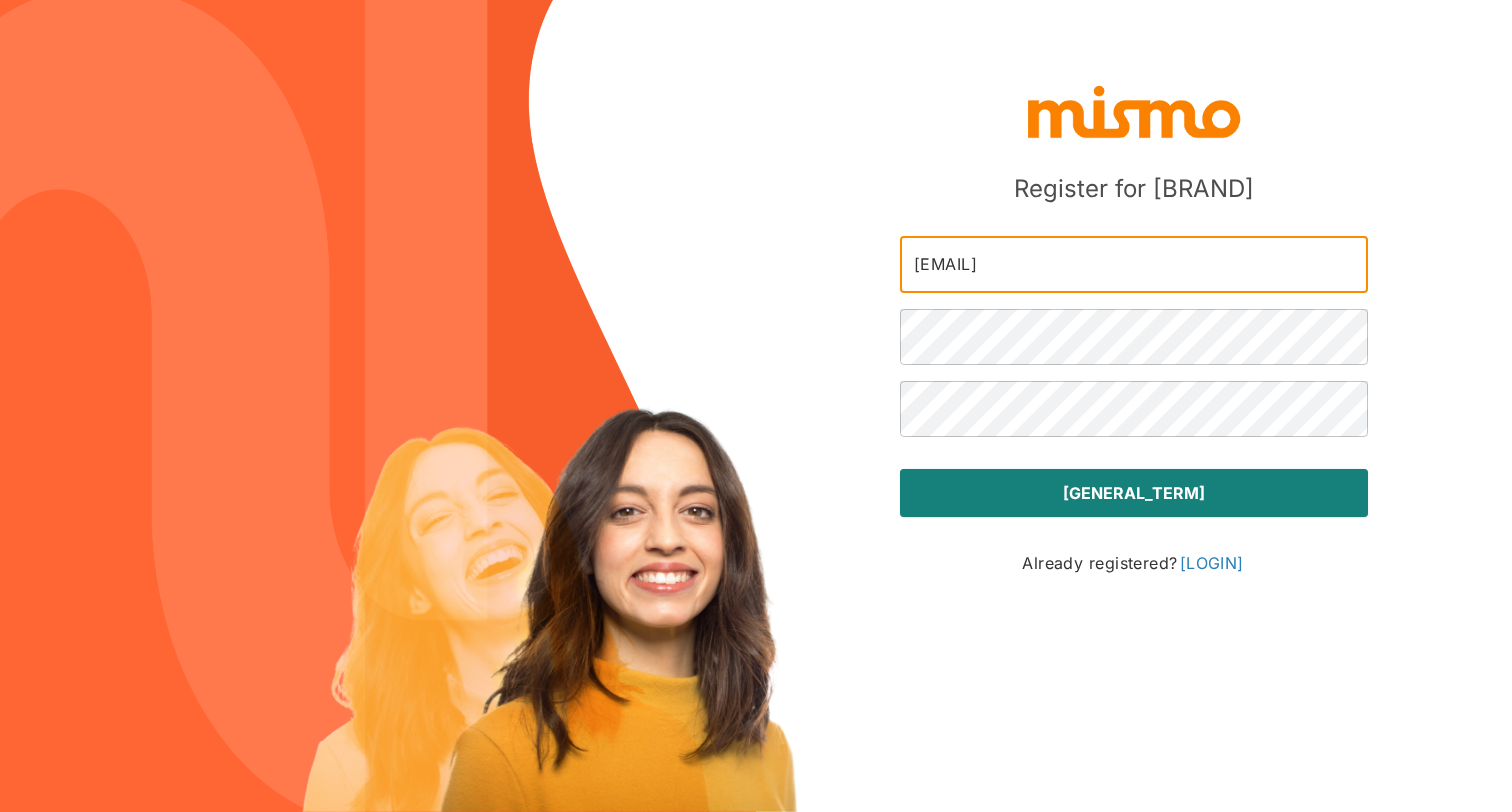 click on "[EMAIL]" at bounding box center (1134, 265) 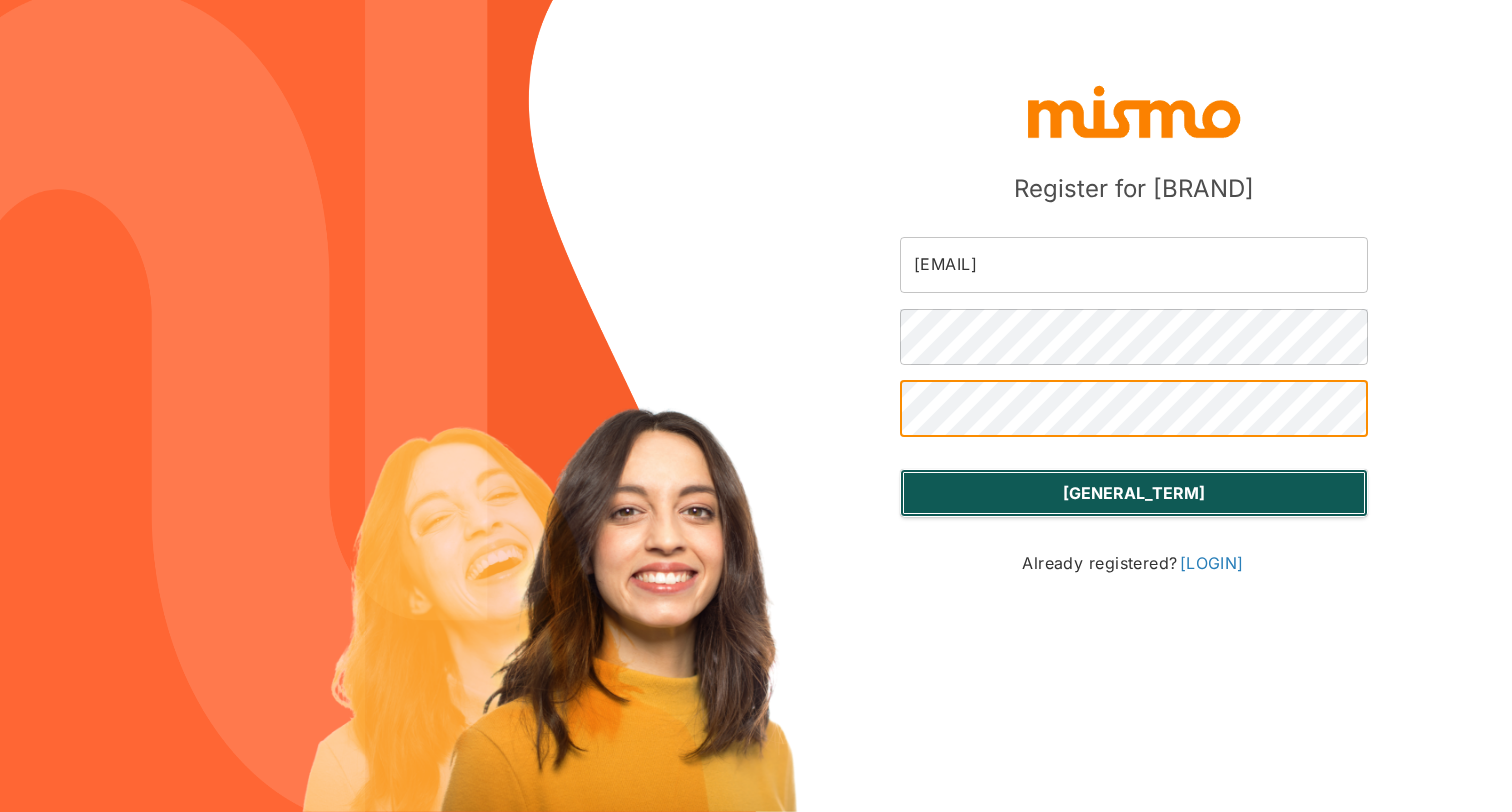 click on "[GENERAL_TERM]" at bounding box center (1134, 493) 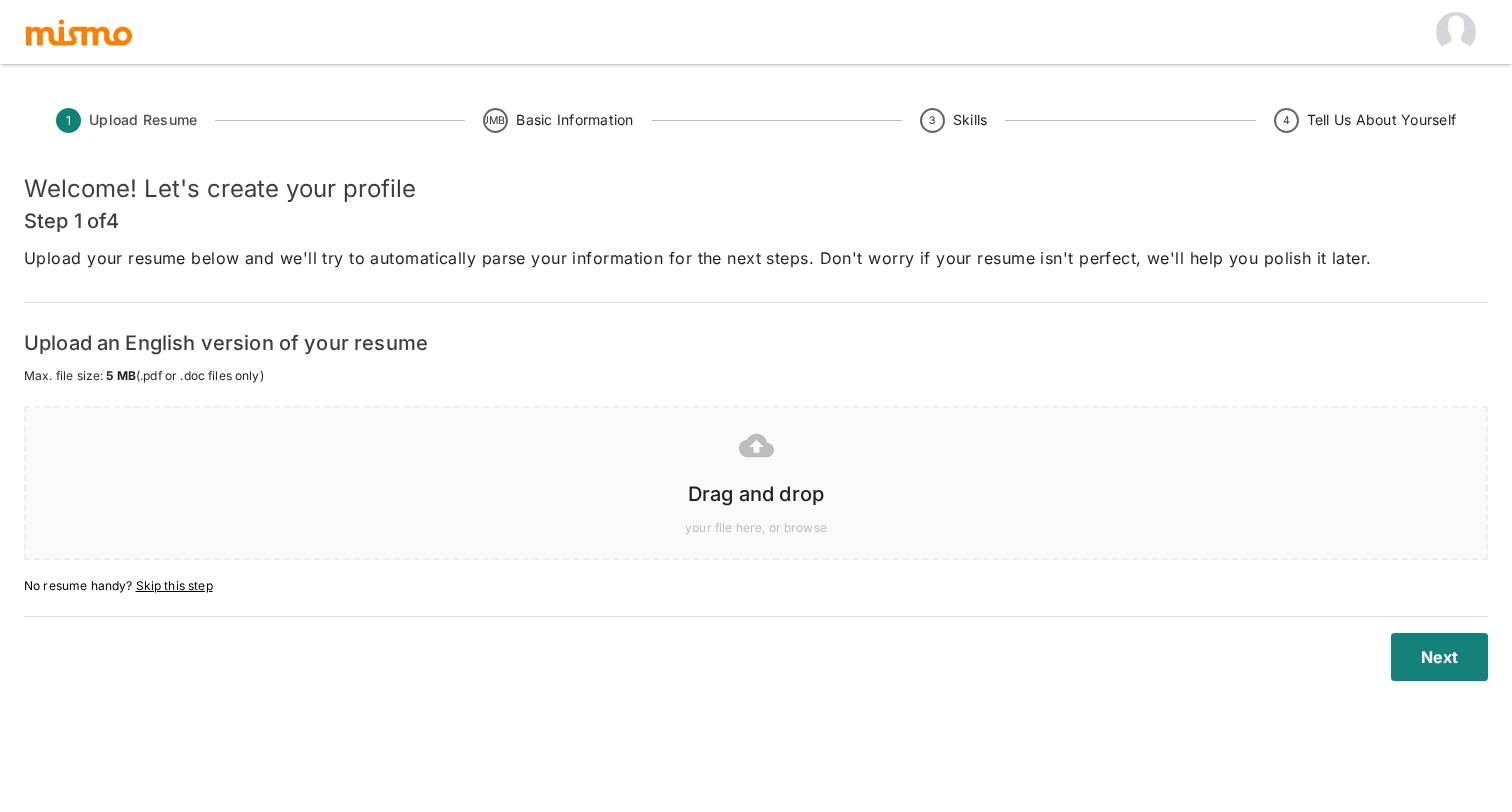 click on "Drag and drop" at bounding box center [756, 494] 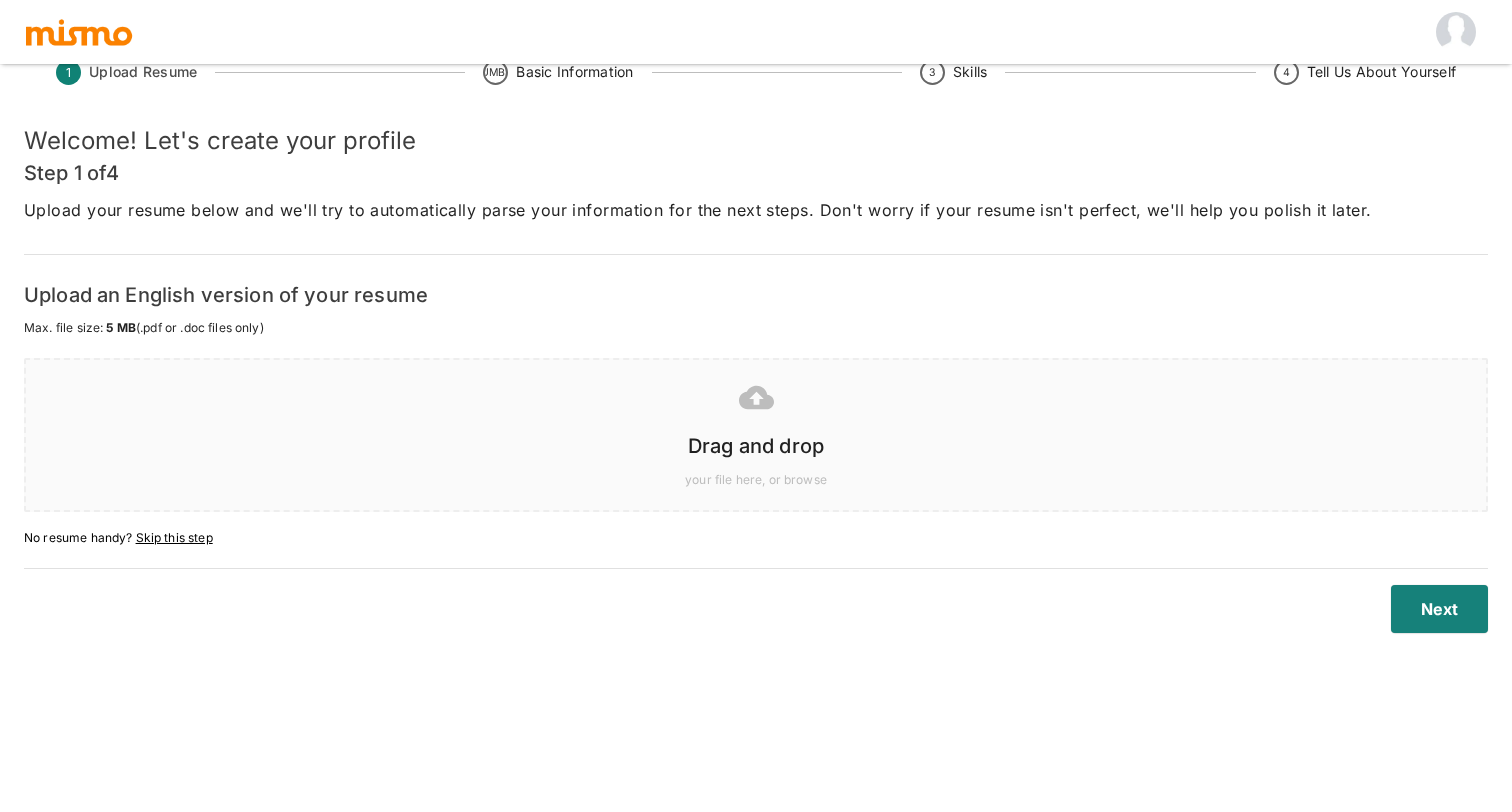 scroll, scrollTop: 48, scrollLeft: 0, axis: vertical 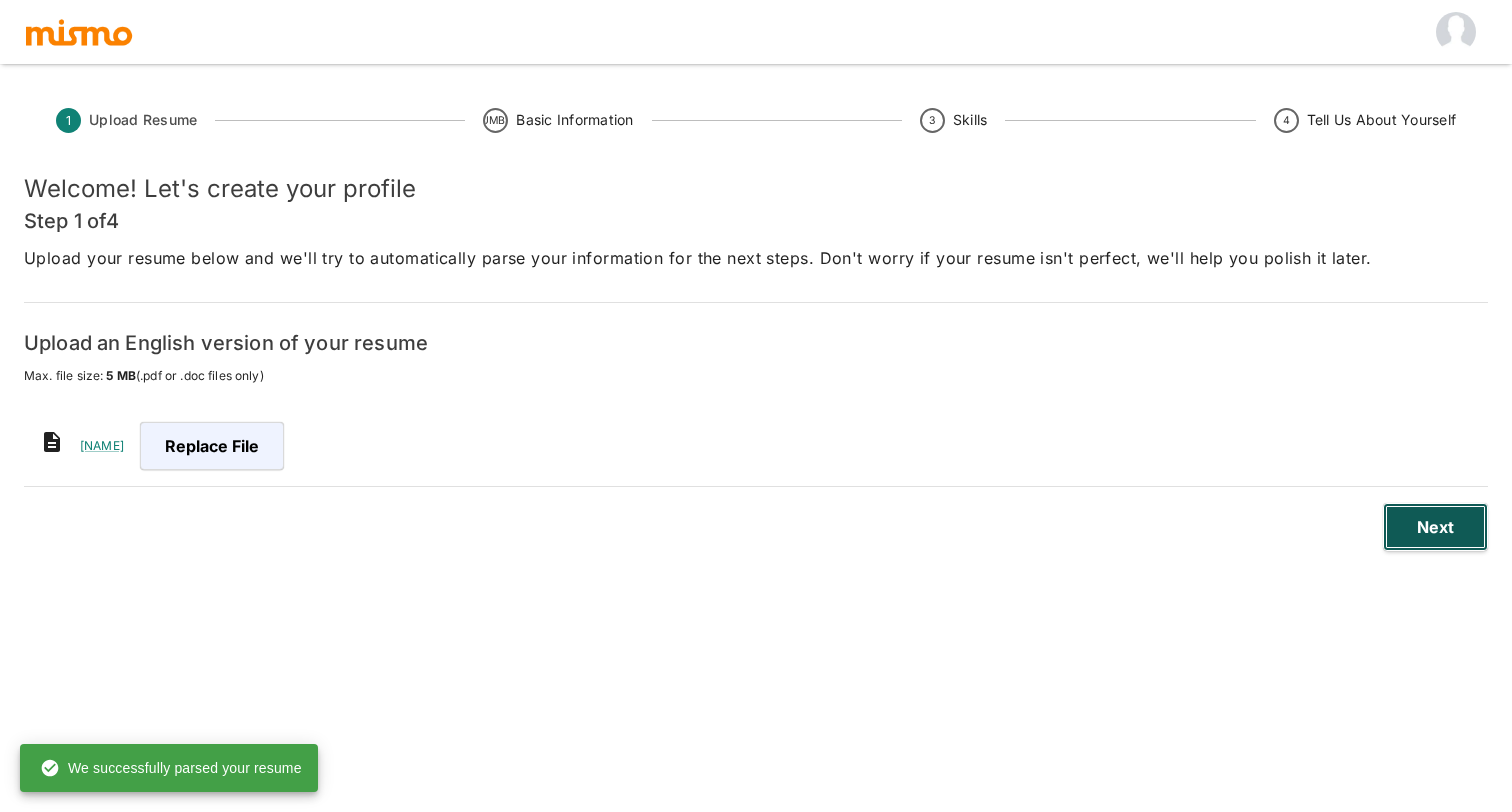 click on "Next" at bounding box center [1435, 527] 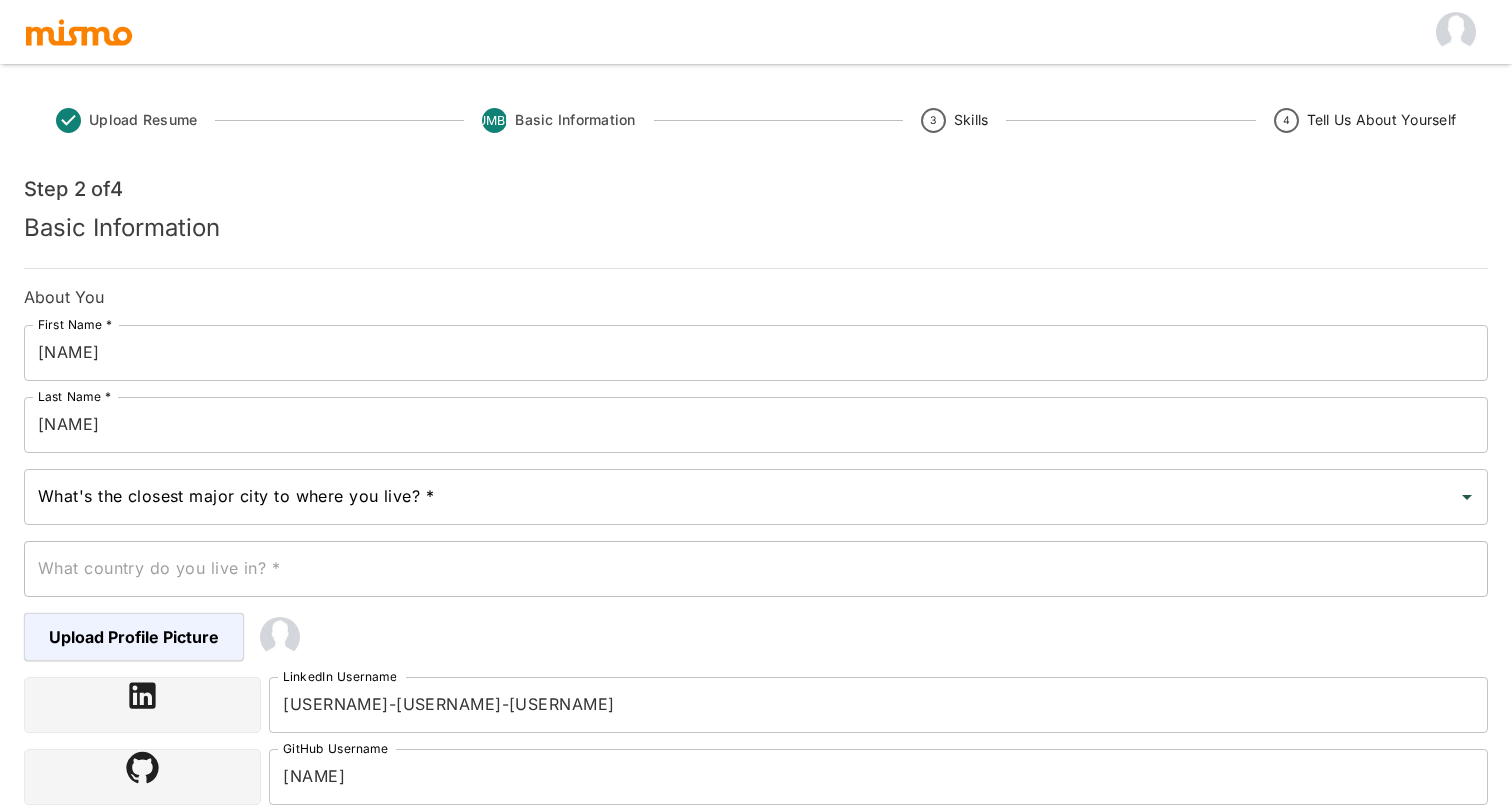 scroll, scrollTop: 0, scrollLeft: 0, axis: both 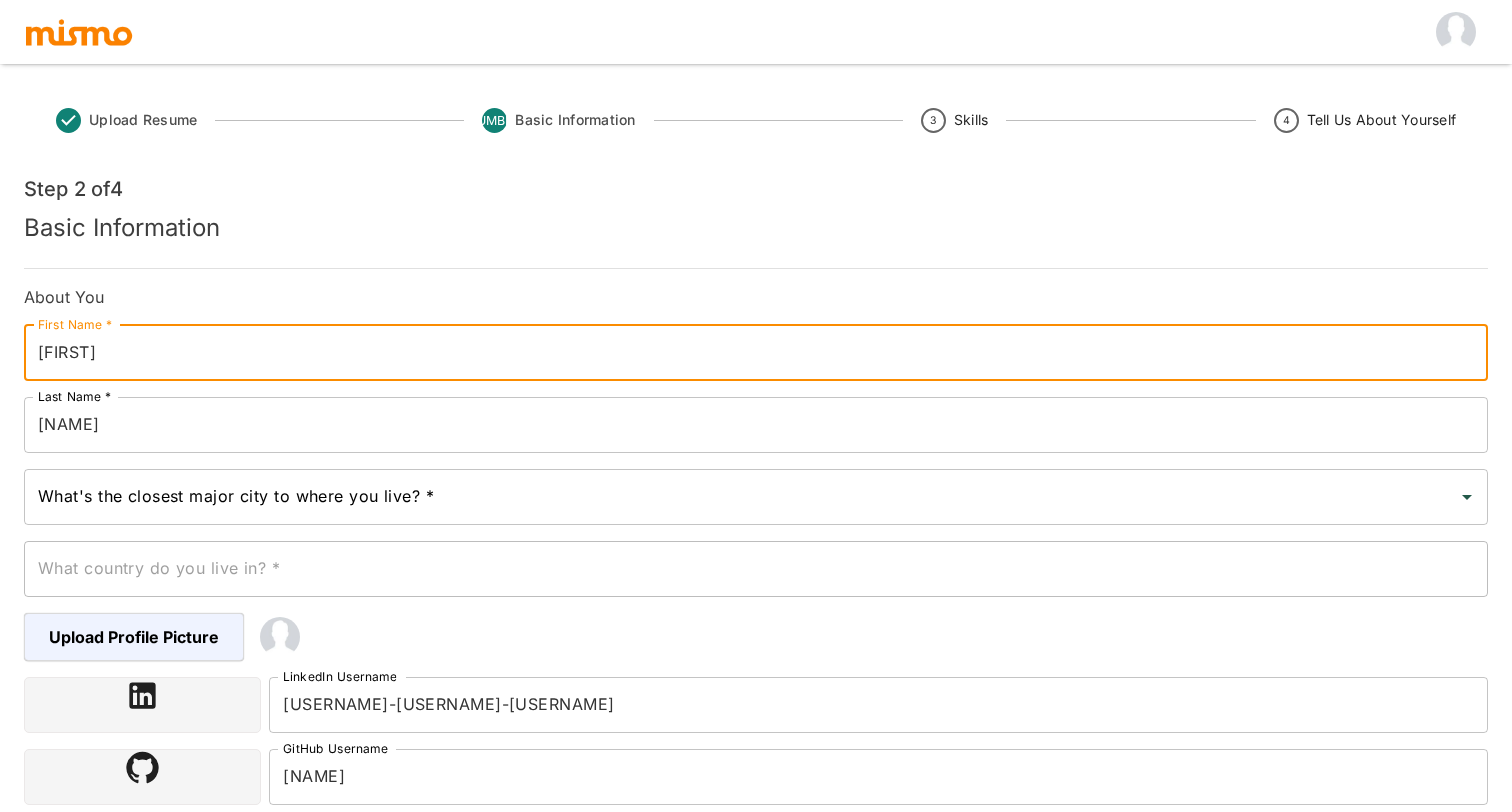 type on "[FIRST]" 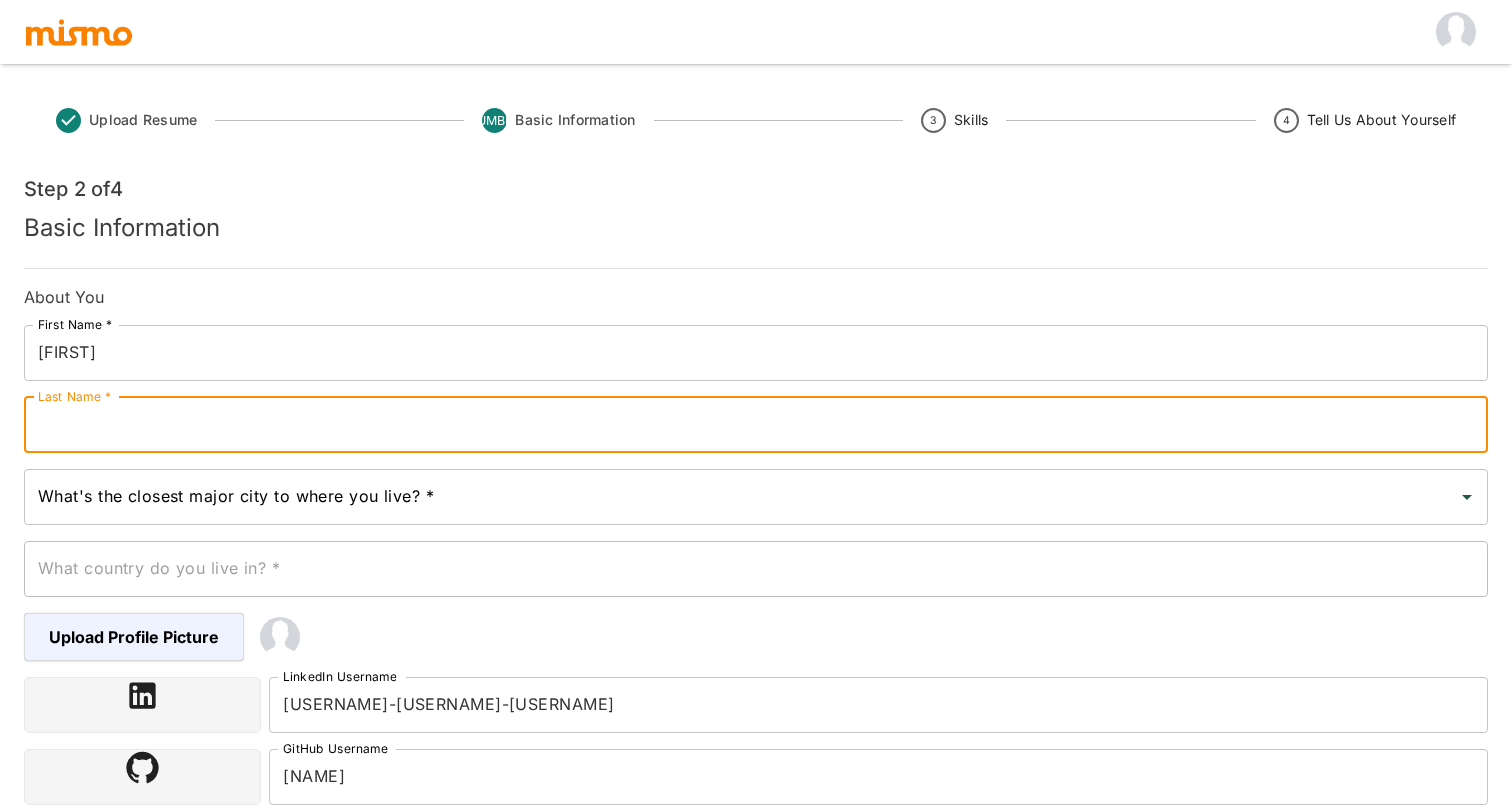 type on "W" 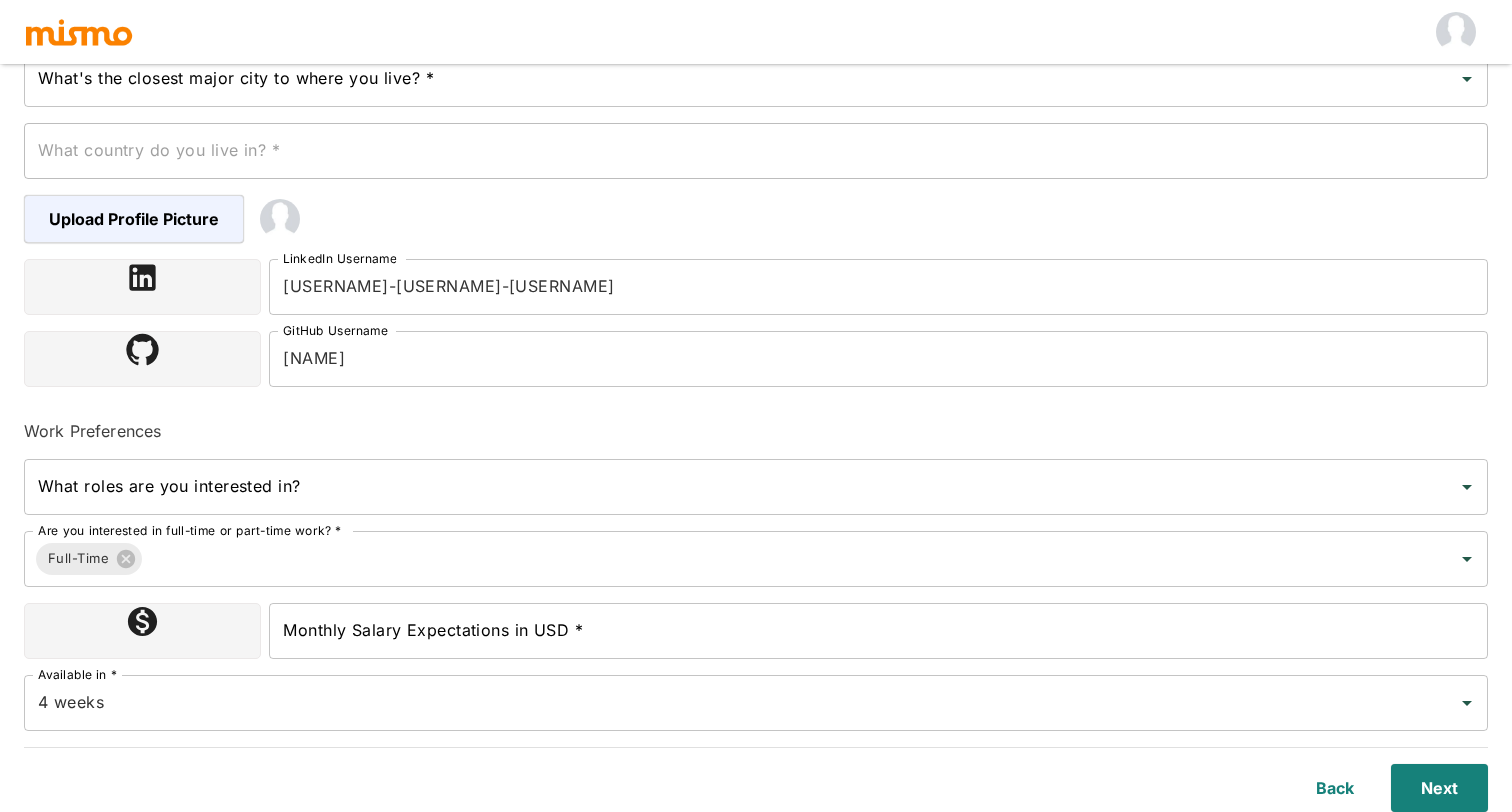scroll, scrollTop: 417, scrollLeft: 0, axis: vertical 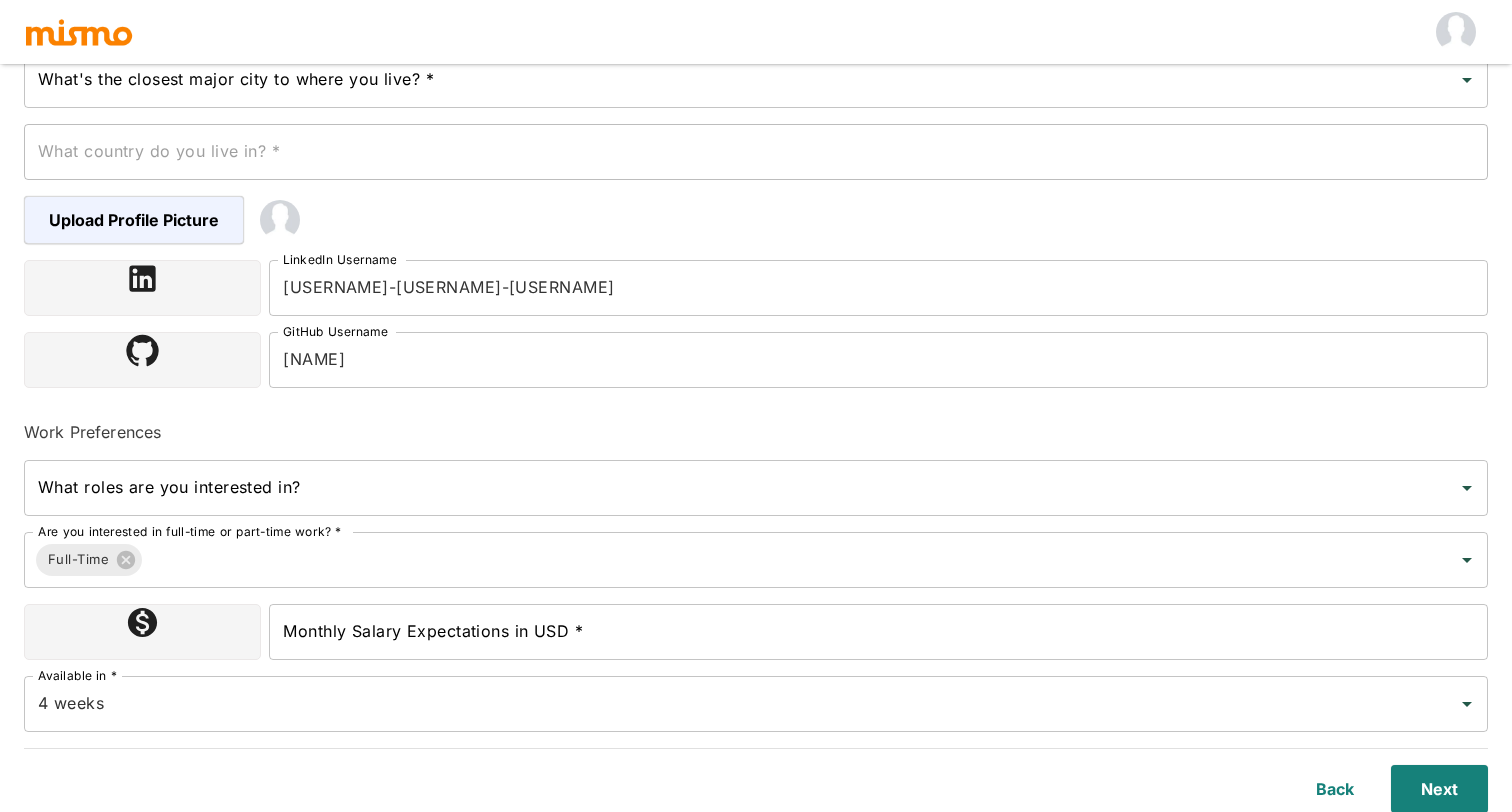 type on "[NAME]" 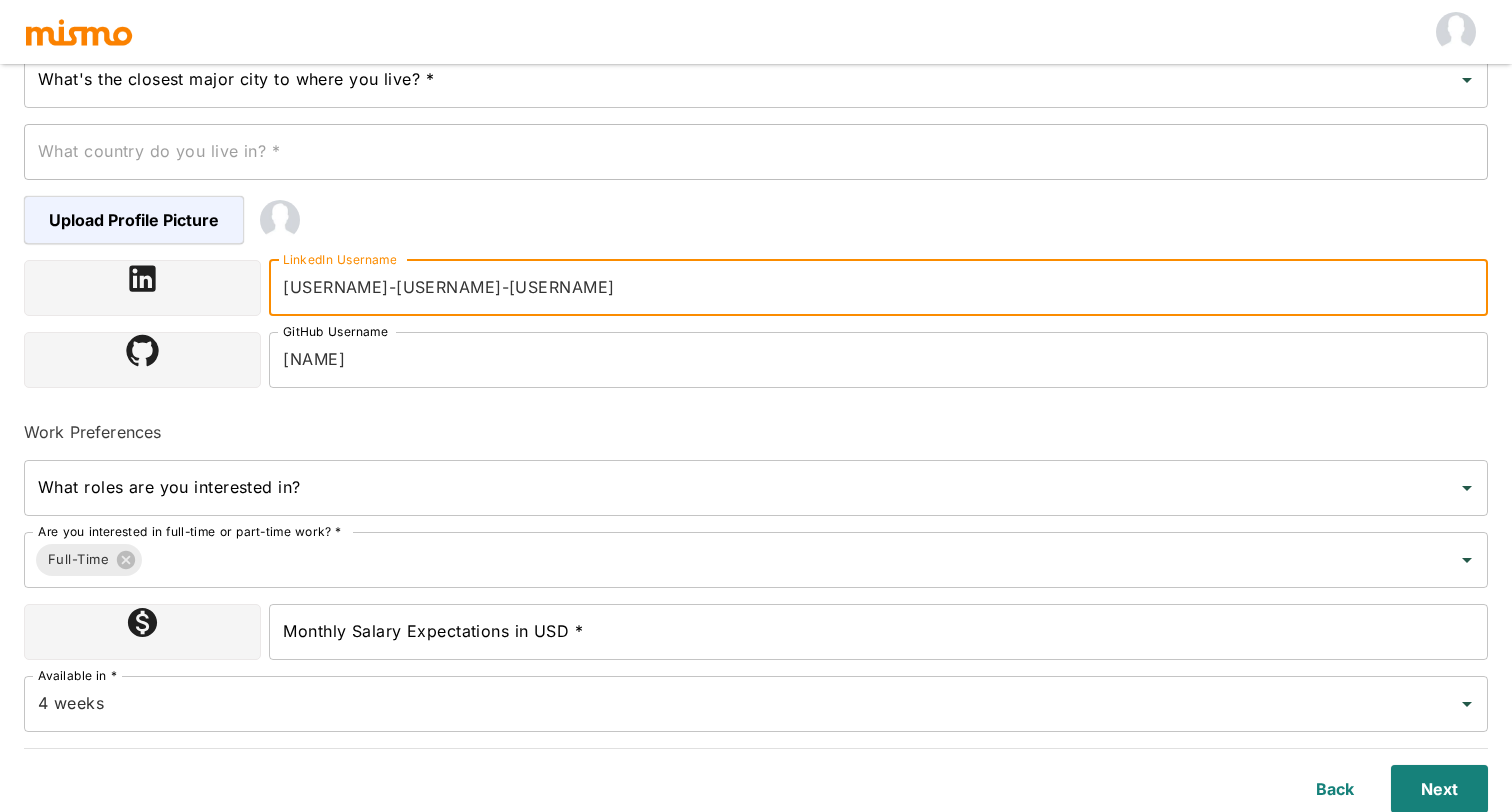 drag, startPoint x: 395, startPoint y: 287, endPoint x: 561, endPoint y: 281, distance: 166.1084 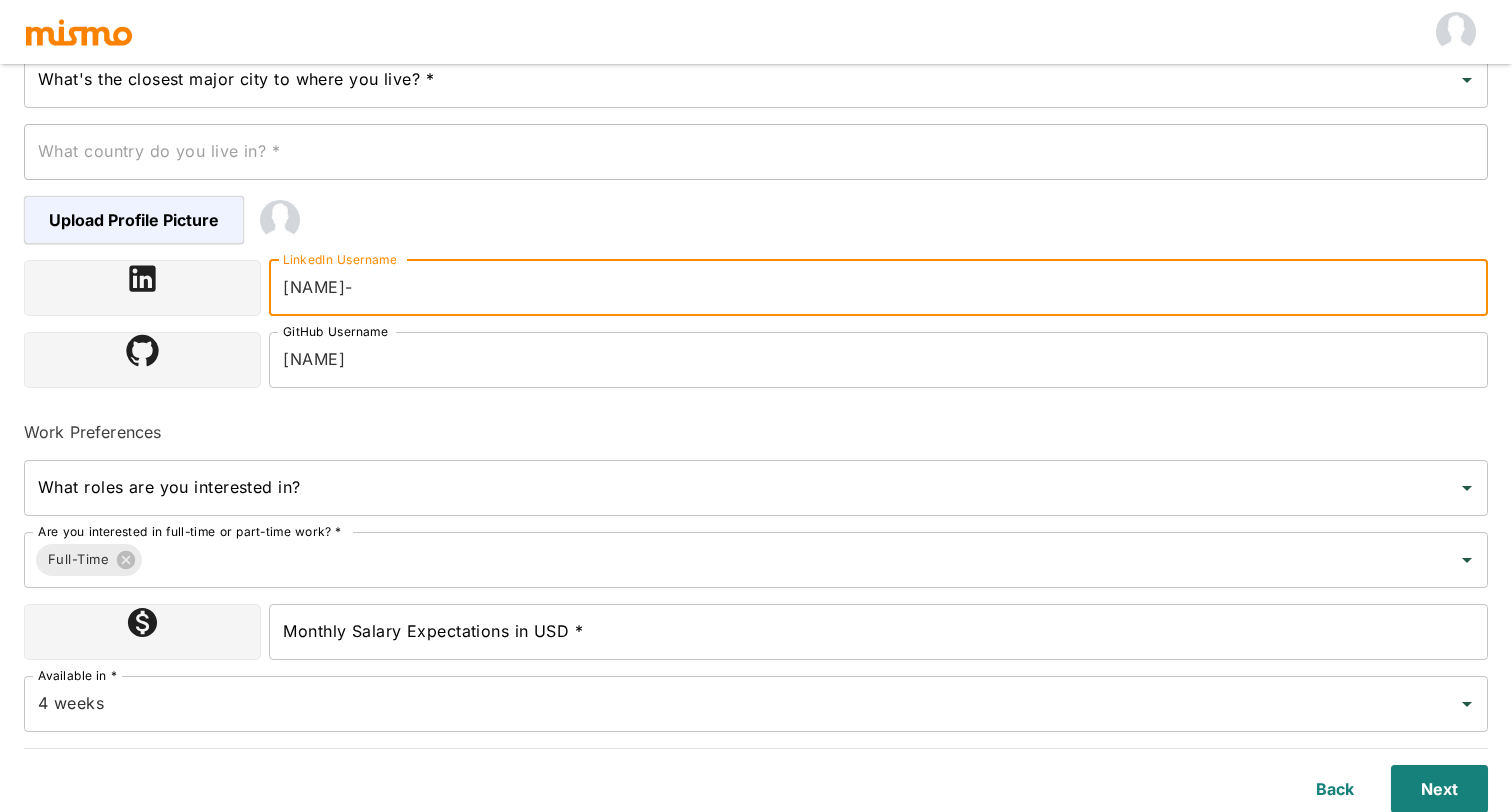 type on "[USERNAME]-[USERNAME]-[USERNAME]" 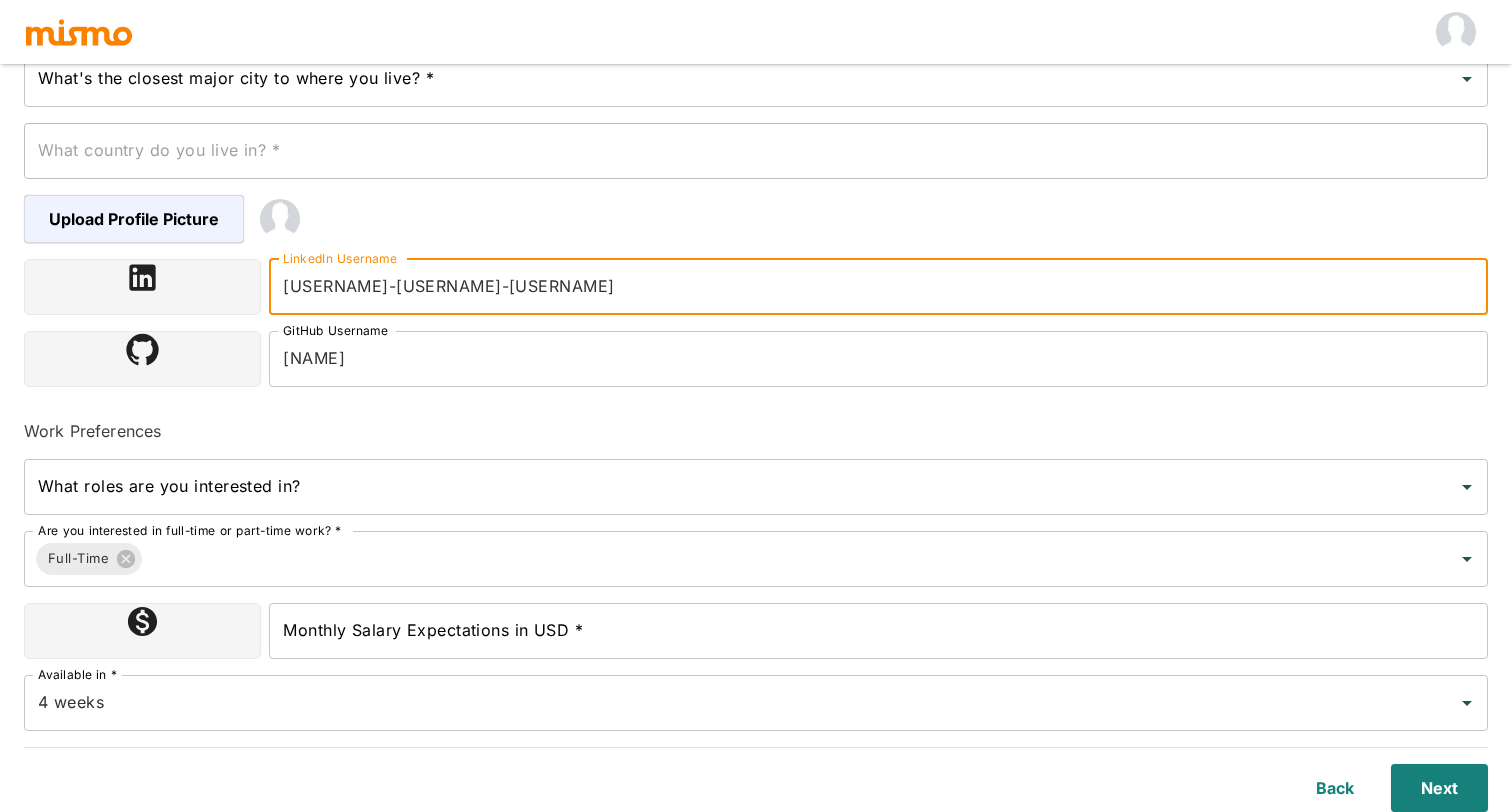 scroll, scrollTop: 417, scrollLeft: 0, axis: vertical 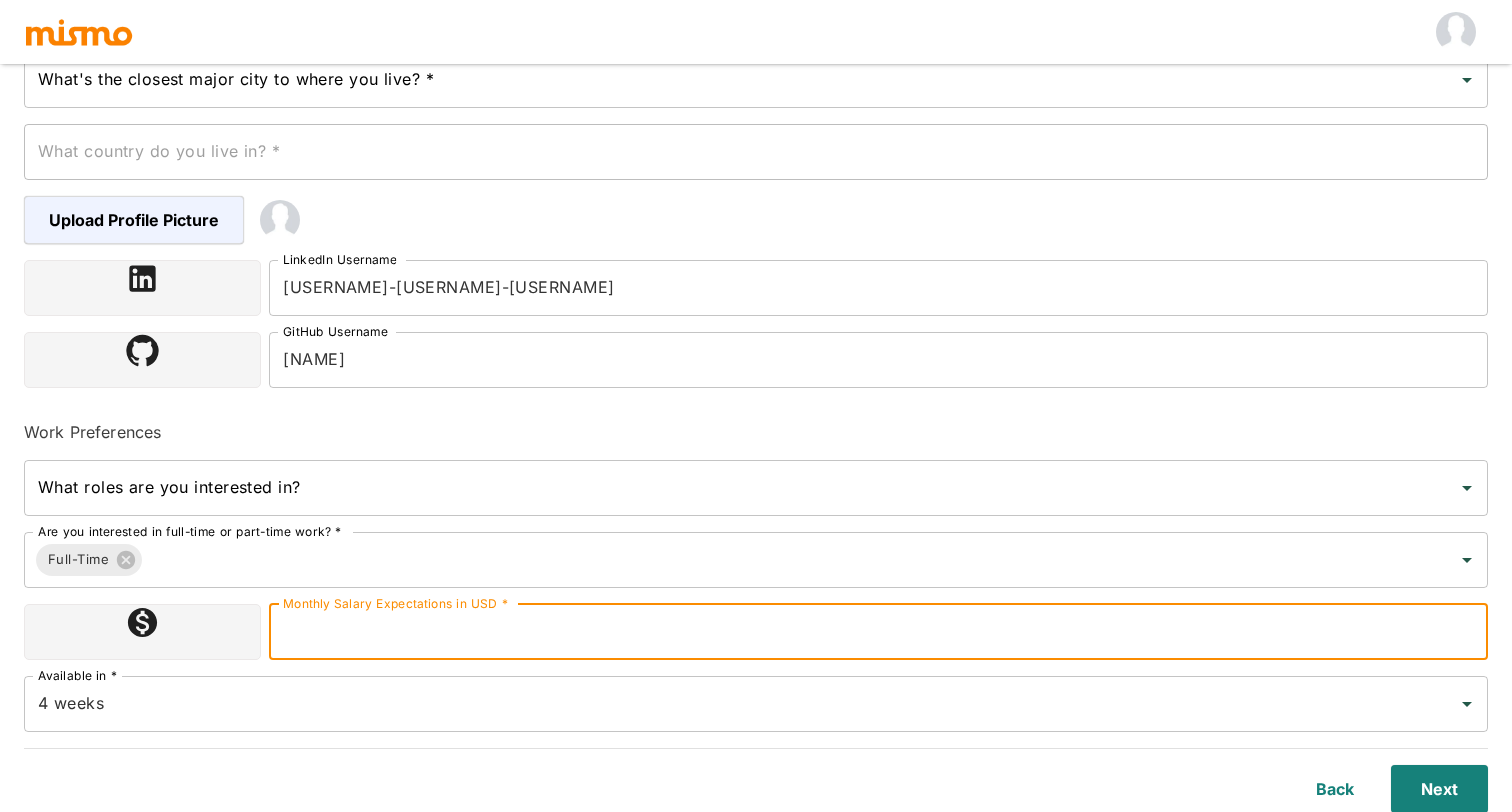 click on "Monthly Salary Expectations in USD *" at bounding box center [878, 632] 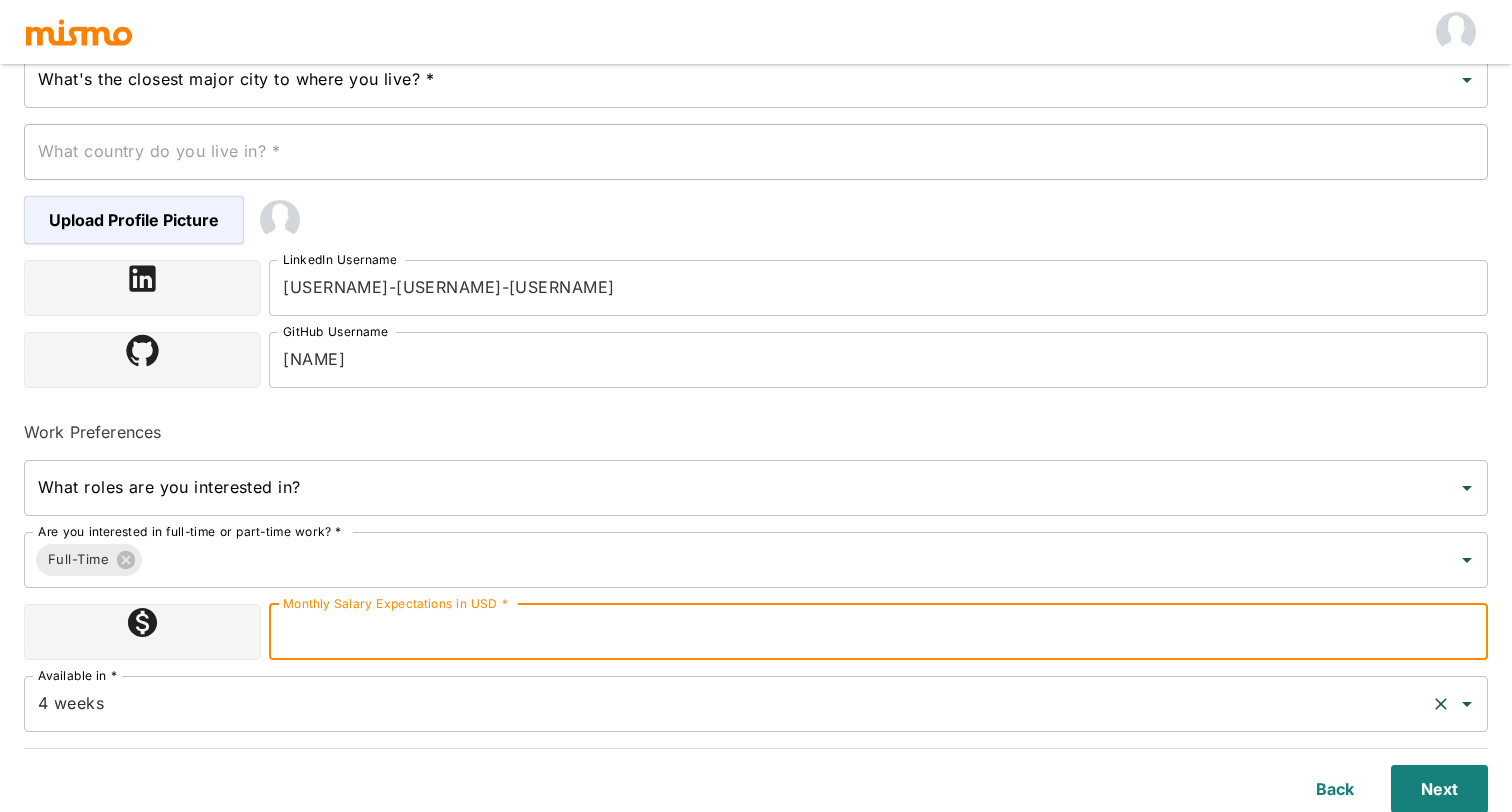 click on "4 weeks" at bounding box center [728, 704] 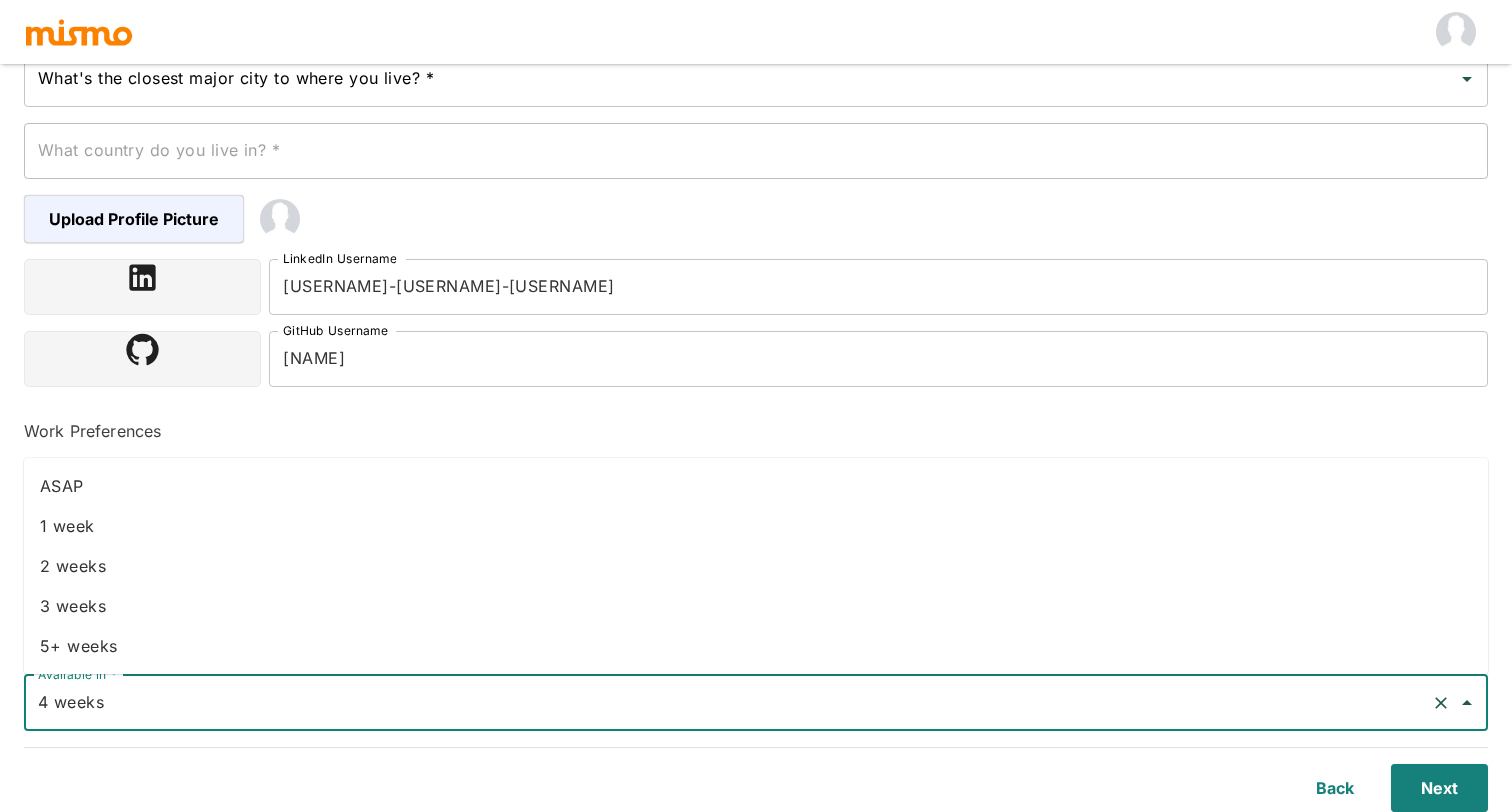 scroll, scrollTop: 413, scrollLeft: 0, axis: vertical 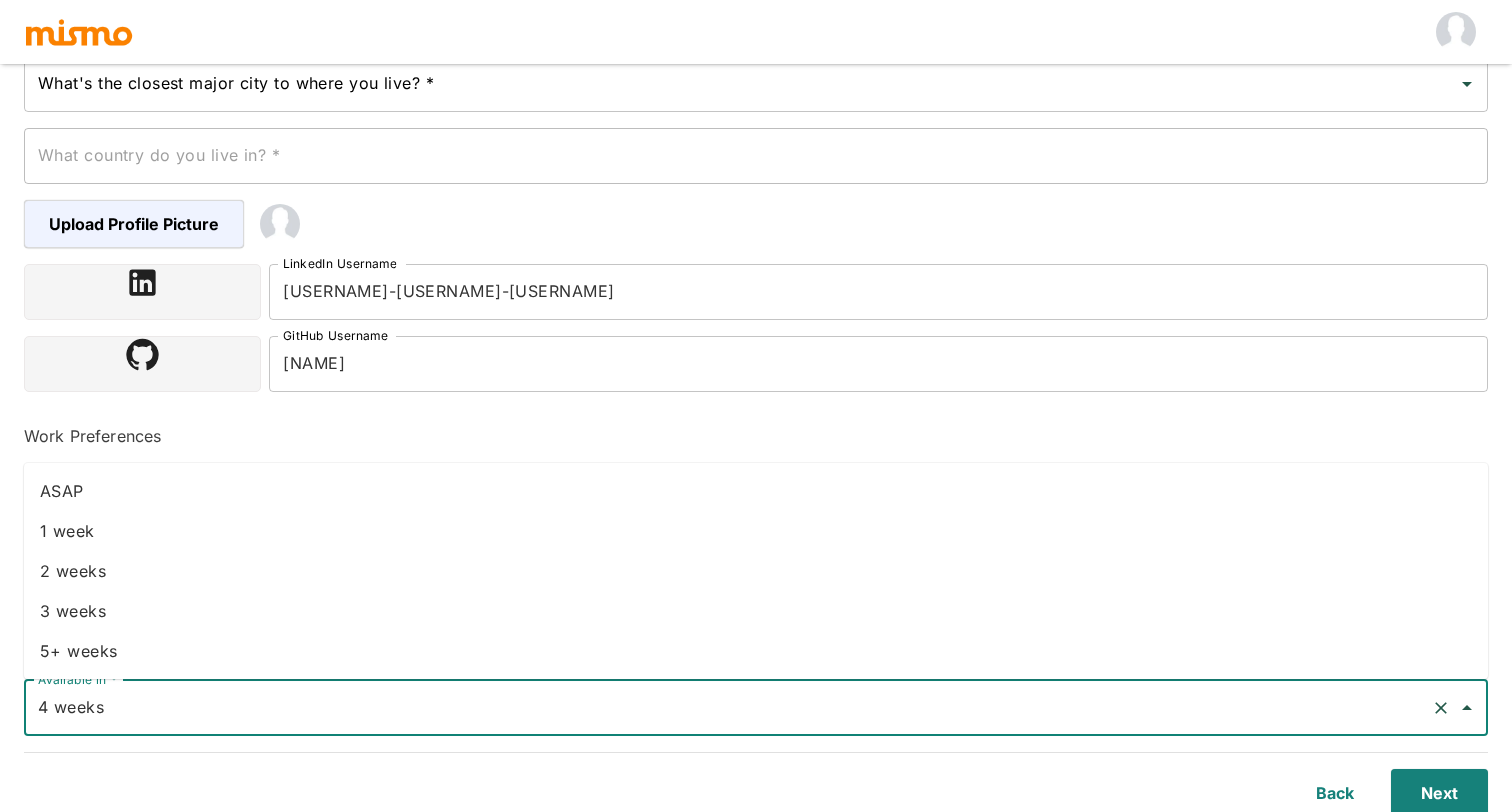 click on "3 weeks" at bounding box center [756, 611] 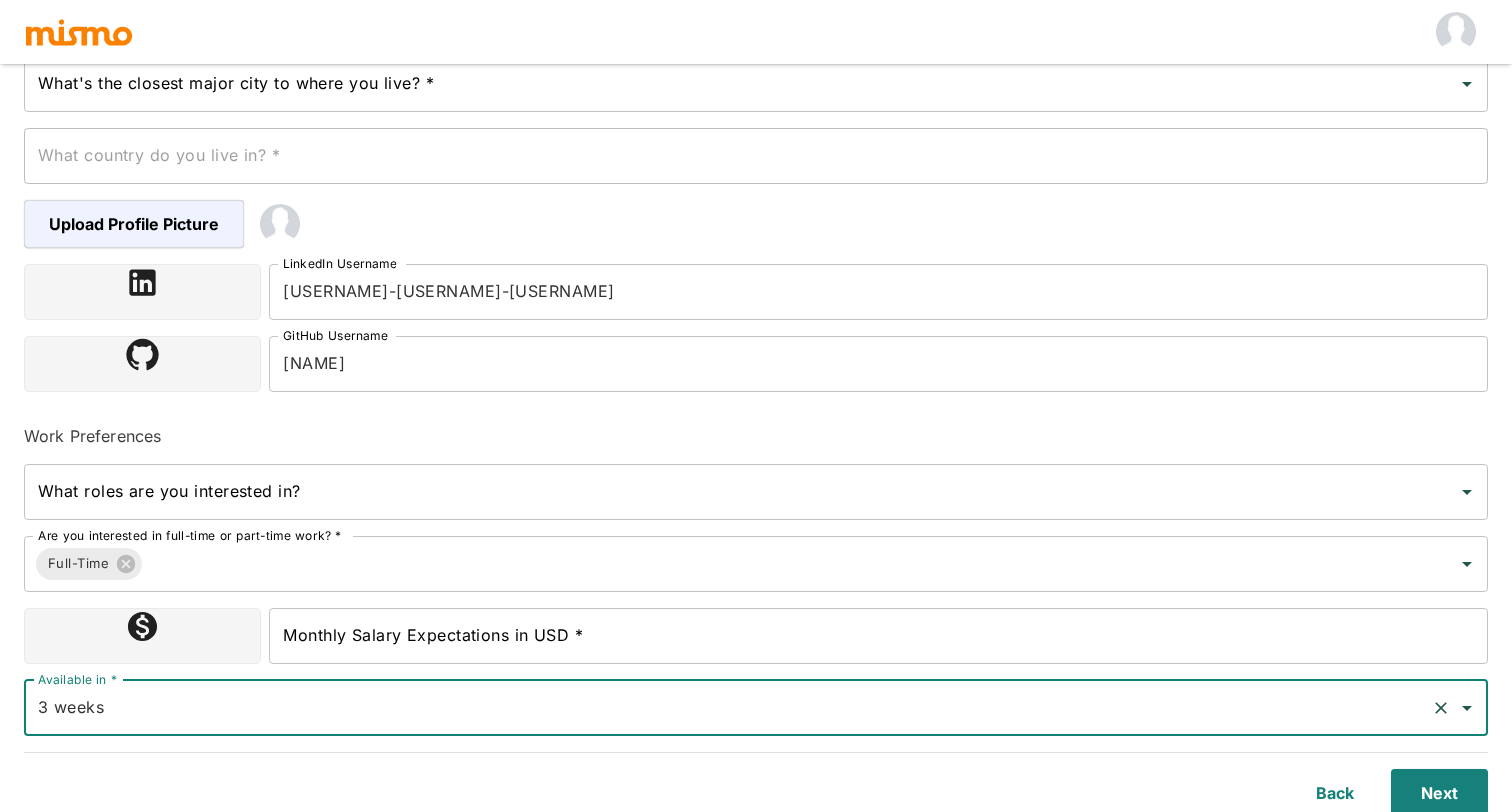 click on "Monthly Salary Expectations in USD *" at bounding box center (878, 636) 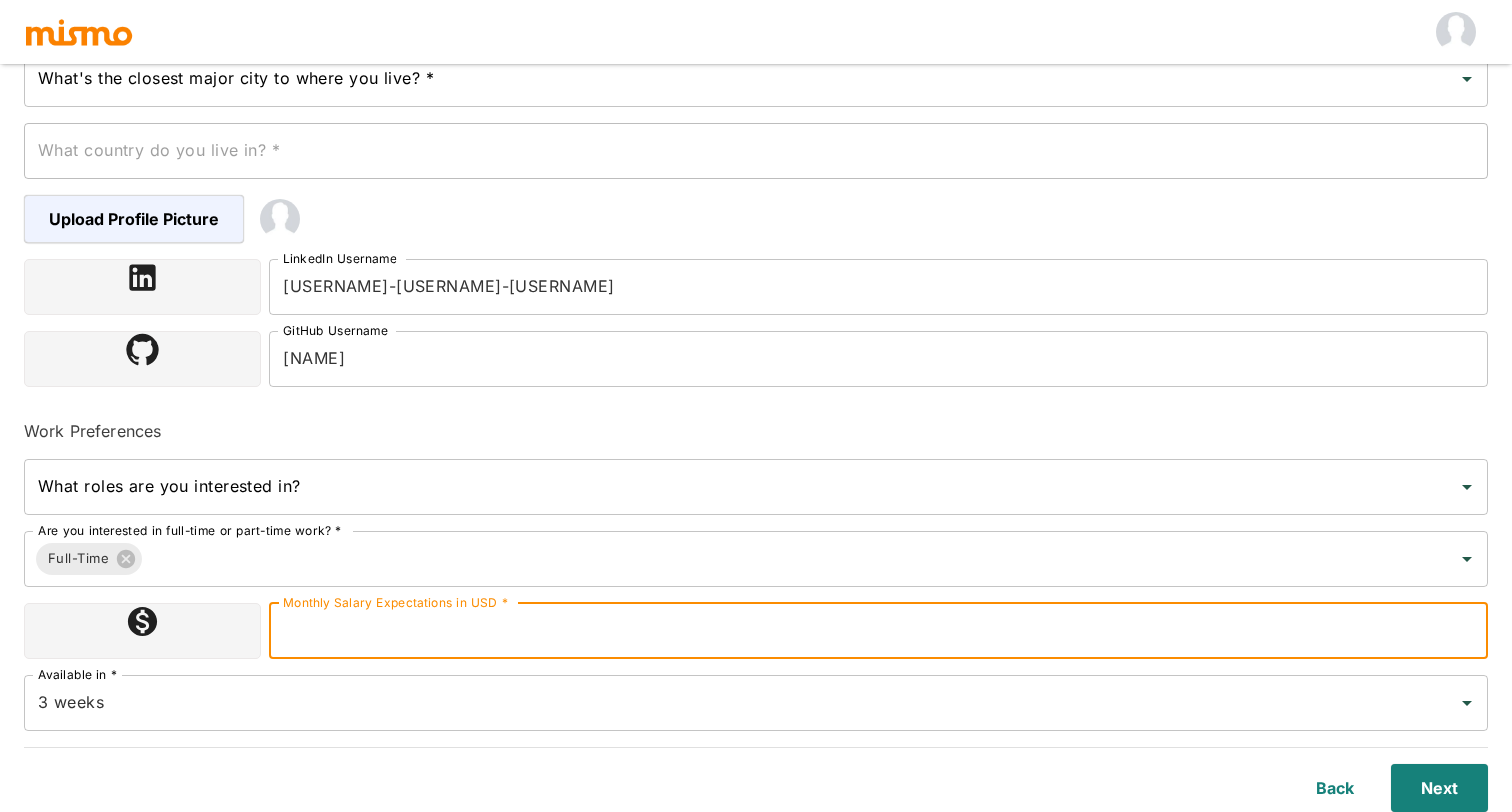 scroll, scrollTop: 417, scrollLeft: 0, axis: vertical 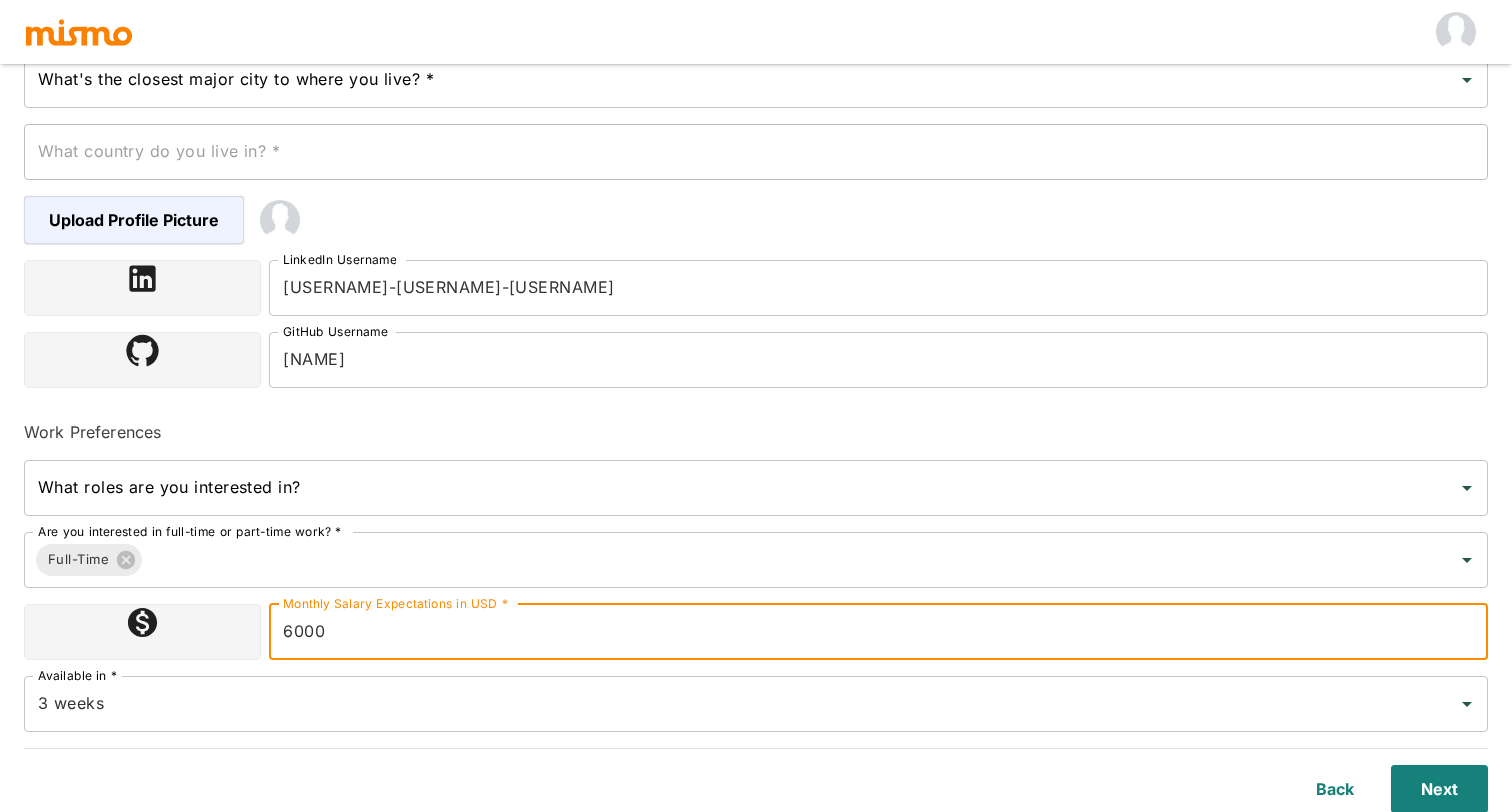 click on "6000" at bounding box center [878, 632] 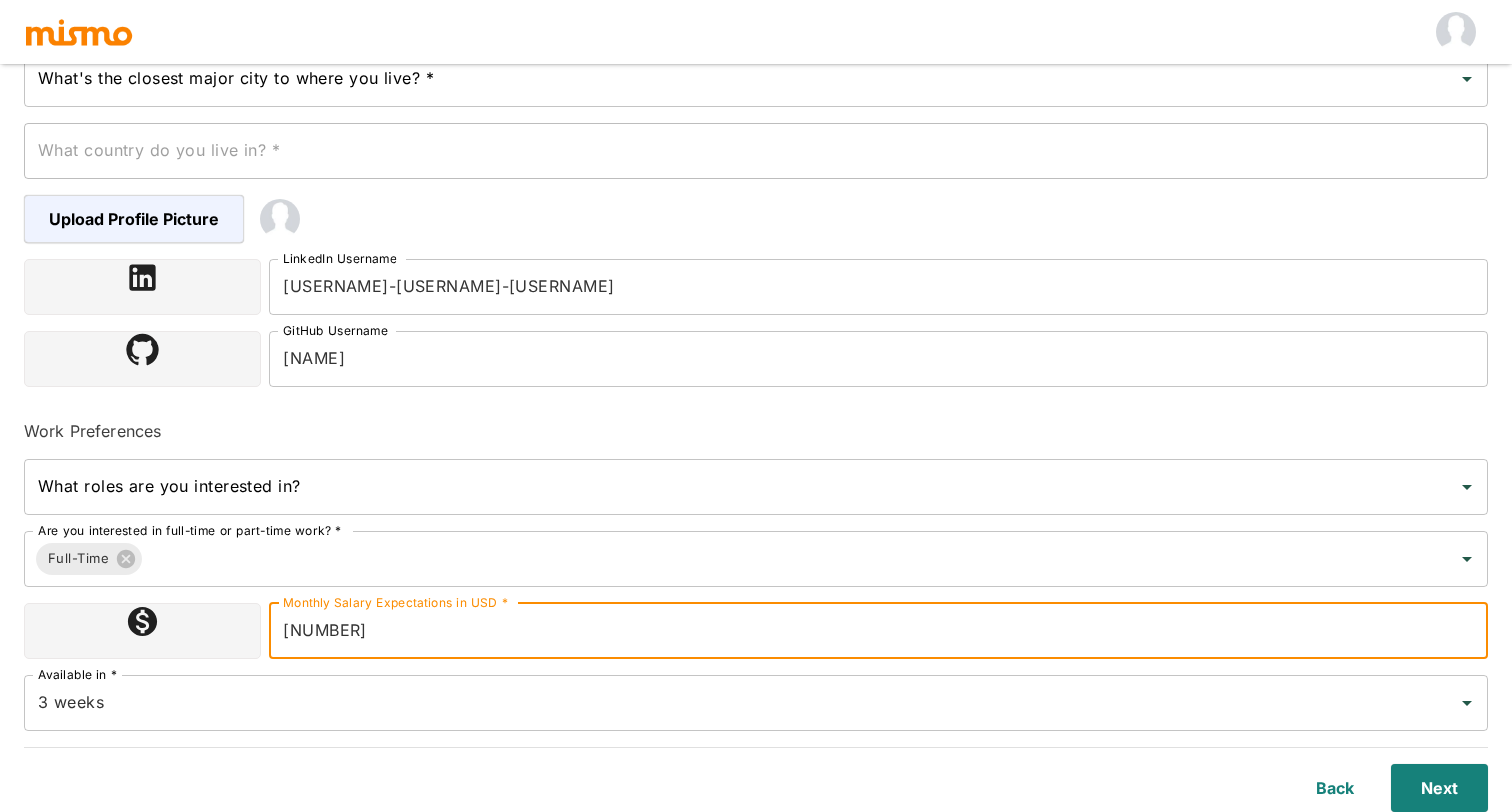 scroll, scrollTop: 417, scrollLeft: 0, axis: vertical 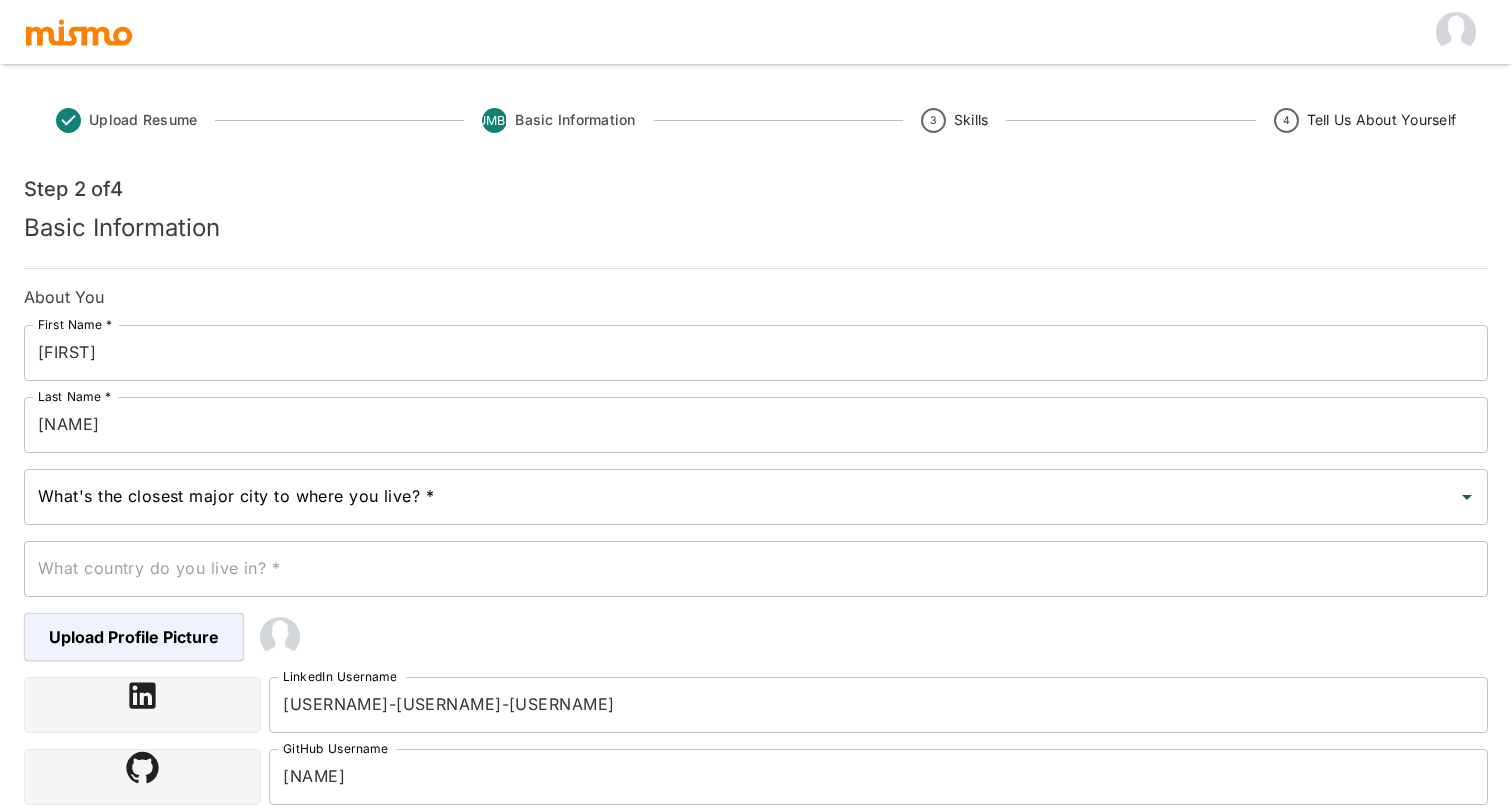 type on "6000" 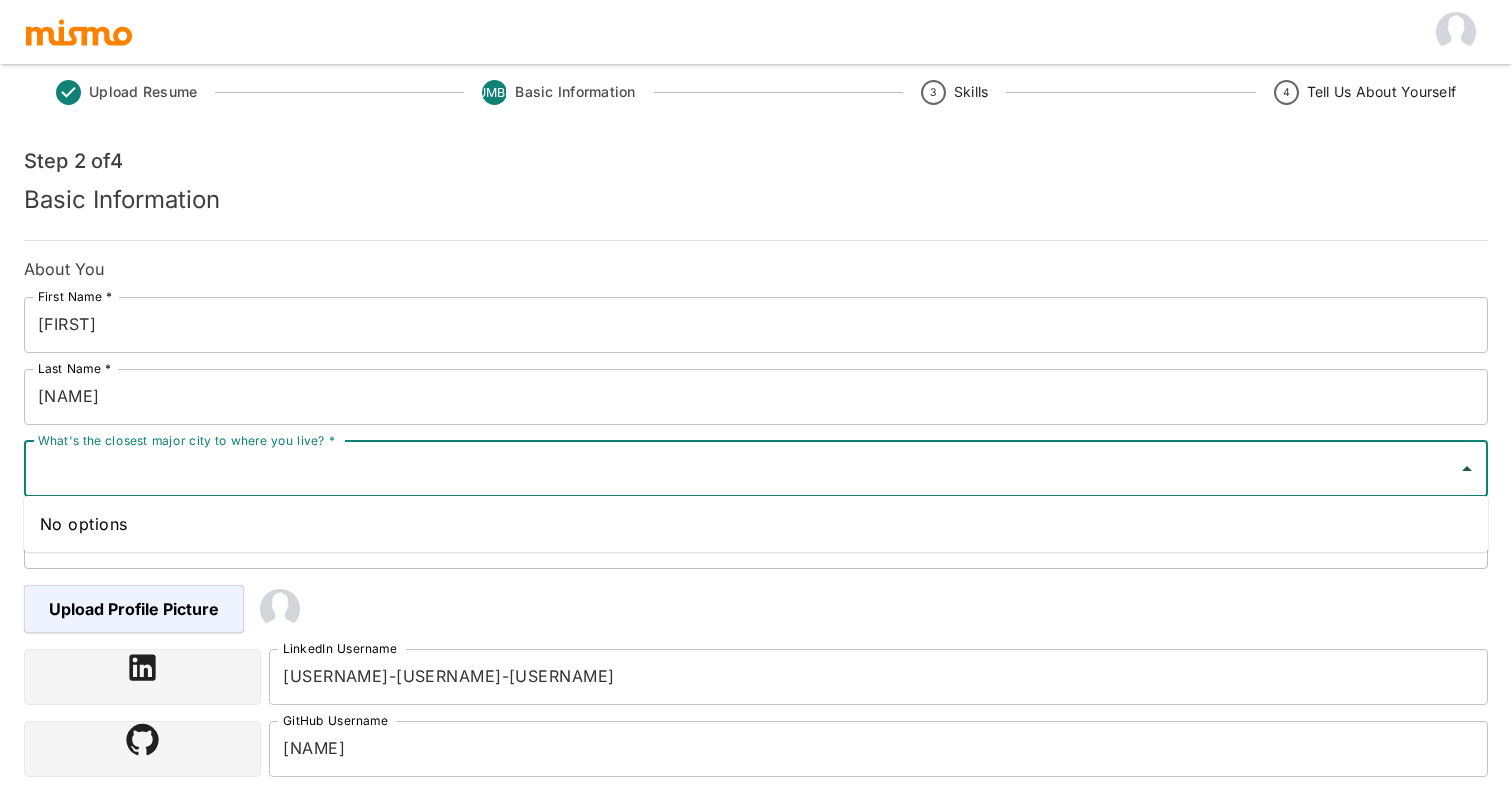 scroll, scrollTop: 39, scrollLeft: 0, axis: vertical 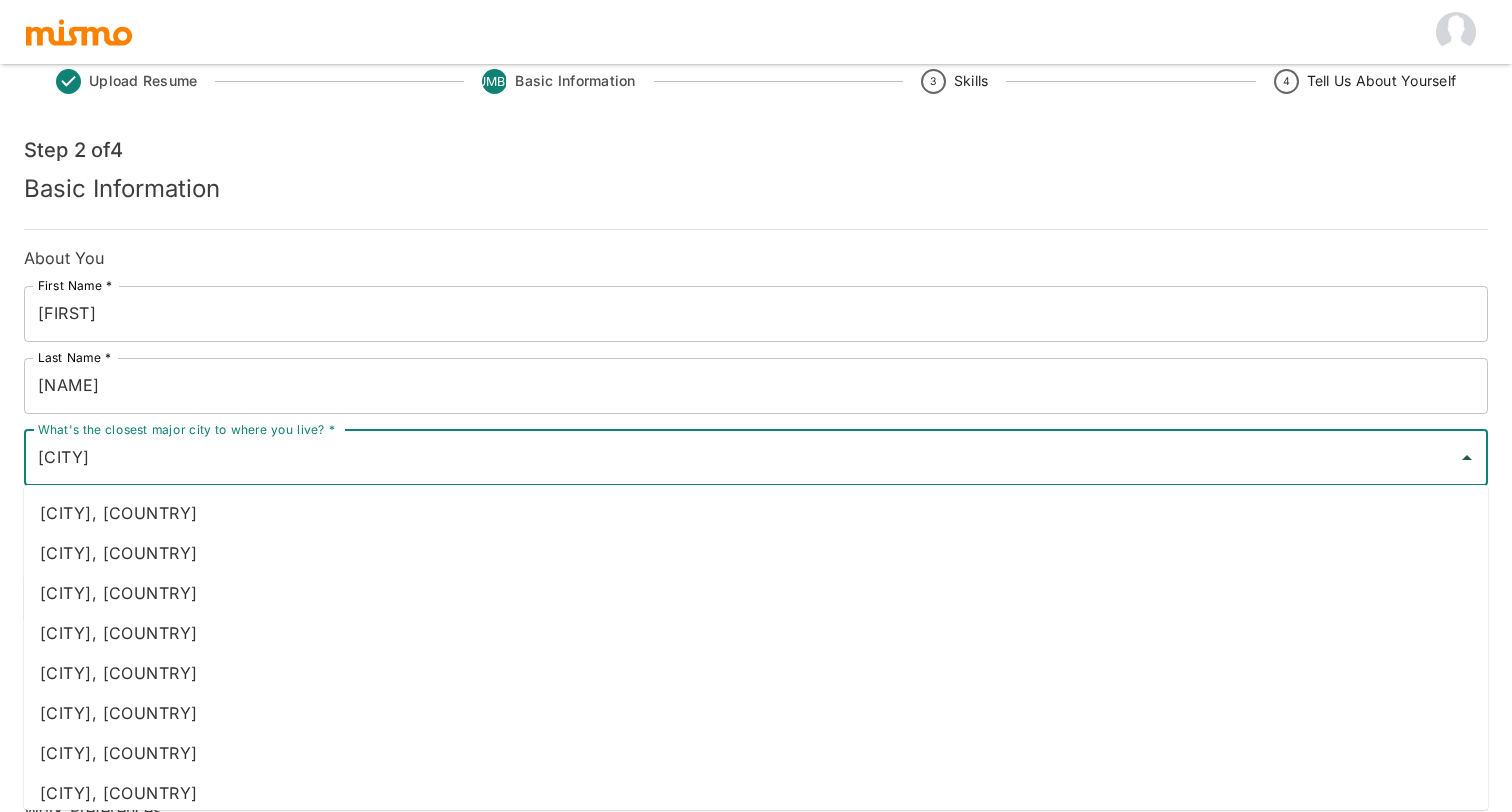 type on "[CITY]" 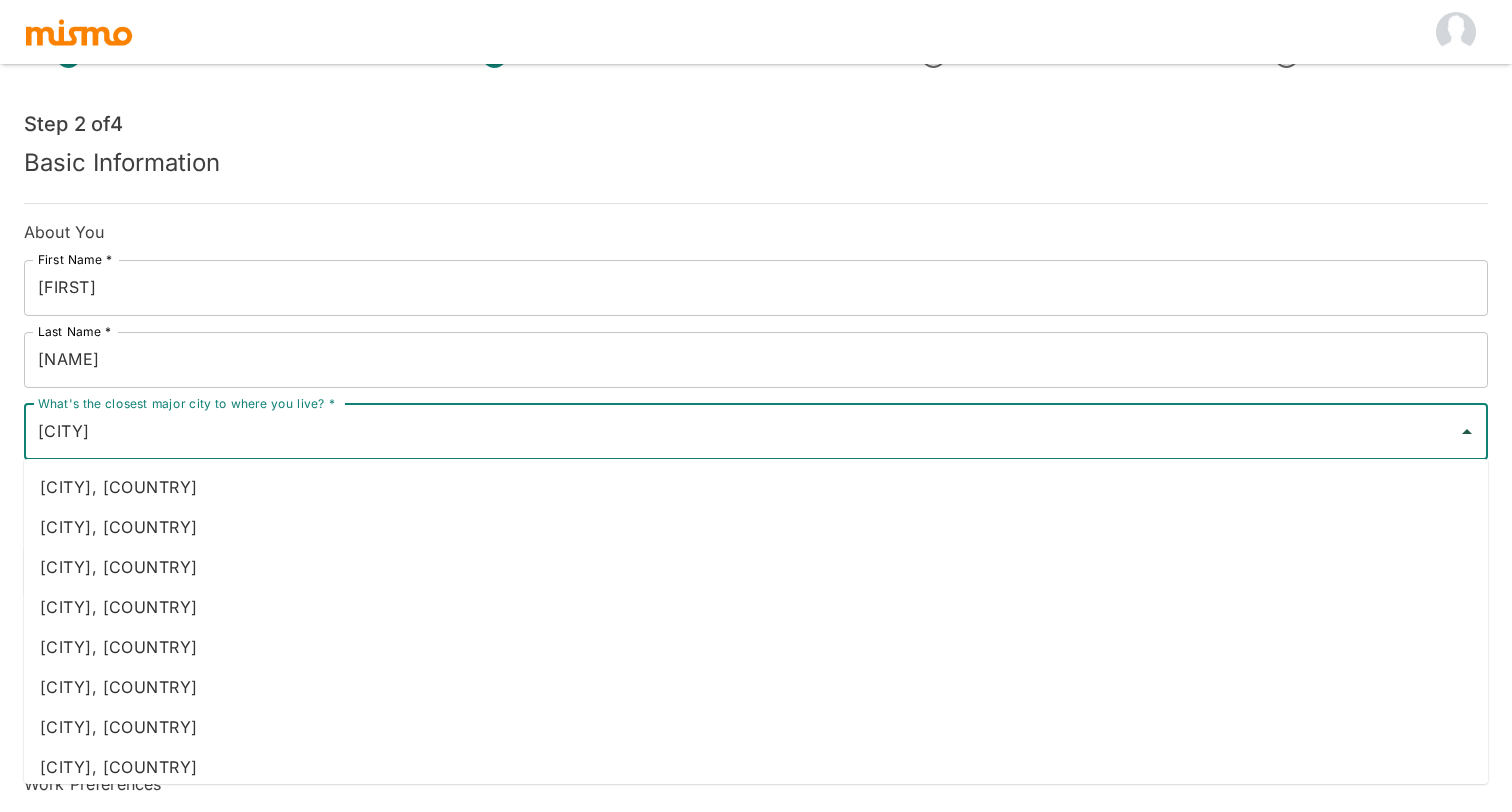 scroll, scrollTop: -1, scrollLeft: 0, axis: vertical 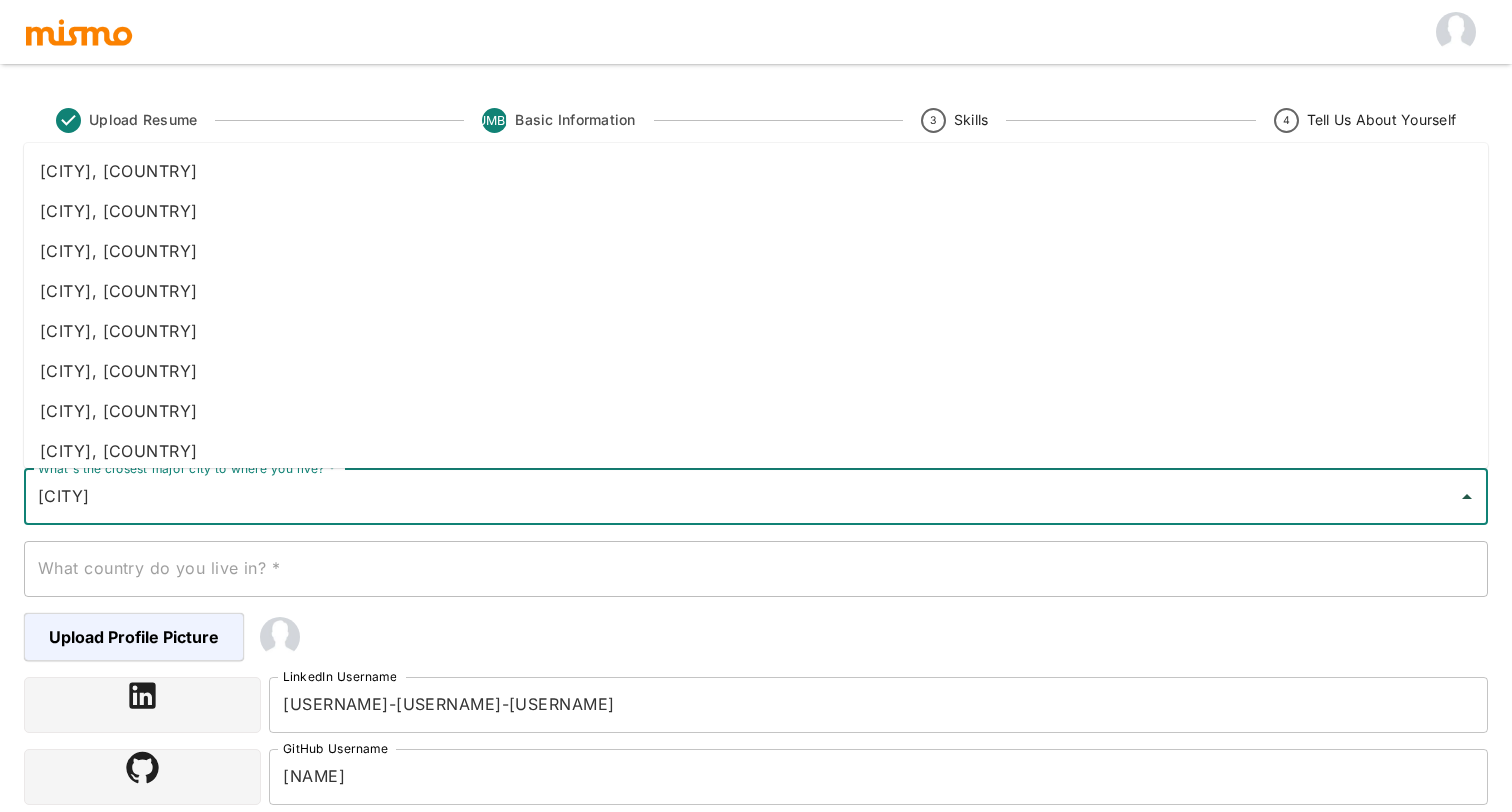 type on "[CITY]" 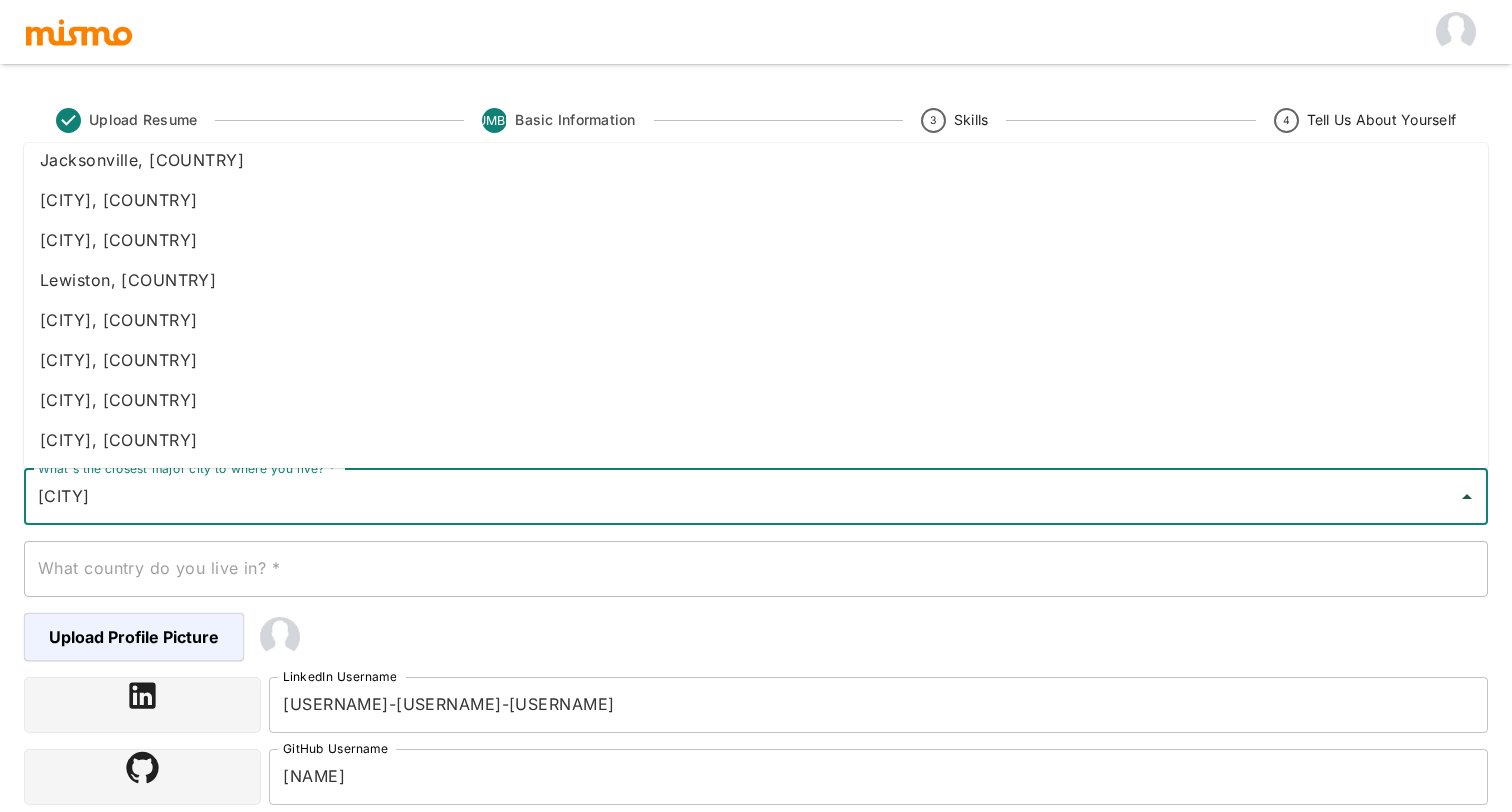 scroll, scrollTop: 1651, scrollLeft: 0, axis: vertical 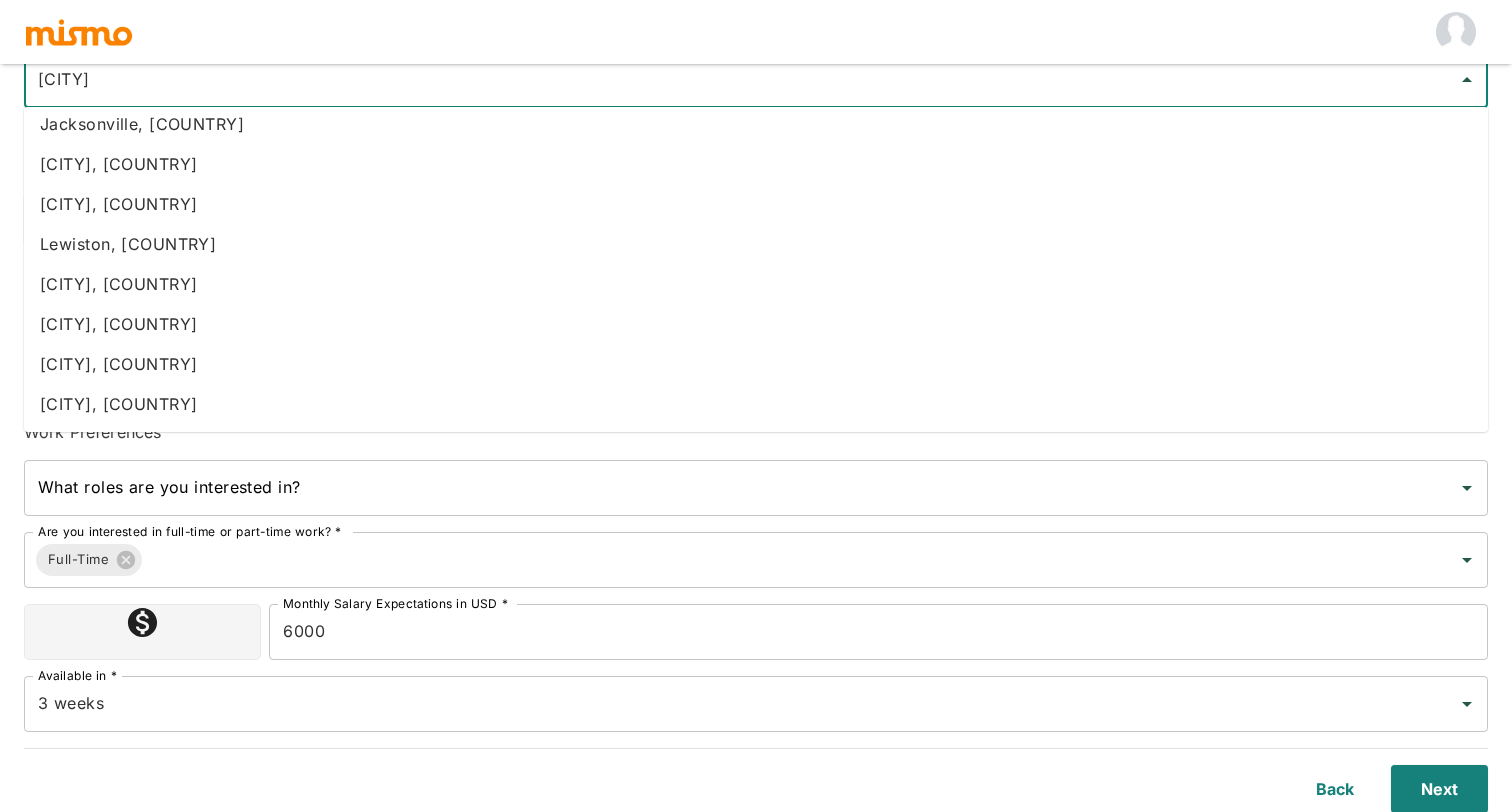 click on "[CITY], [COUNTRY]" at bounding box center [756, 404] 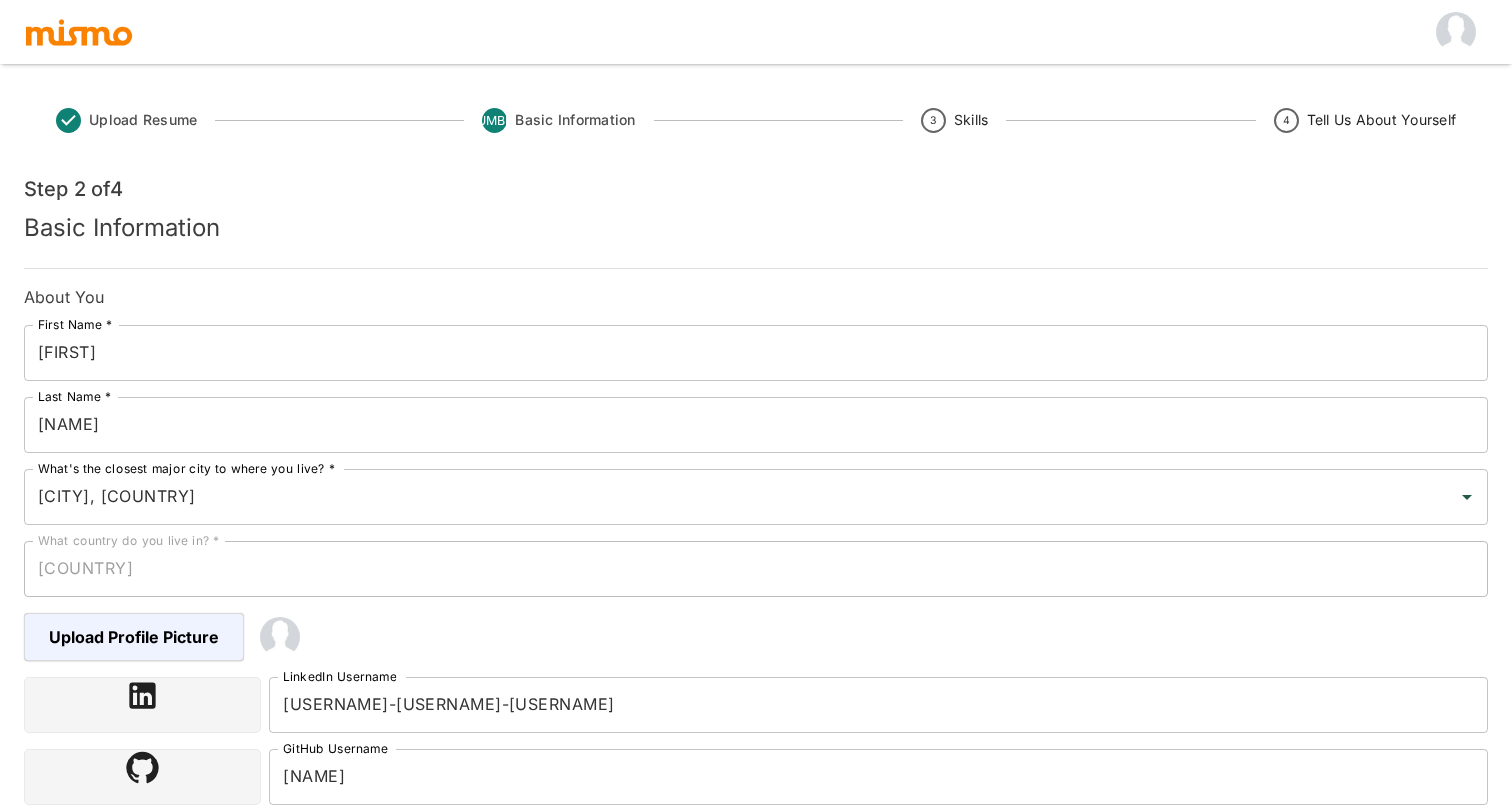 scroll, scrollTop: 0, scrollLeft: 0, axis: both 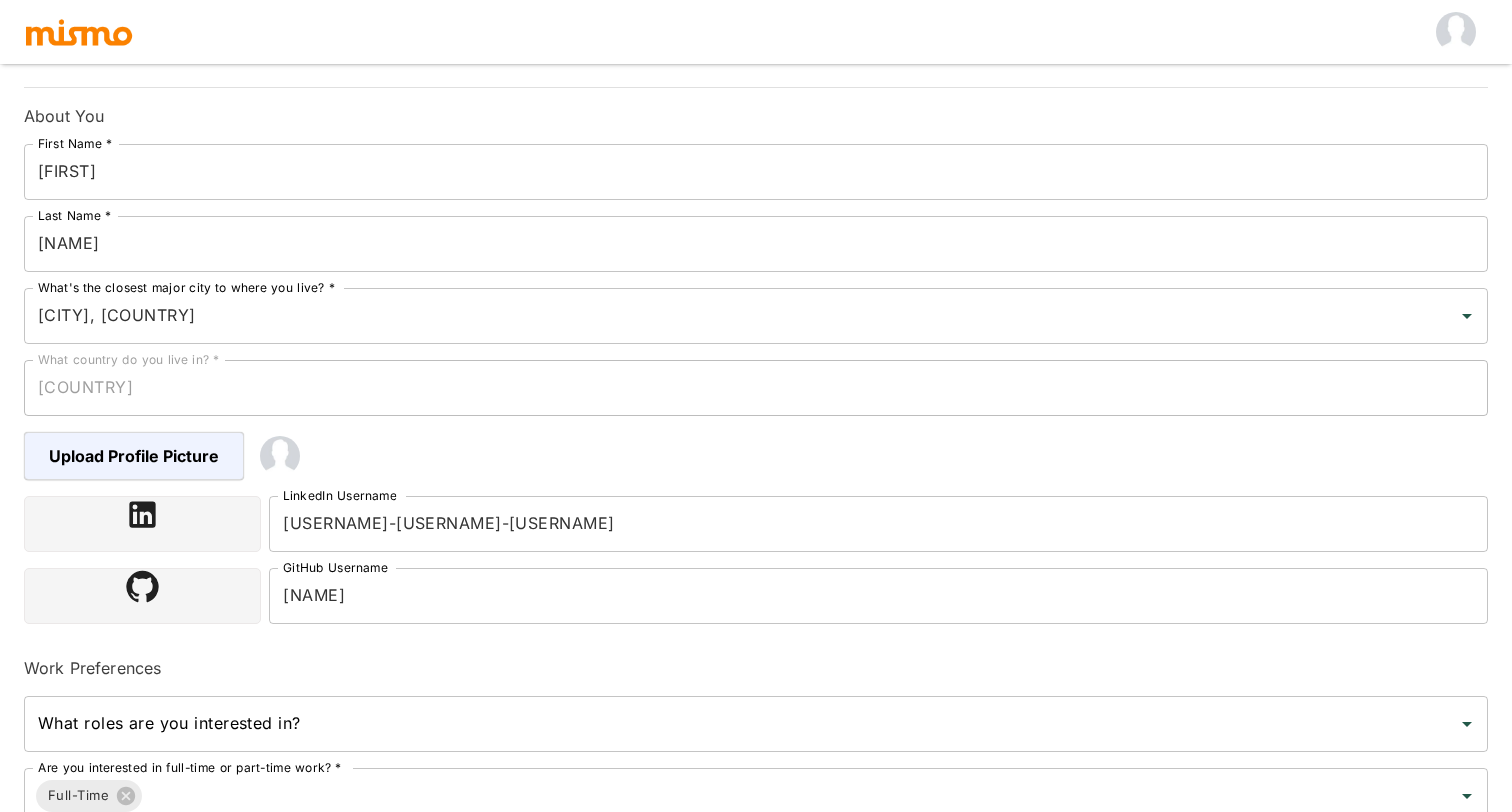 click on "What country do you live in? *" at bounding box center [129, 359] 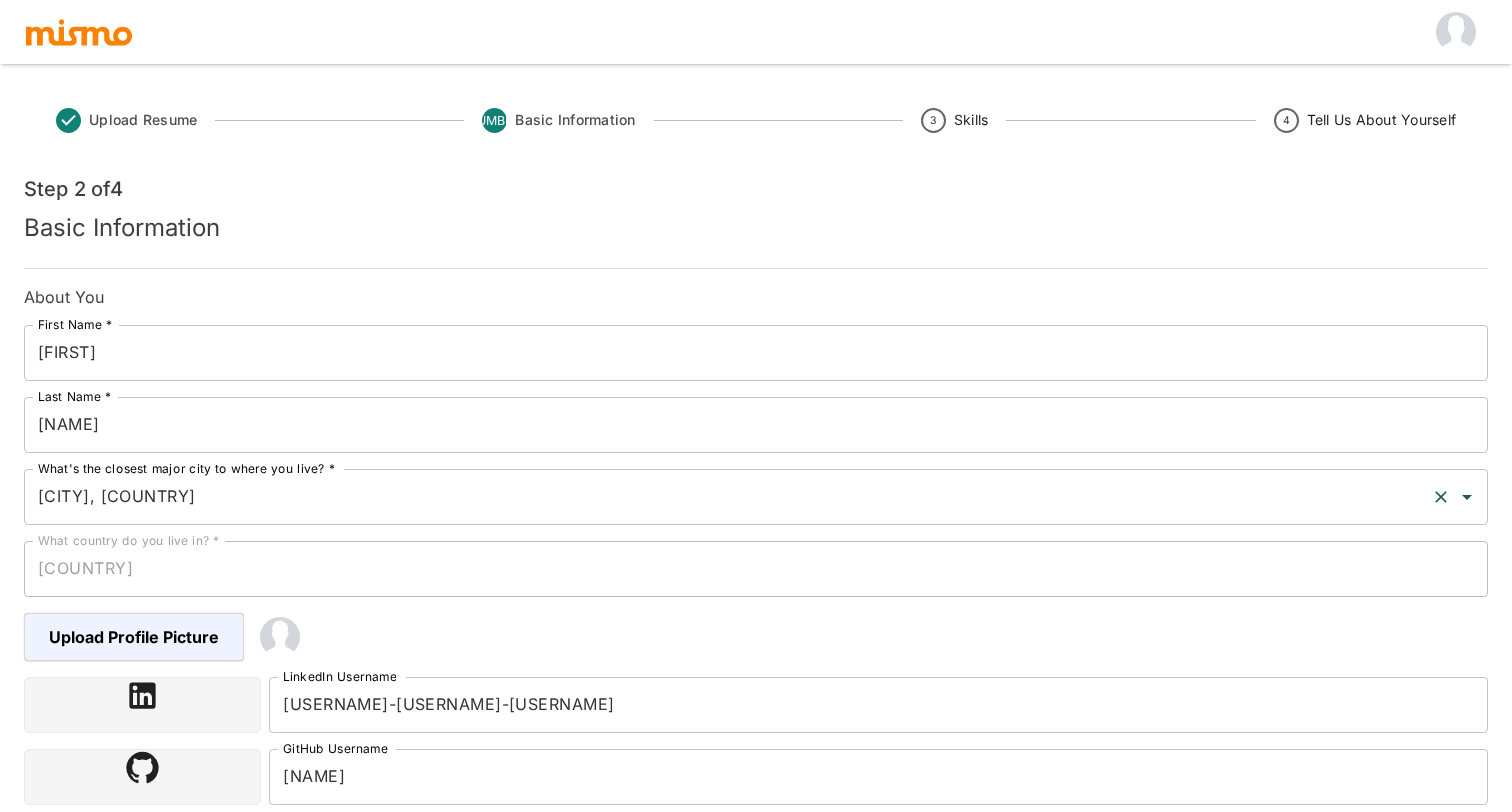 scroll, scrollTop: 0, scrollLeft: 0, axis: both 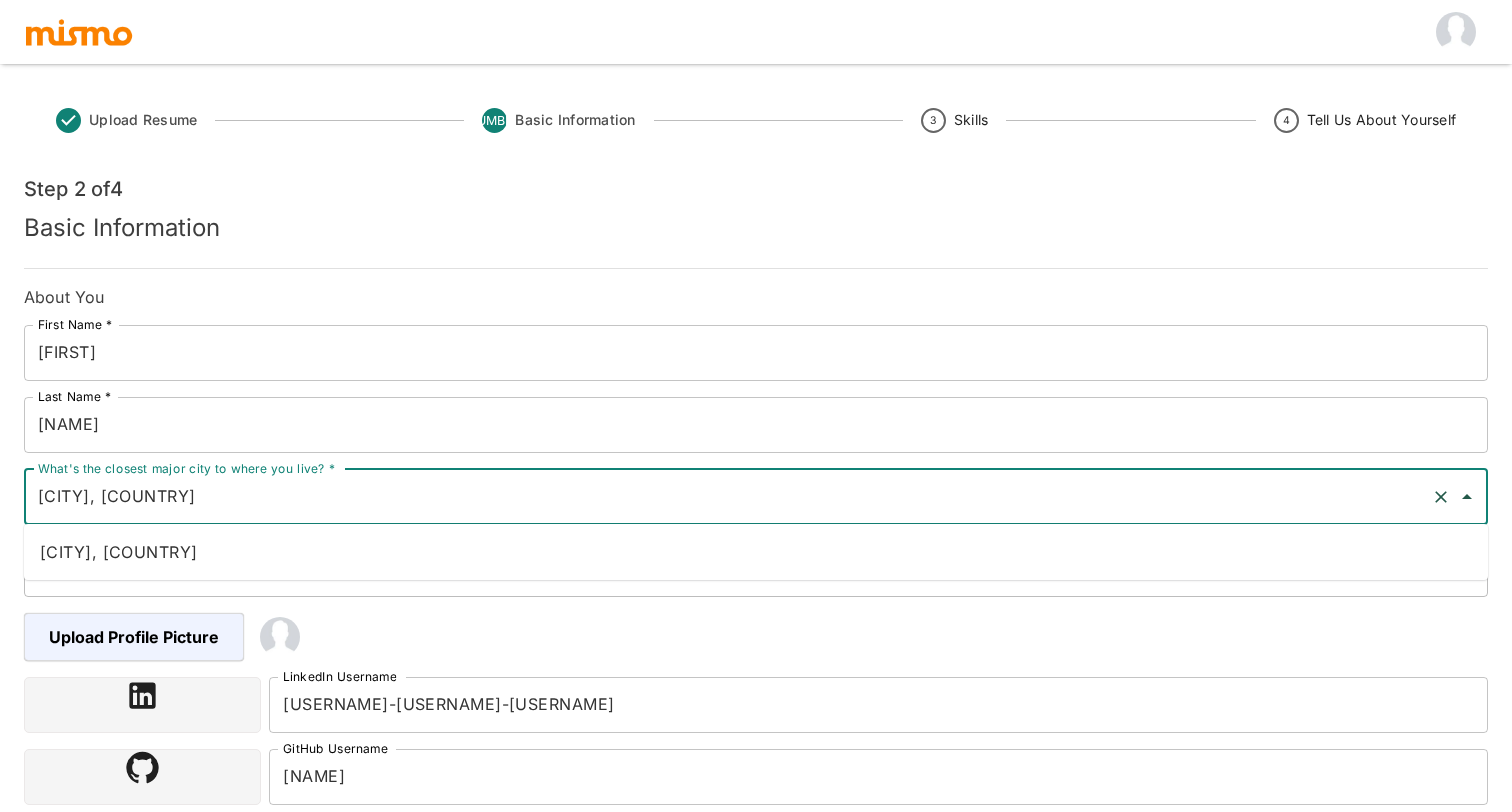 click on "[CITY], [COUNTRY]" at bounding box center [728, 497] 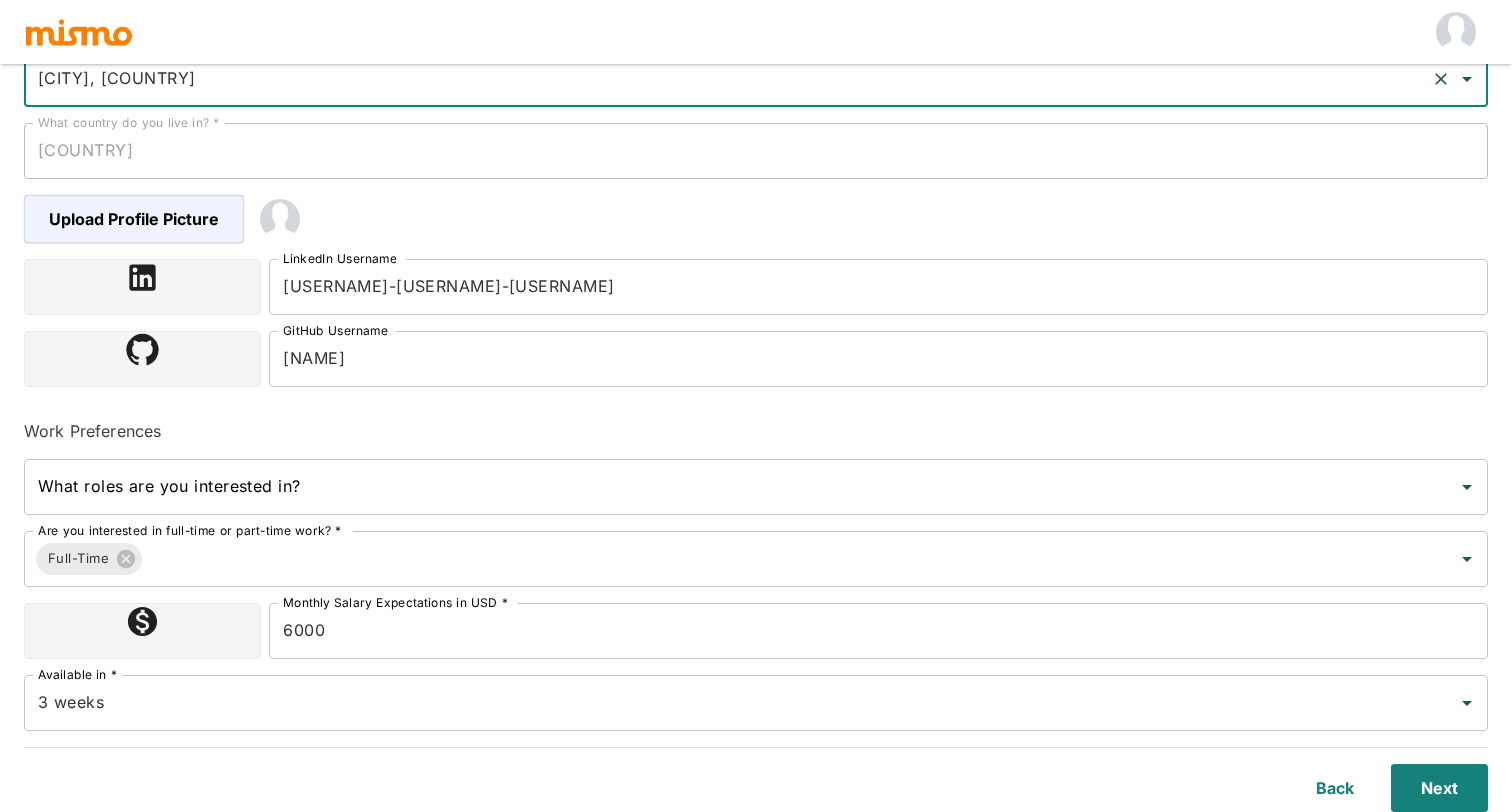 scroll, scrollTop: 417, scrollLeft: 0, axis: vertical 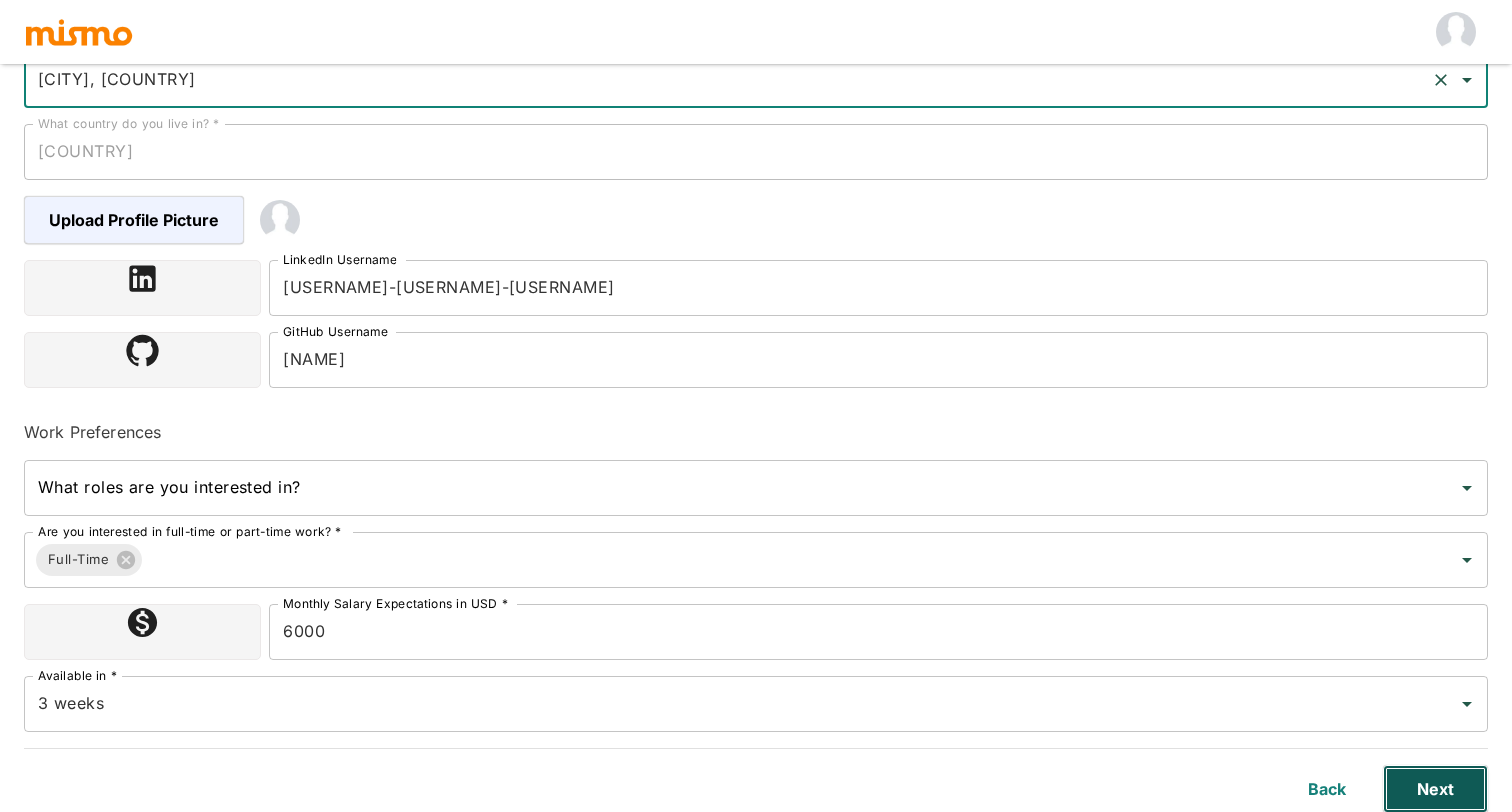 click on "Next" at bounding box center (1435, 789) 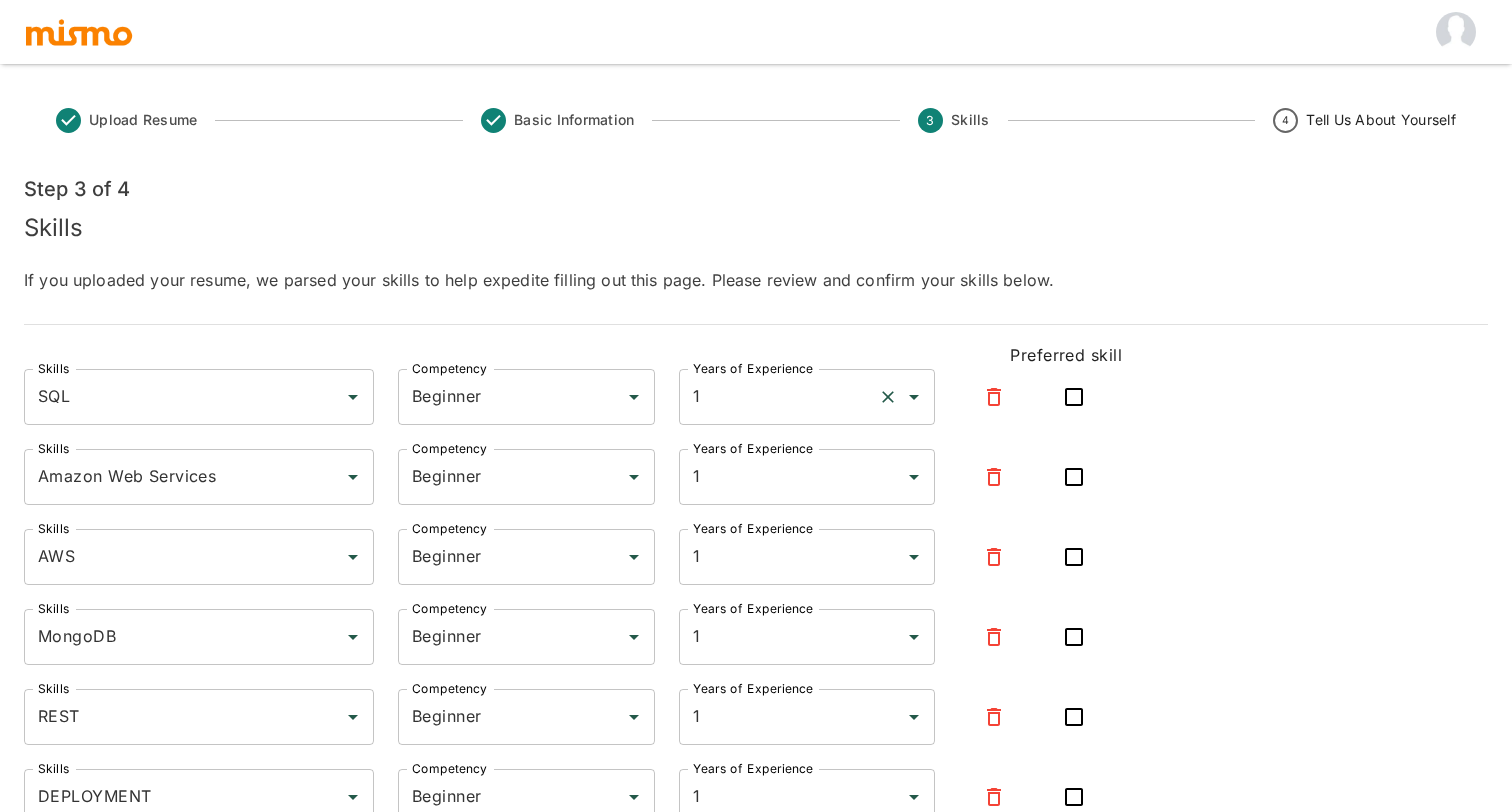 scroll, scrollTop: 0, scrollLeft: 0, axis: both 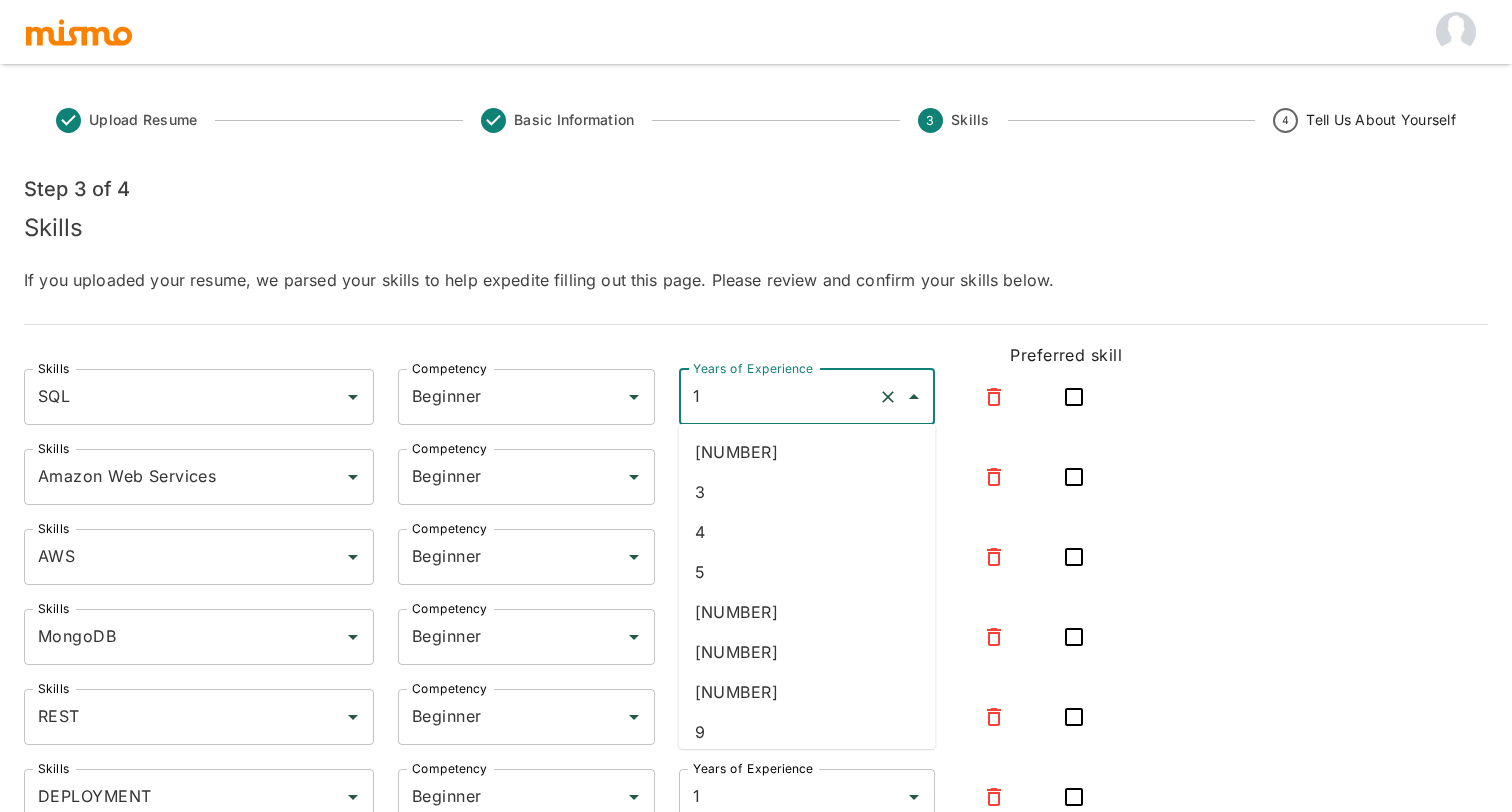 click on "[NUMBER]" at bounding box center (807, 452) 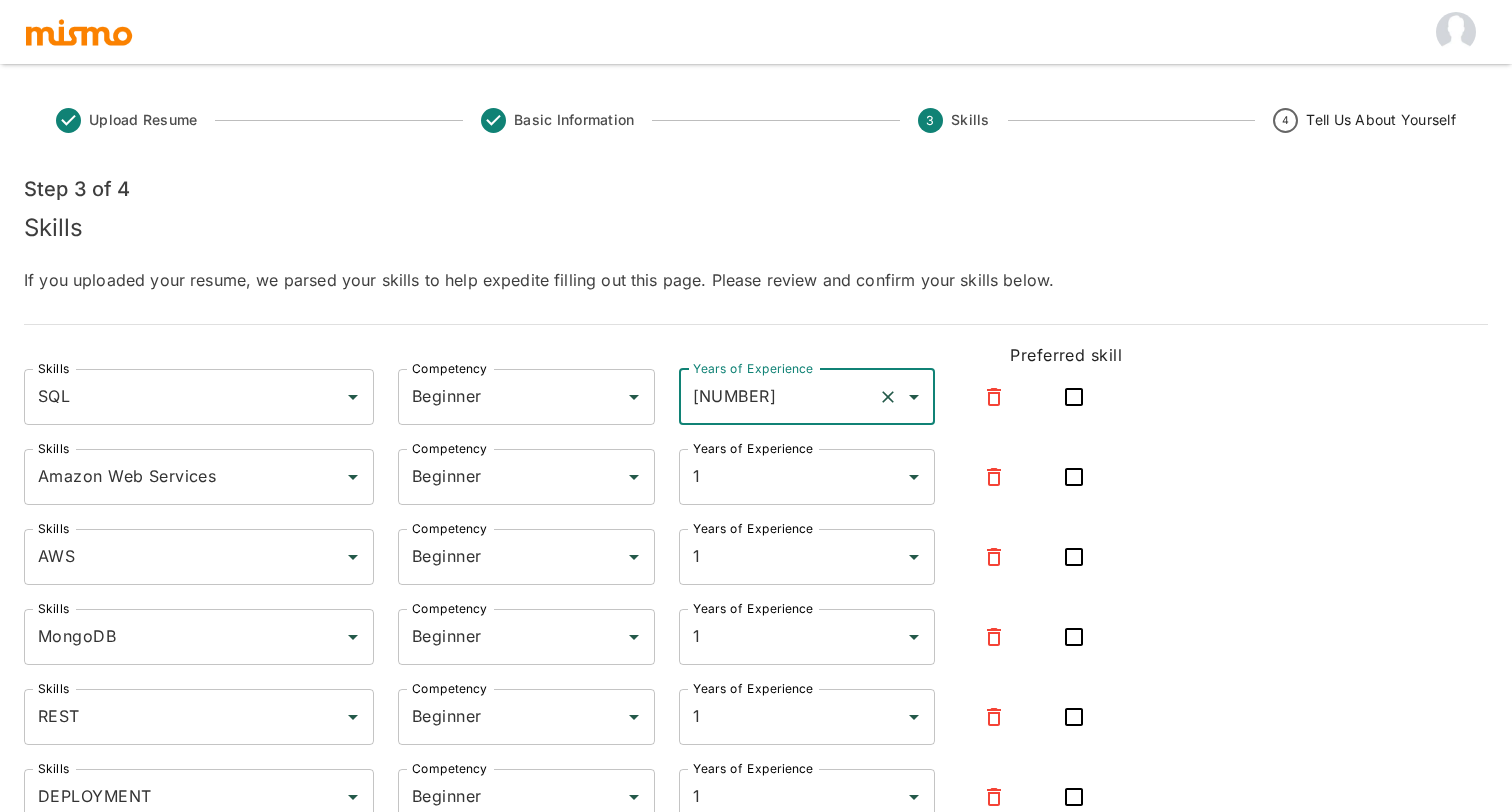 type on "[NUMBER]" 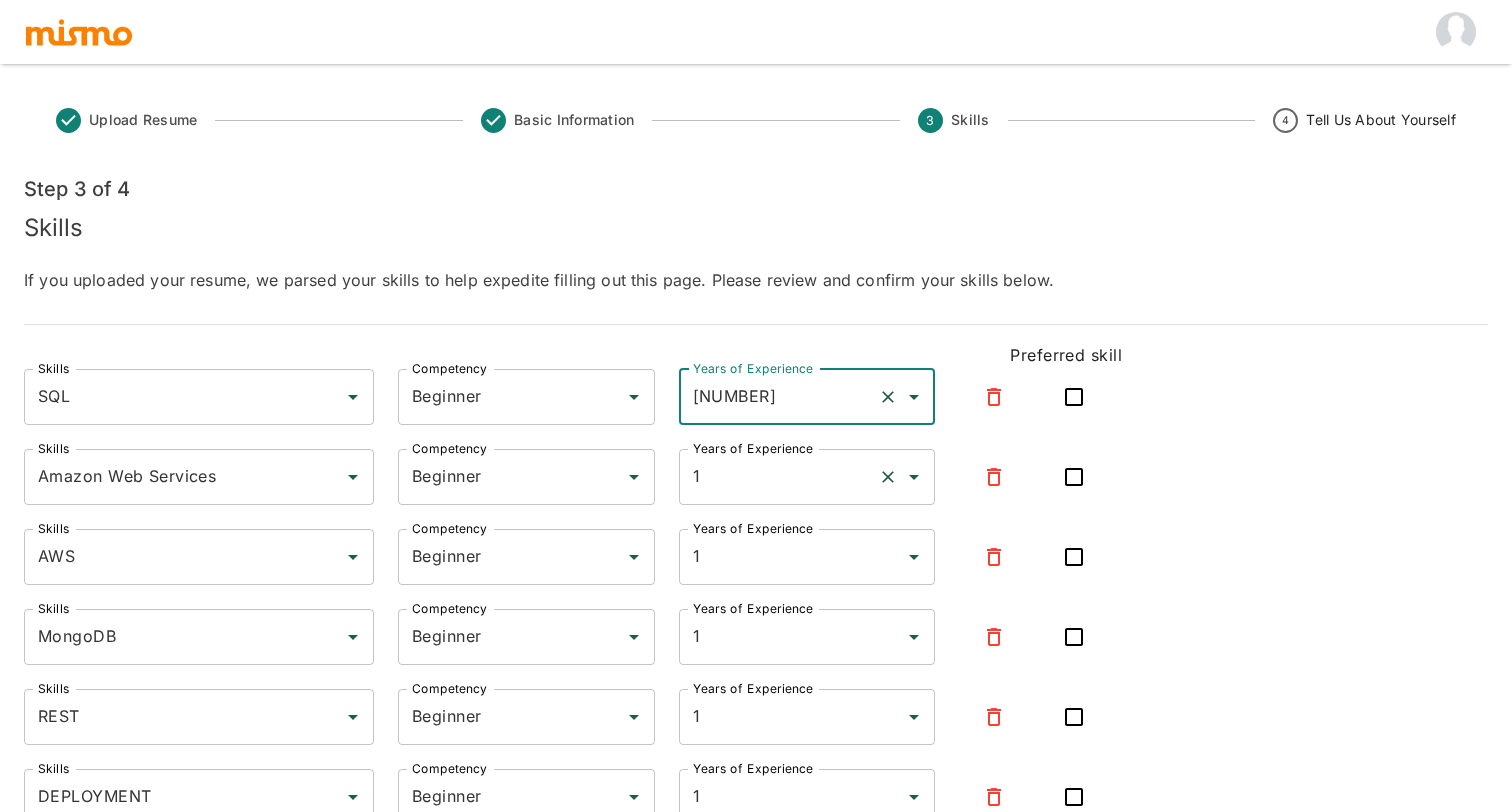 click on "[YEARS] Years of Experience" at bounding box center (807, 477) 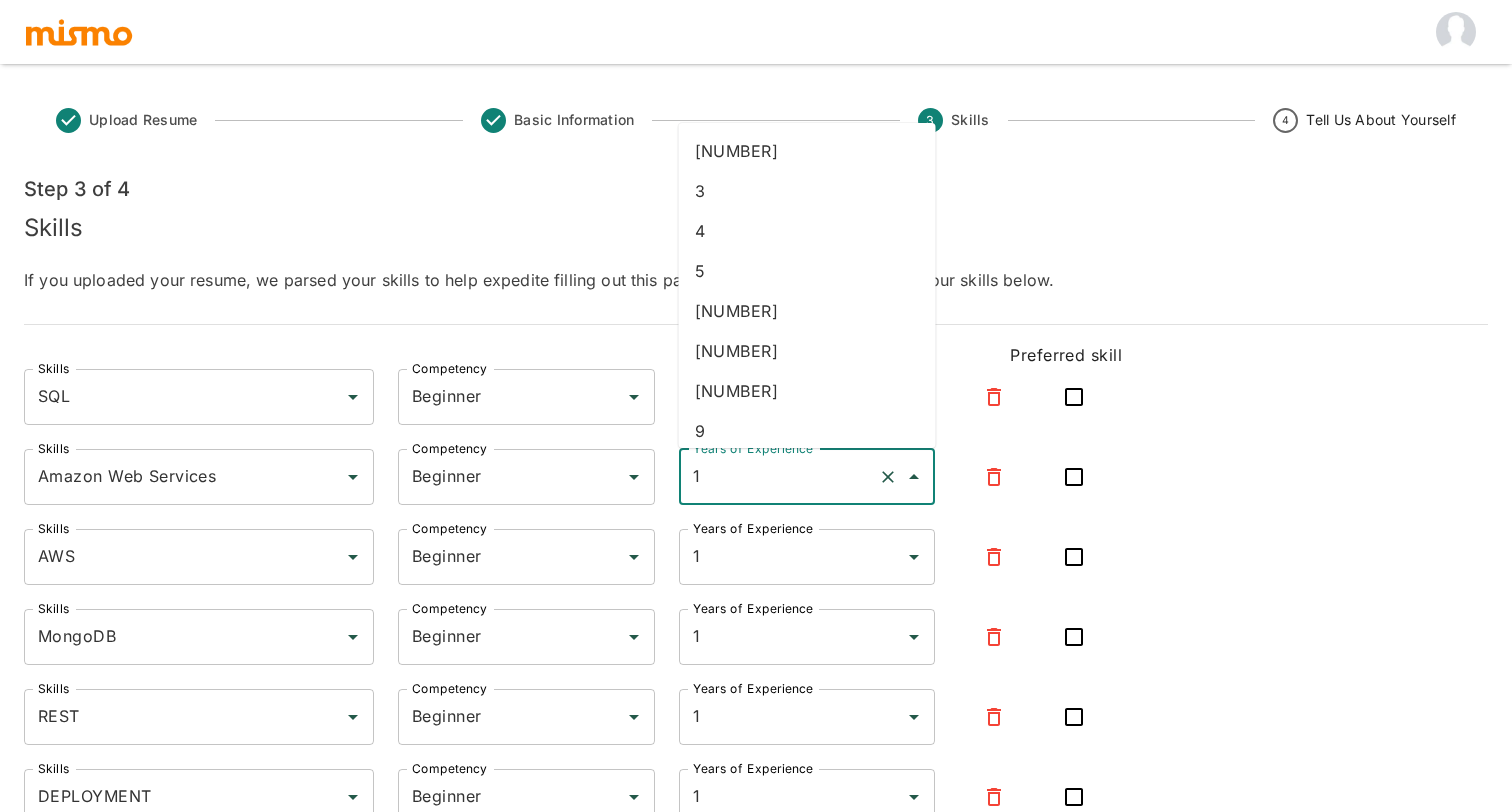 click on "[NUMBER]" at bounding box center (807, 151) 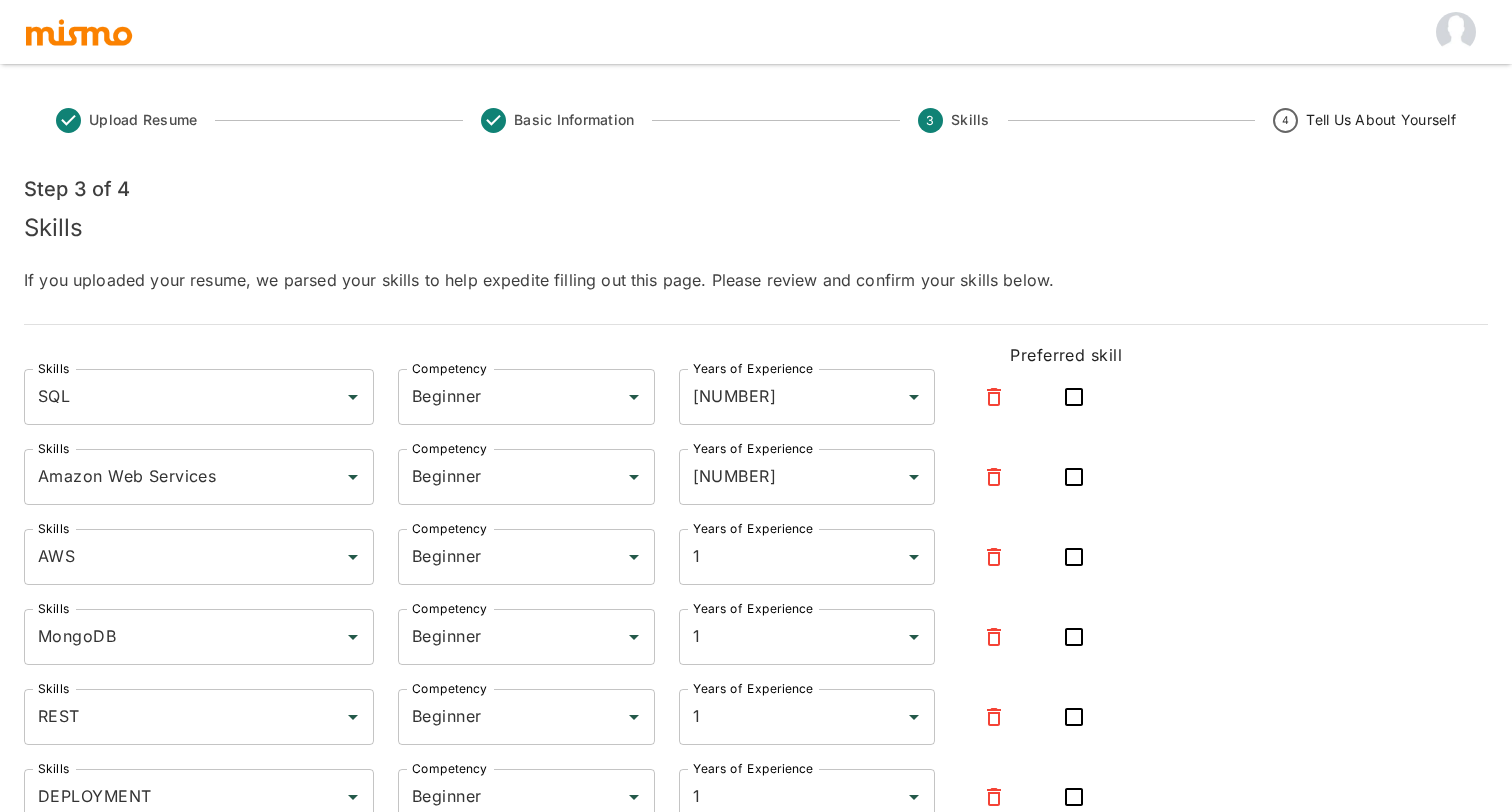 click on "Upload Resume Basic Information 3 Skills 4 Tell Us About Yourself Step 3 of 4 Skills If you uploaded your resume, we parsed your skills to help expedite filling out this page. Please review and confirm your skills below. Preferred skill Skills SQL Skills Competency Beginner Competency Years of Experience 2 Years of Experience Skills Amazon Web Services Skills Competency Beginner Competency Years of Experience 2 Years of Experience Skills AWS Skills Competency Beginner Competency Years of Experience 1 Years of Experience Skills MongoDB Skills Competency Beginner Competency Years of Experience 1 Years of Experience Skills REST Skills Competency Beginner Competency Years of Experience 1 Years of Experience Skills DEPLOYMENT Skills Competency Beginner Competency Years of Experience 1 Years of Experience Skills Natural Language Processing Skills Competency Beginner Competency Years of Experience 1 Years of Experience Skills MySQL Skills Competency Beginner Competency Years of Experience 1 Years of Experience 1 1 1" at bounding box center (756, 430) 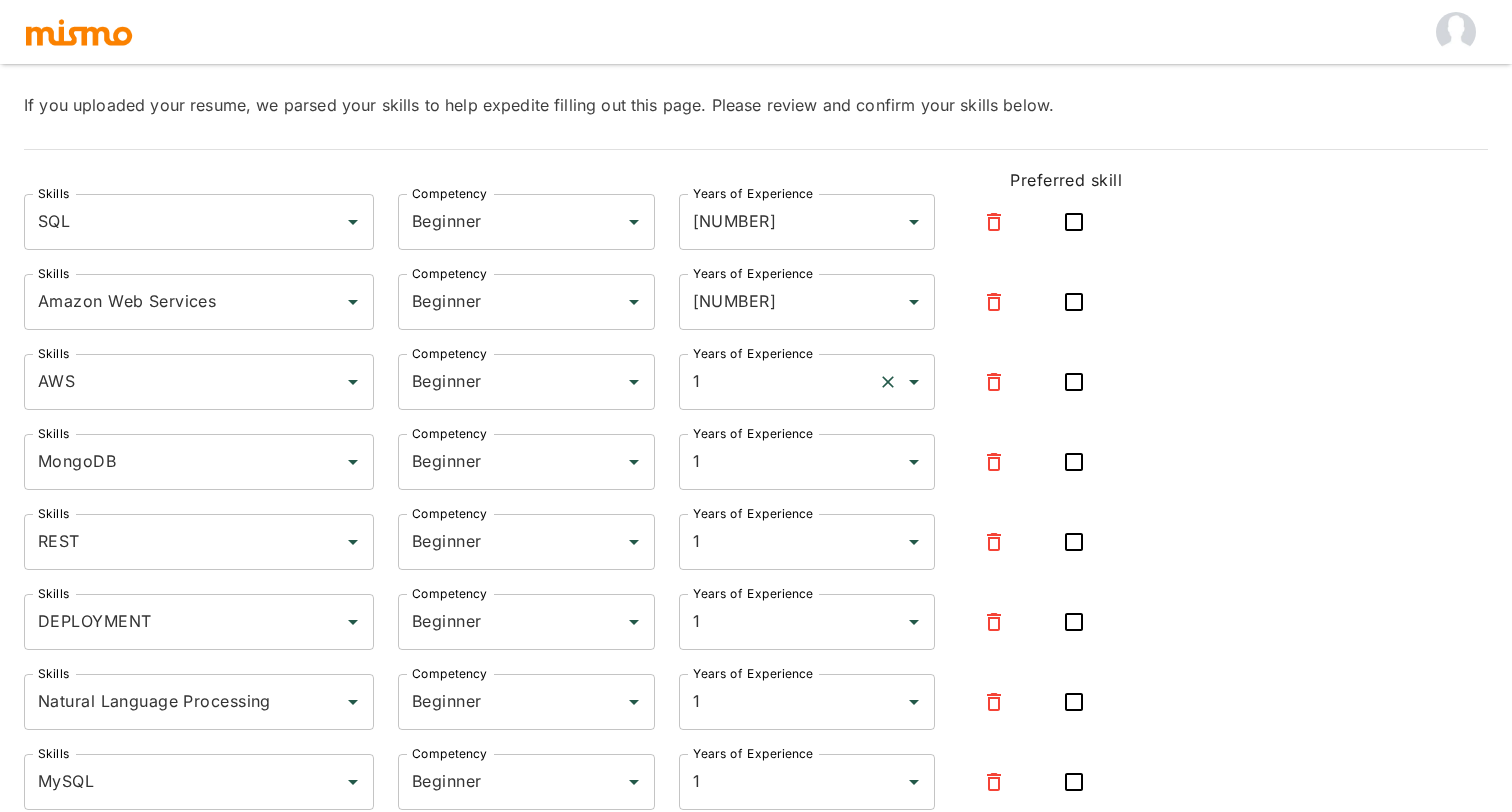 scroll, scrollTop: 267, scrollLeft: 0, axis: vertical 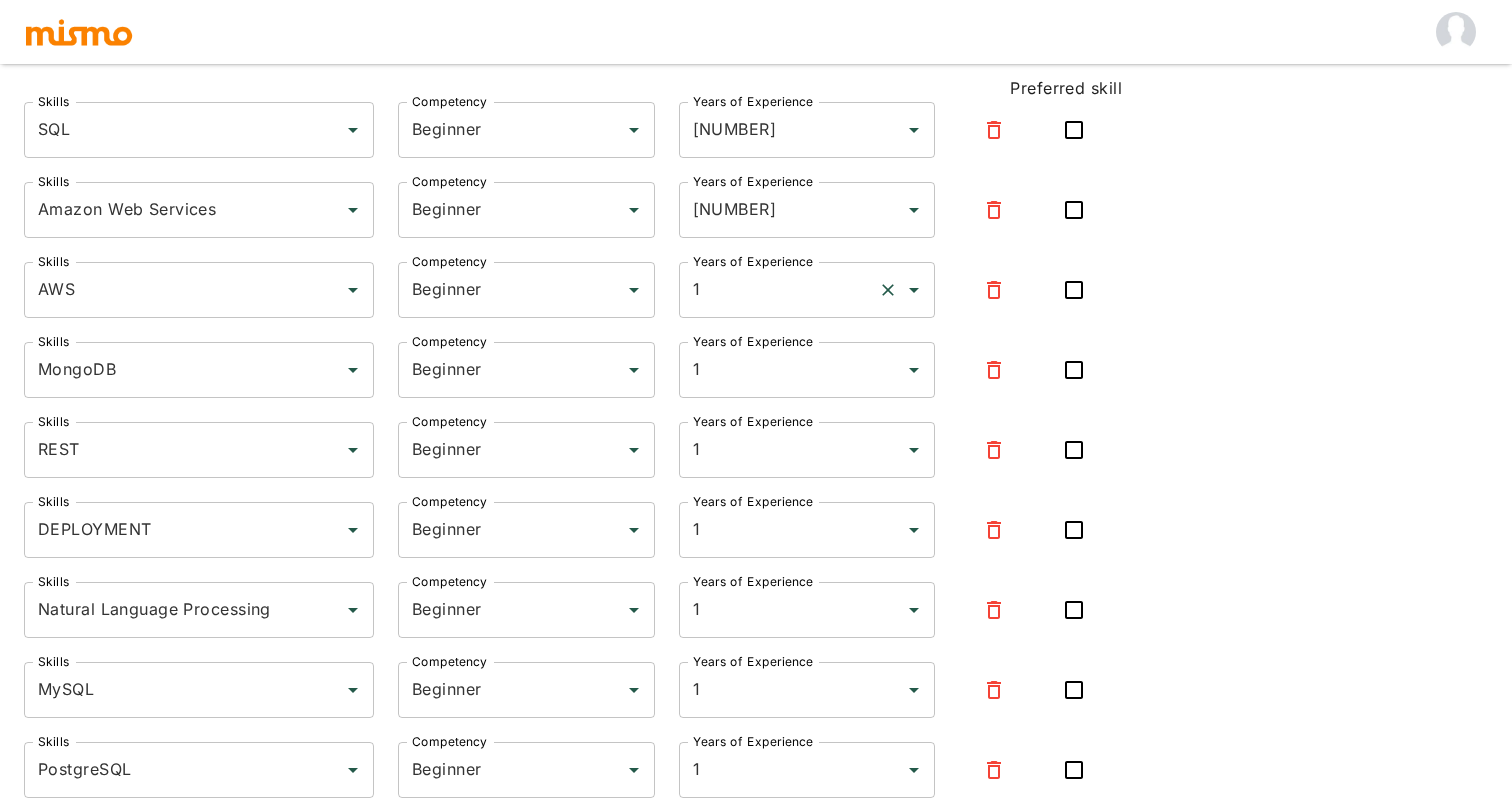 click on "1" at bounding box center [779, 290] 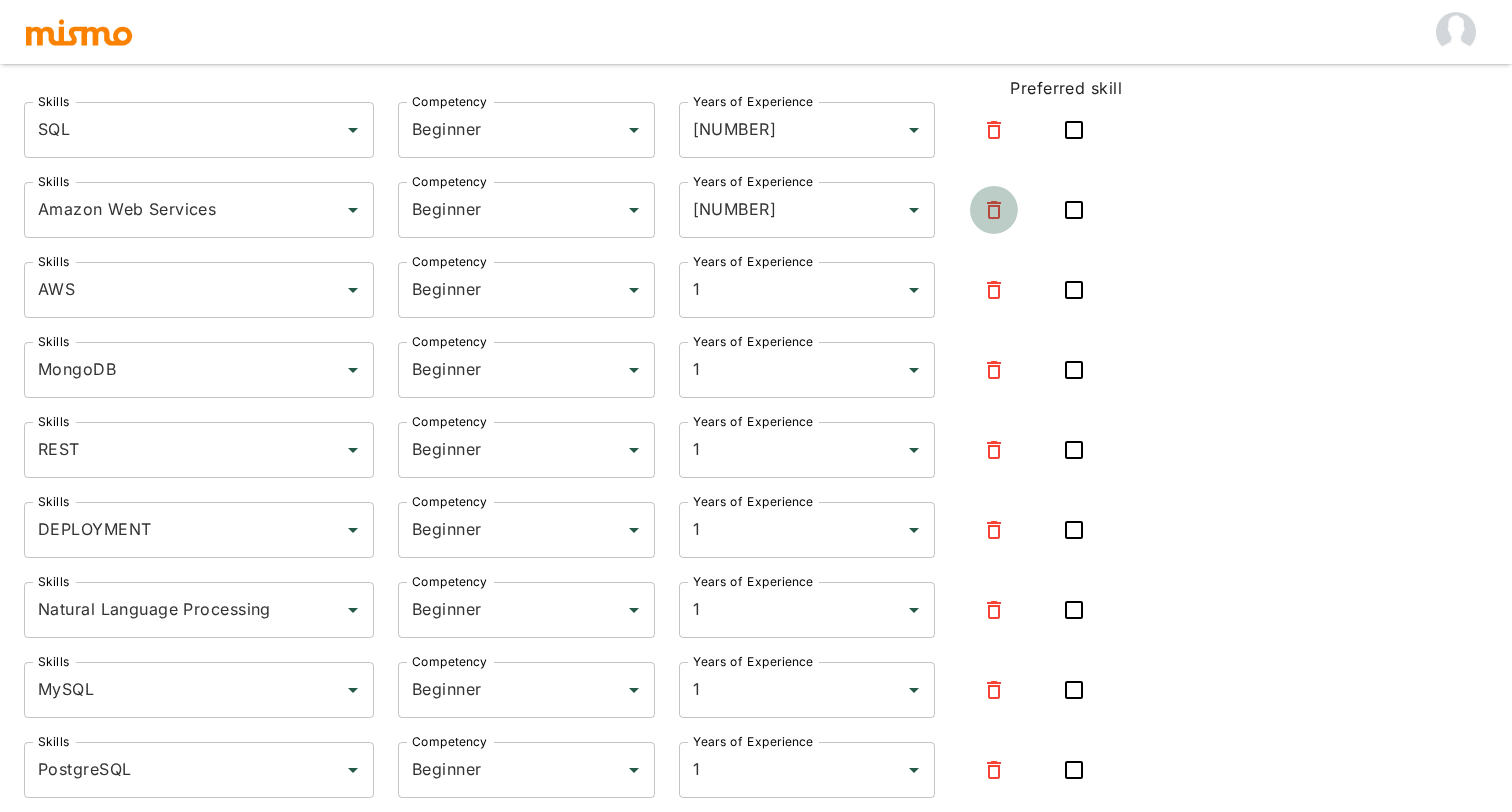 click 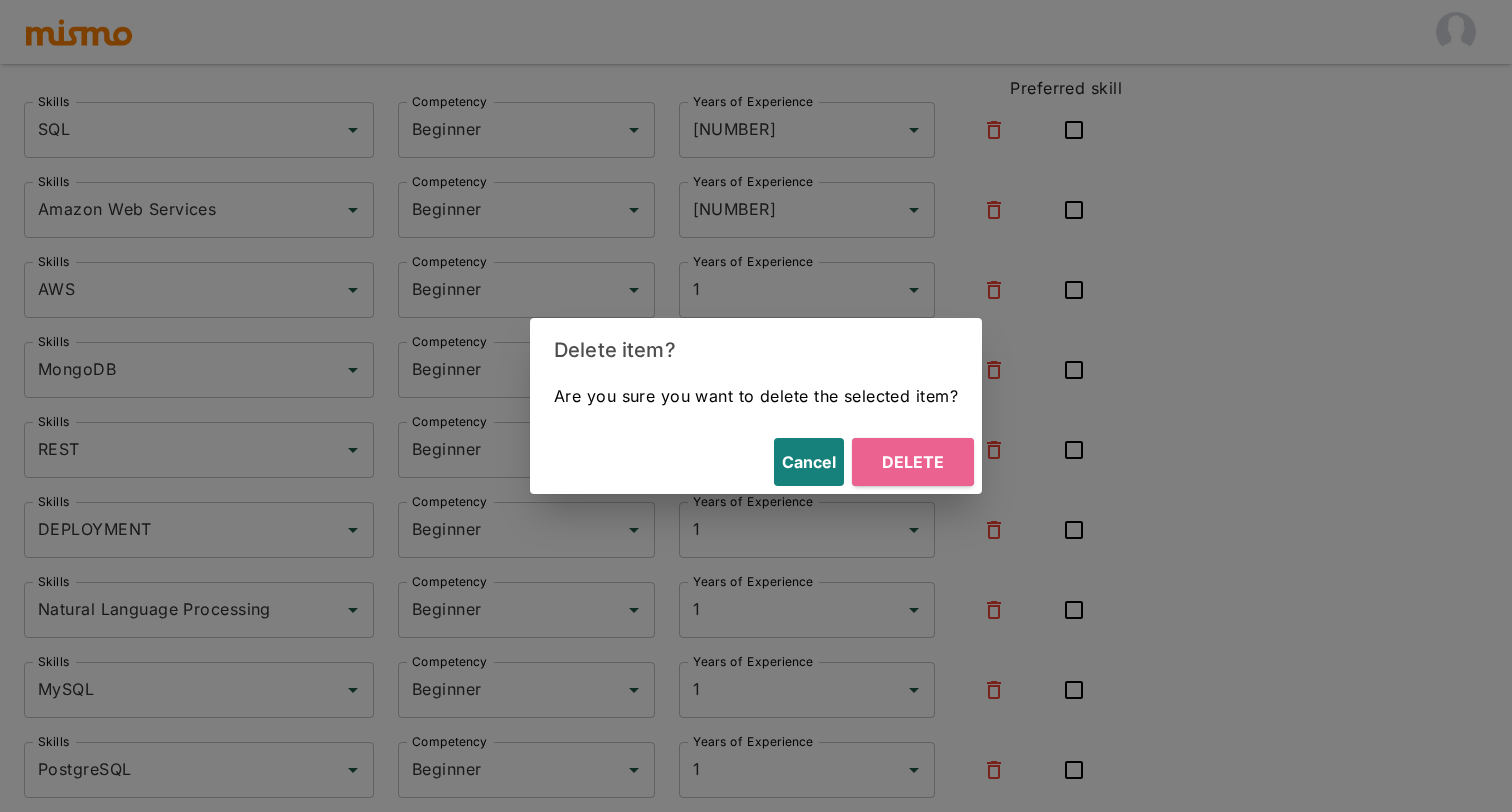 click on "Delete" at bounding box center (913, 462) 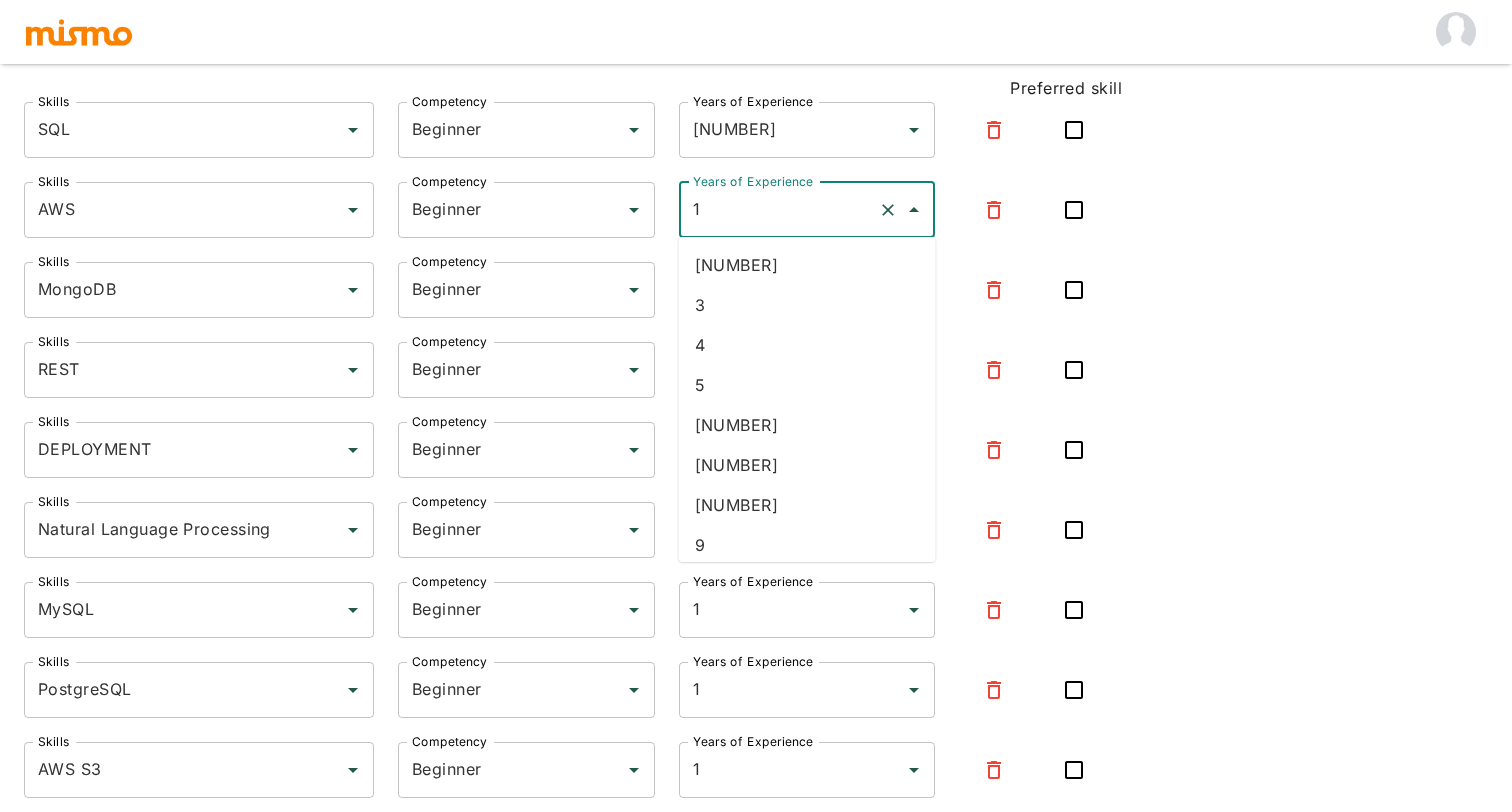 click on "1" at bounding box center (779, 210) 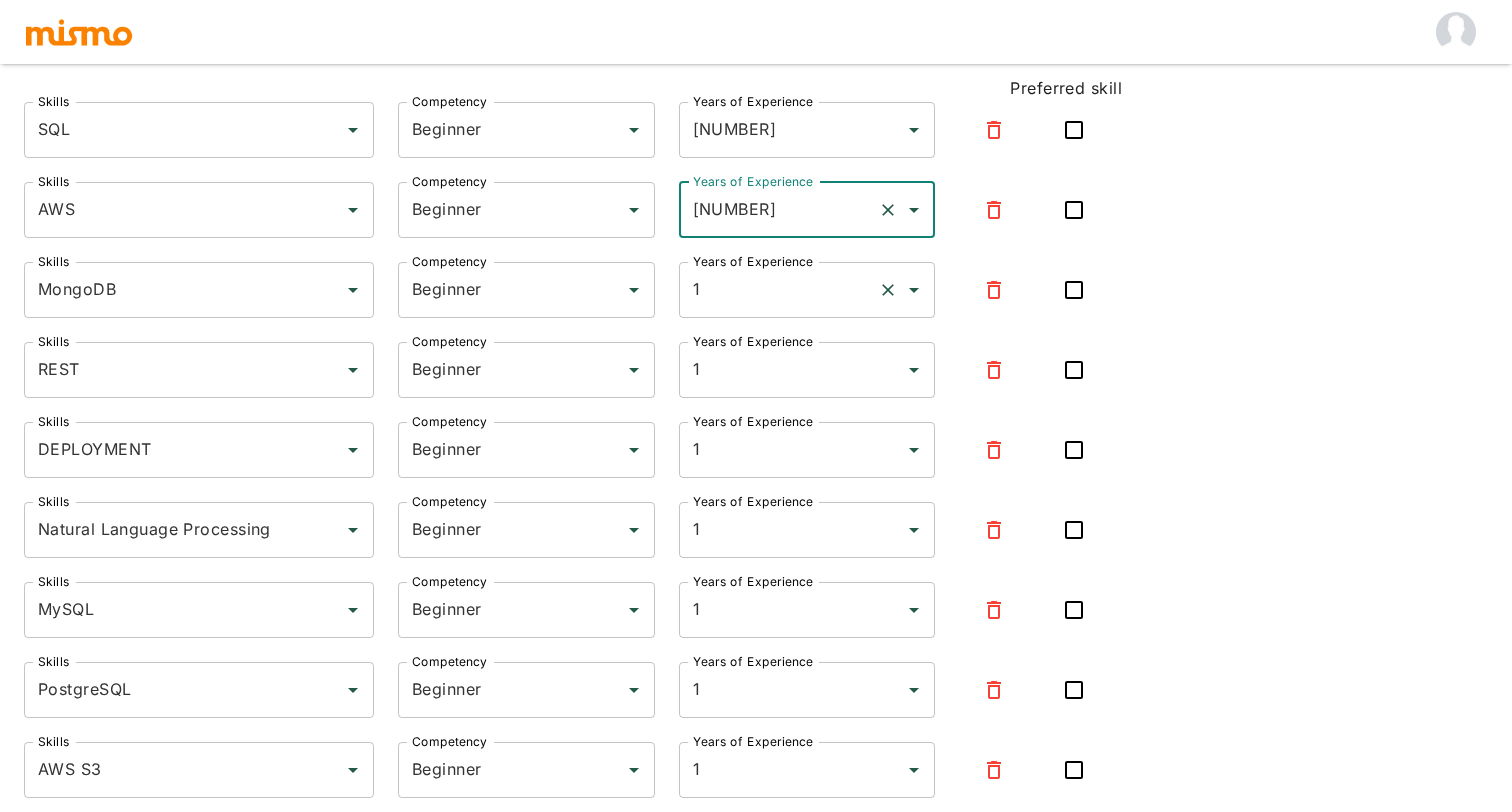 click on "1" at bounding box center [779, 290] 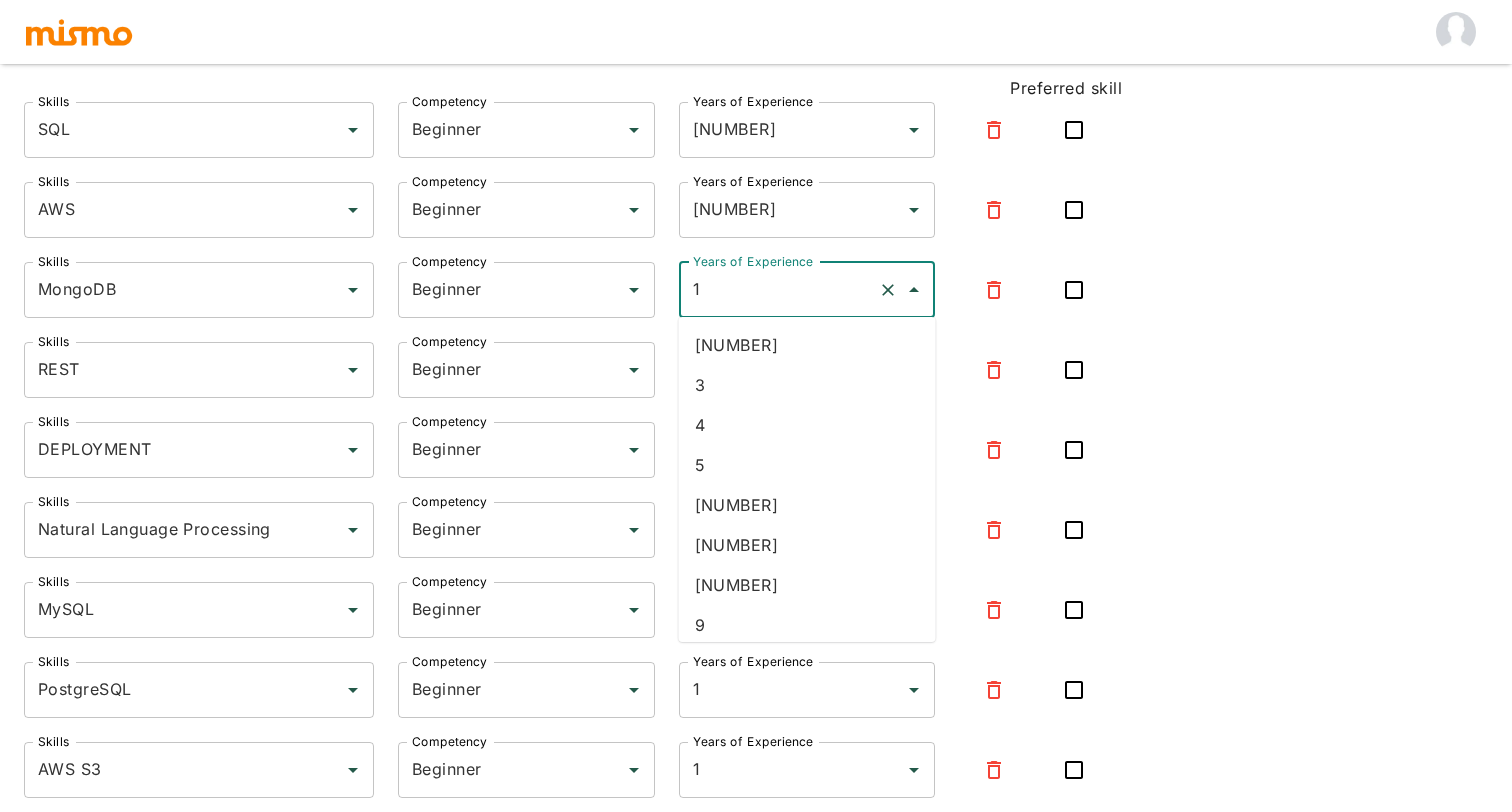 click on "[NUMBER]" at bounding box center (807, 345) 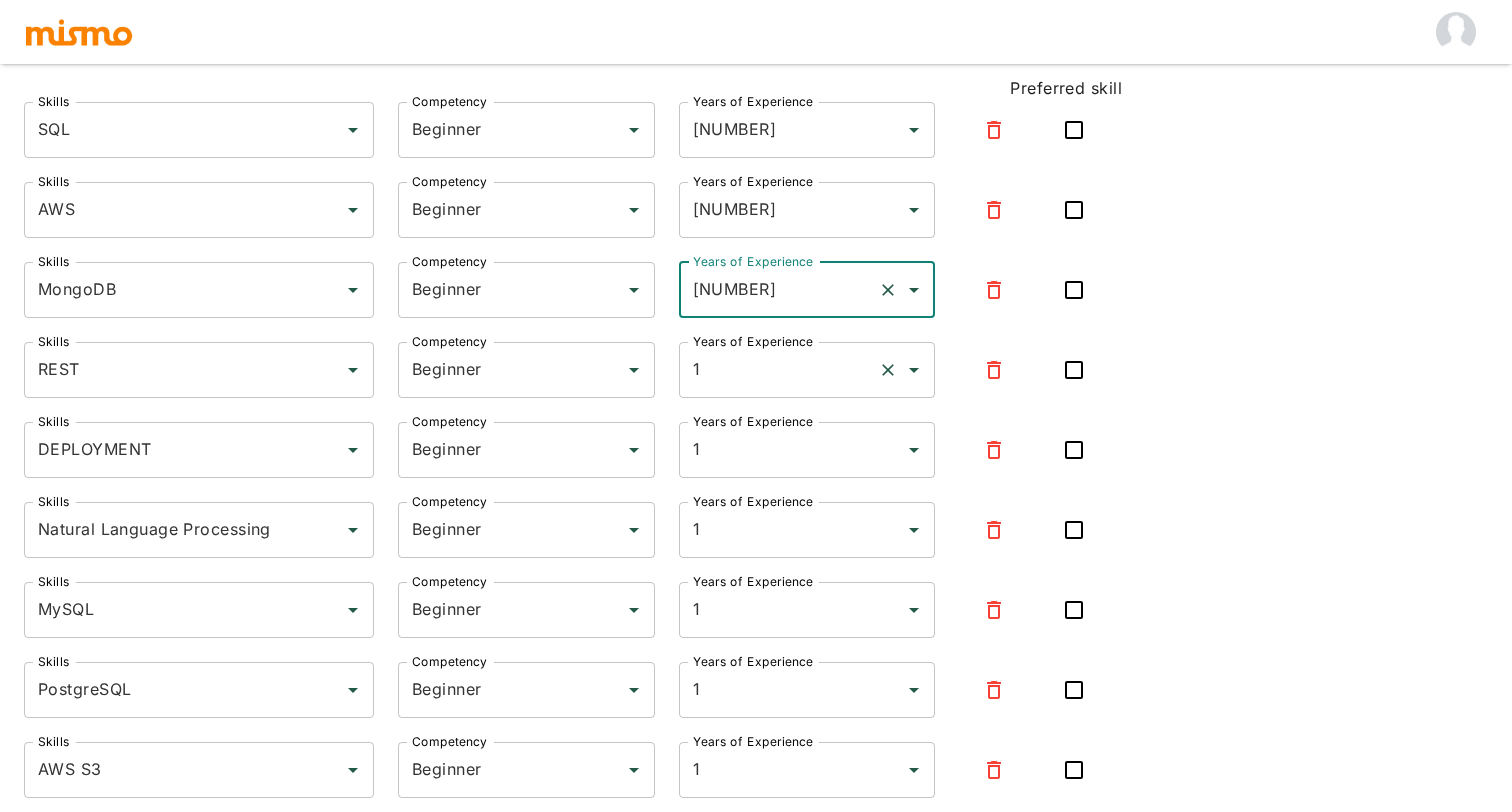 click on "1" at bounding box center [779, 370] 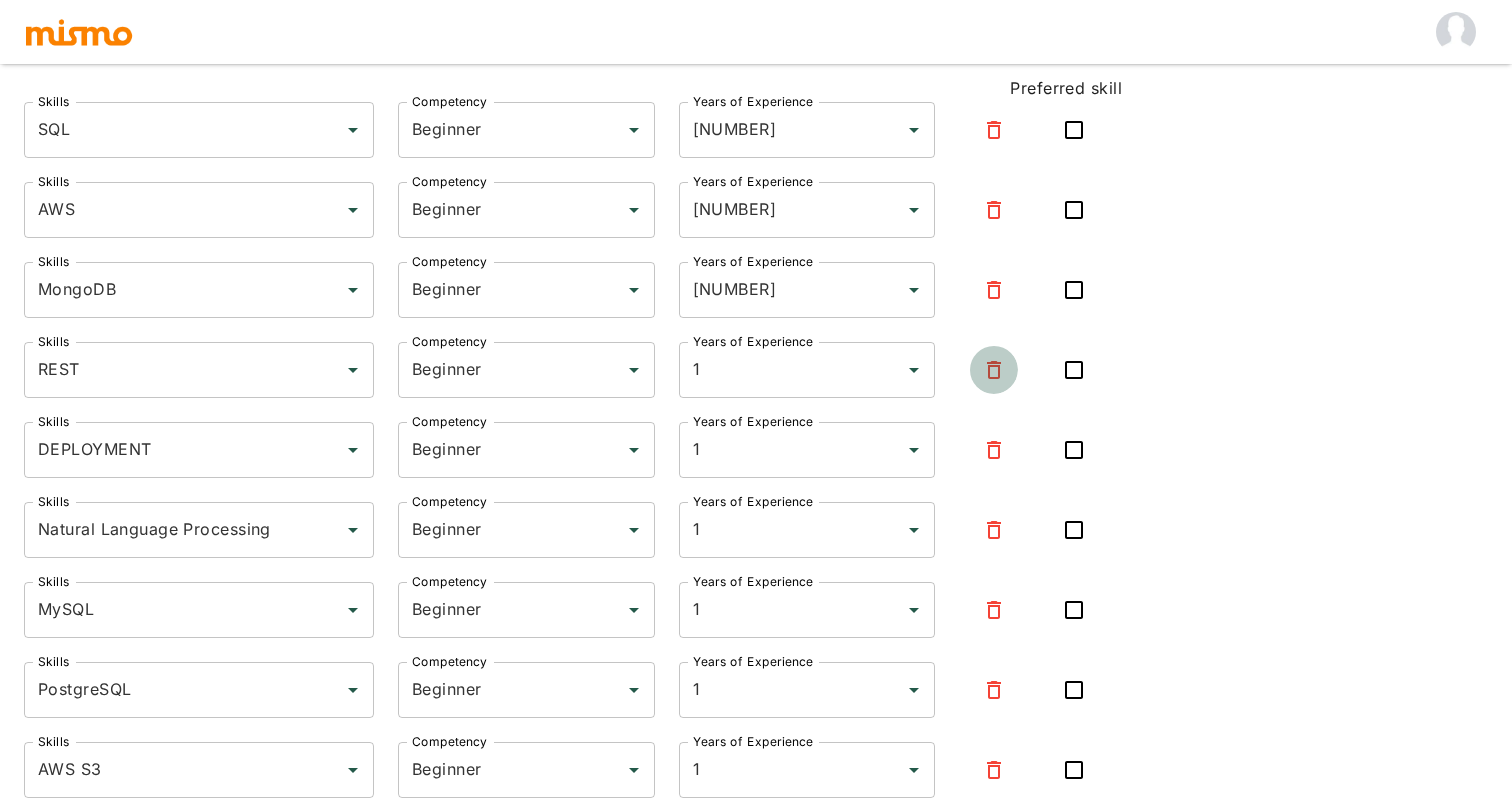 click at bounding box center (994, 370) 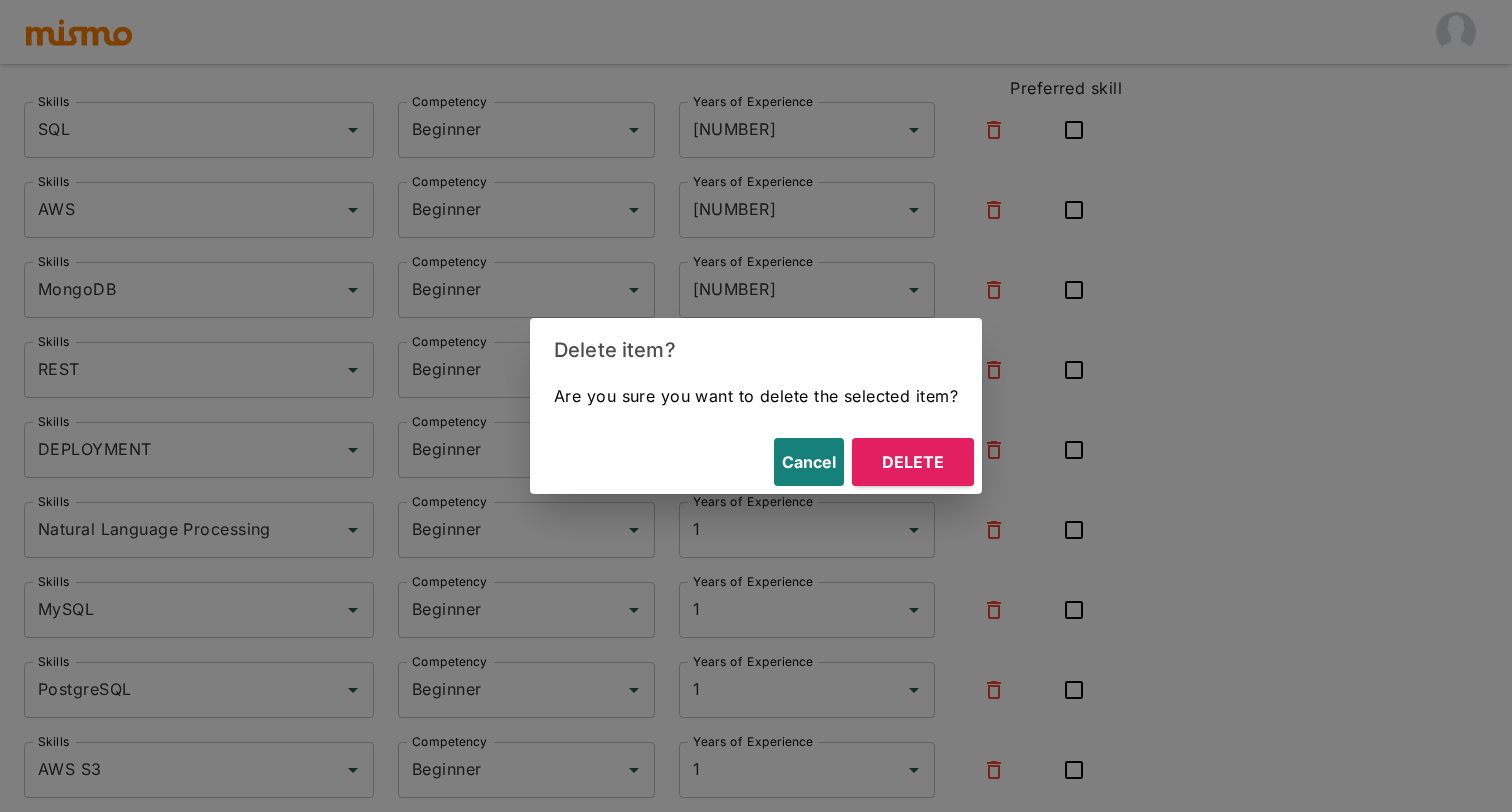 click on "Delete" at bounding box center [913, 462] 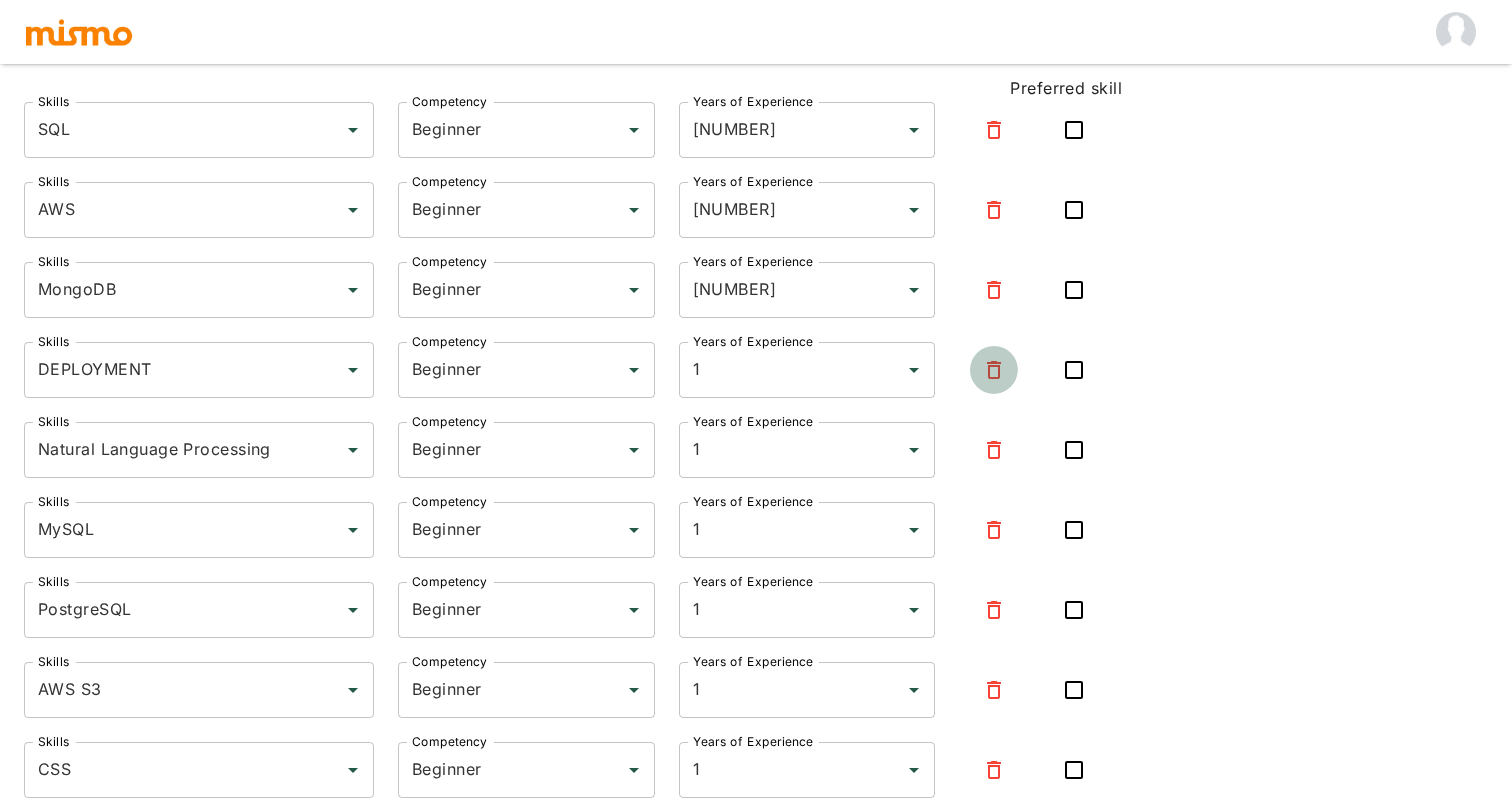 click 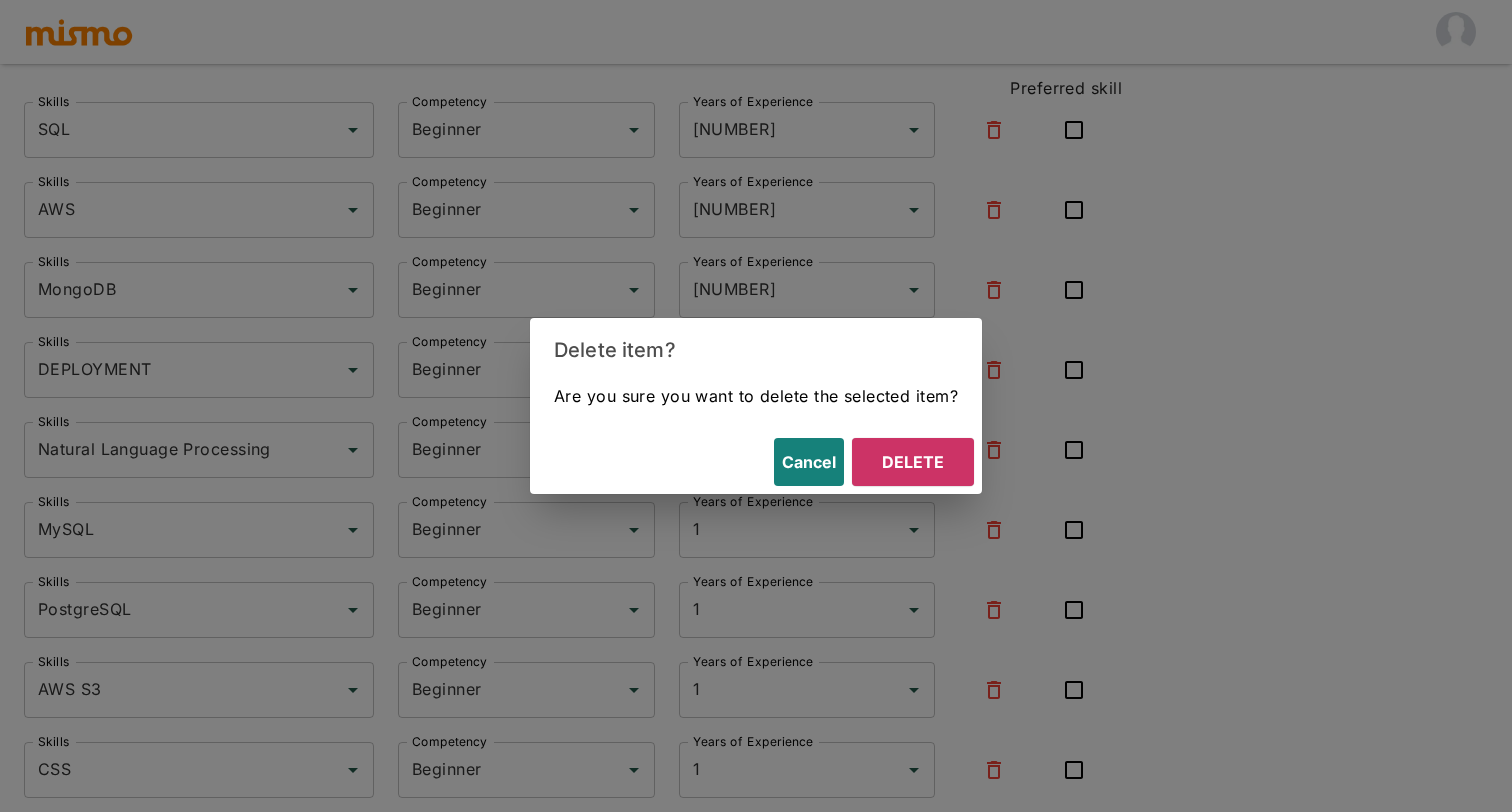 click on "Cancel Delete" at bounding box center (756, 462) 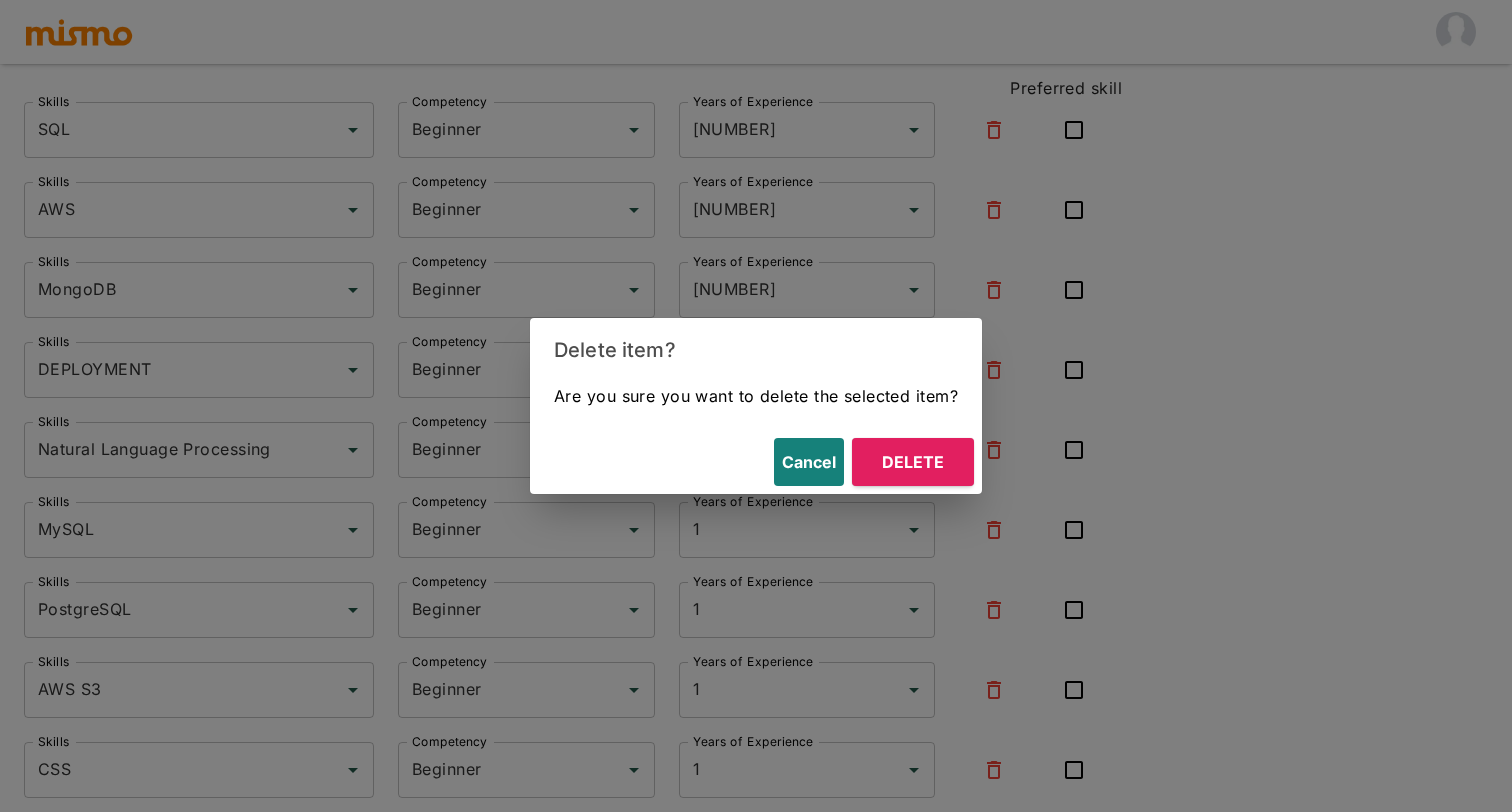 click on "Delete" at bounding box center [913, 462] 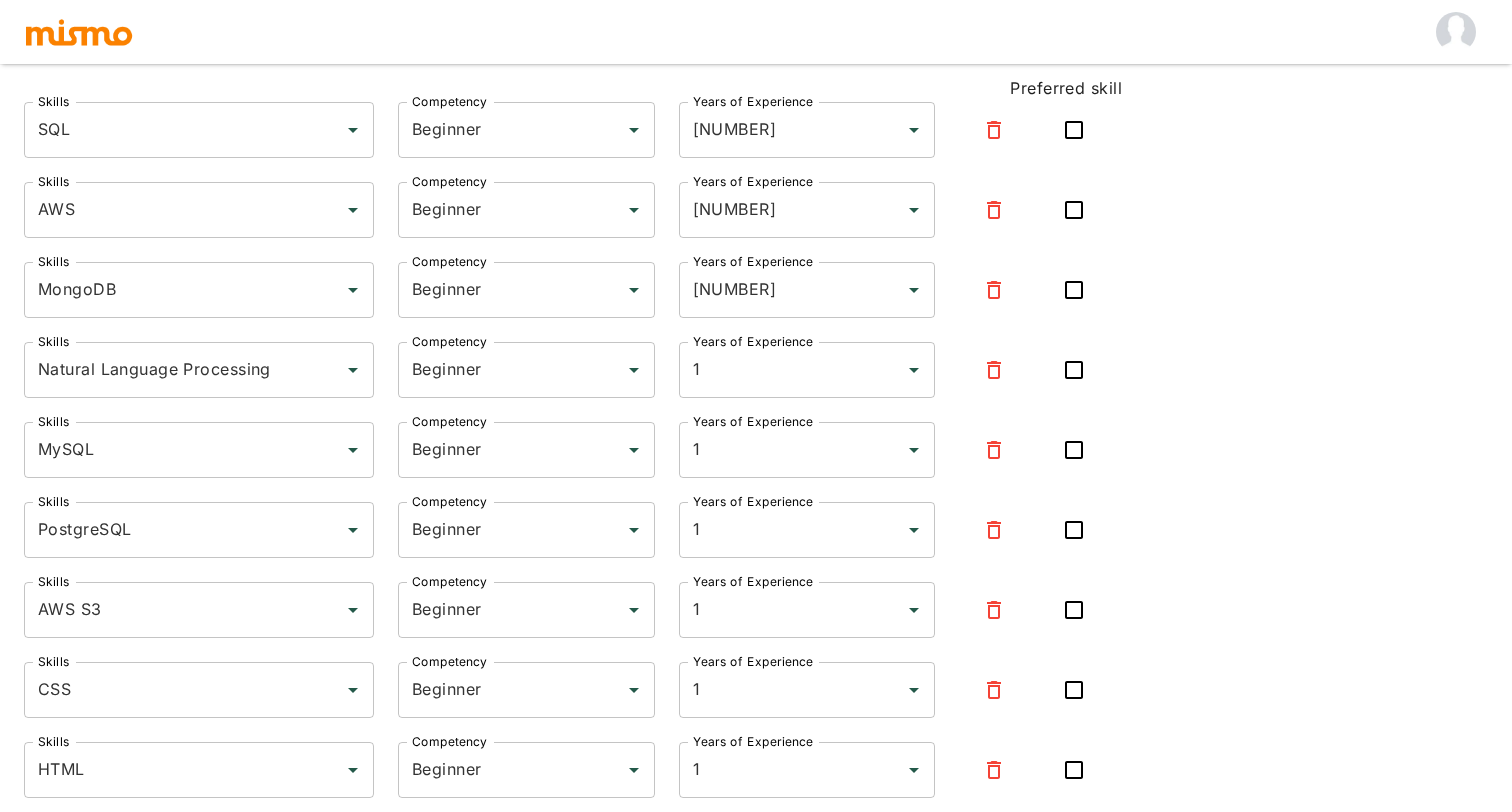 click at bounding box center [994, 370] 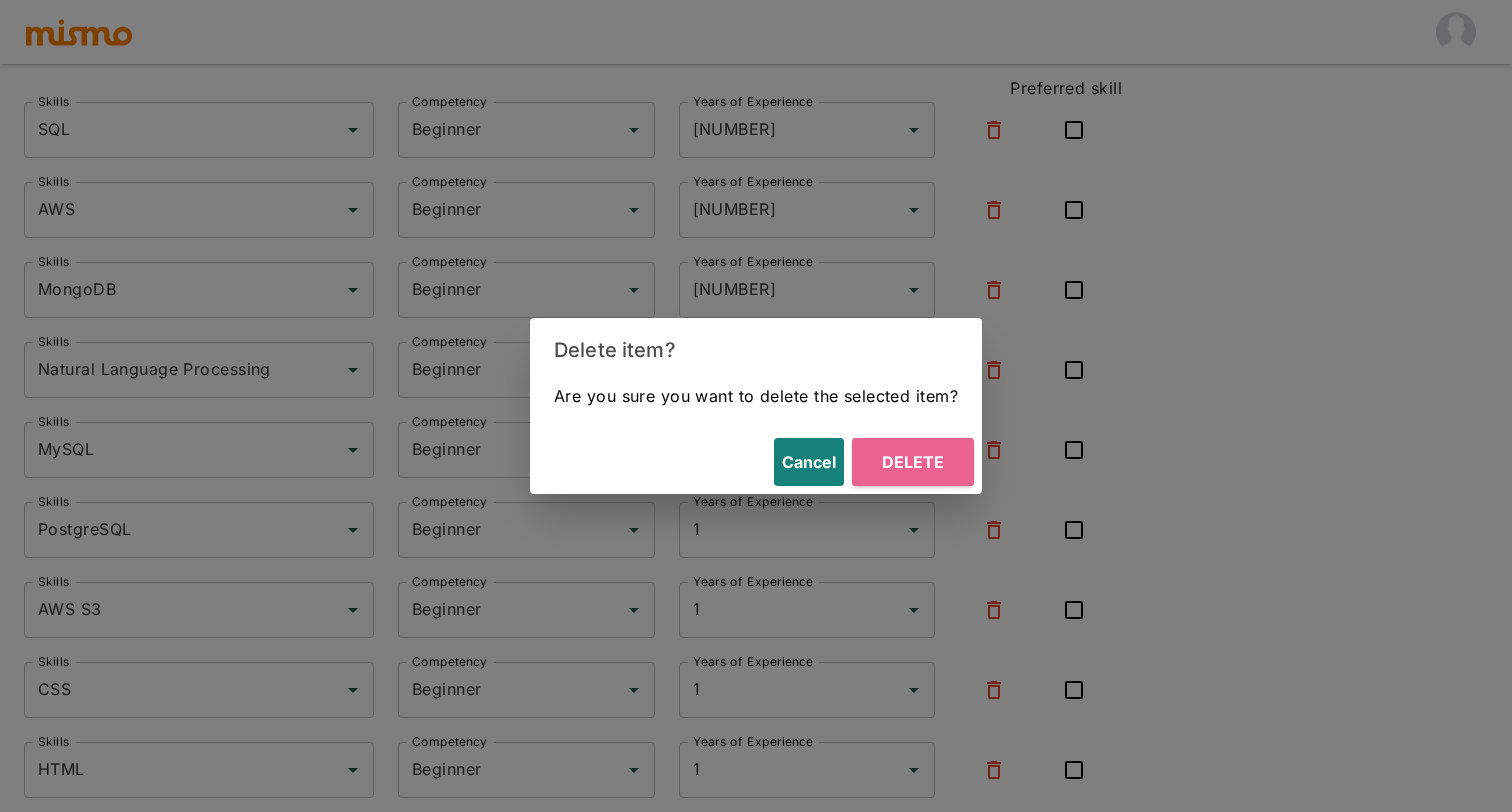 click on "Delete" at bounding box center [913, 462] 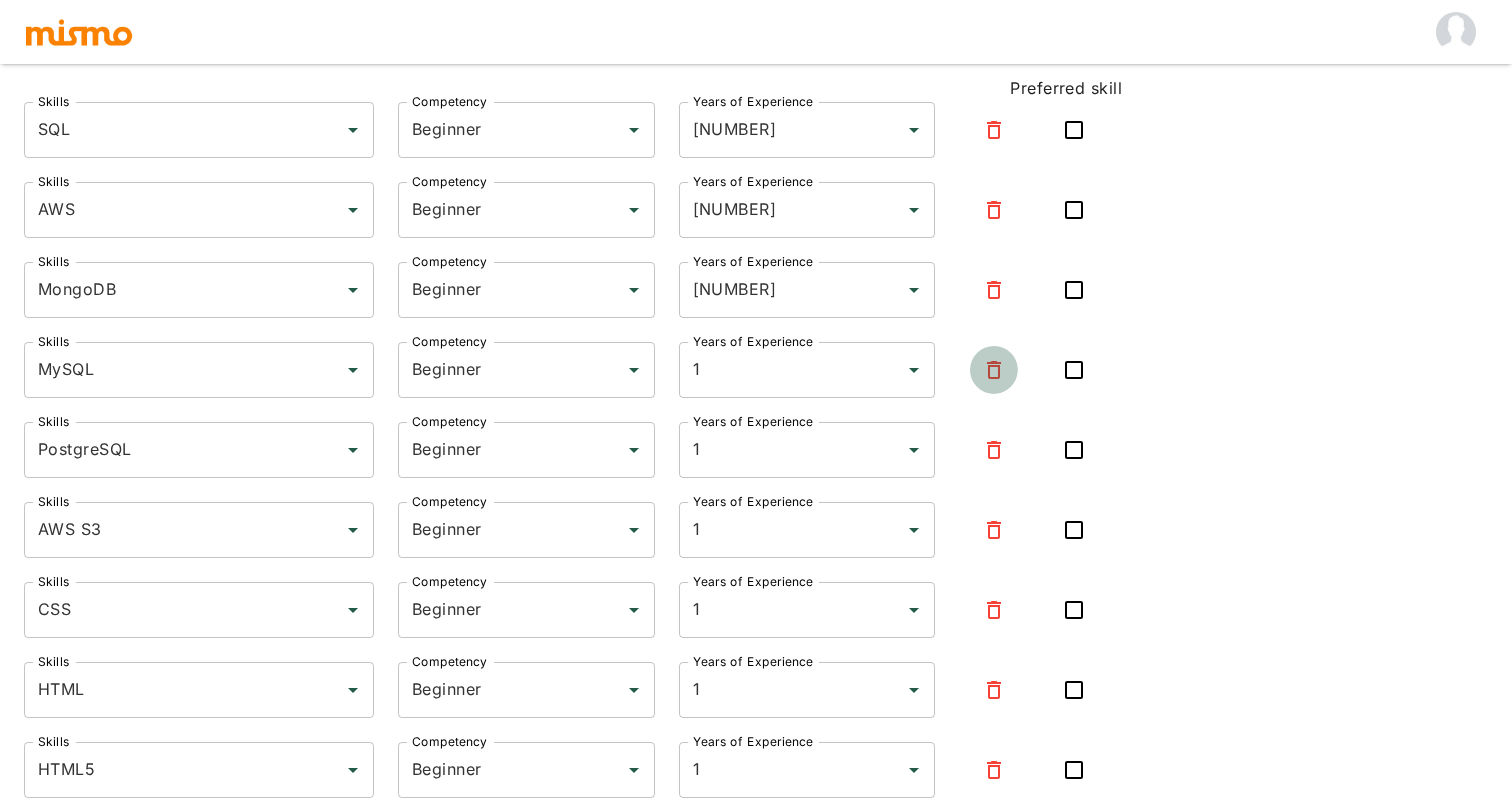 click 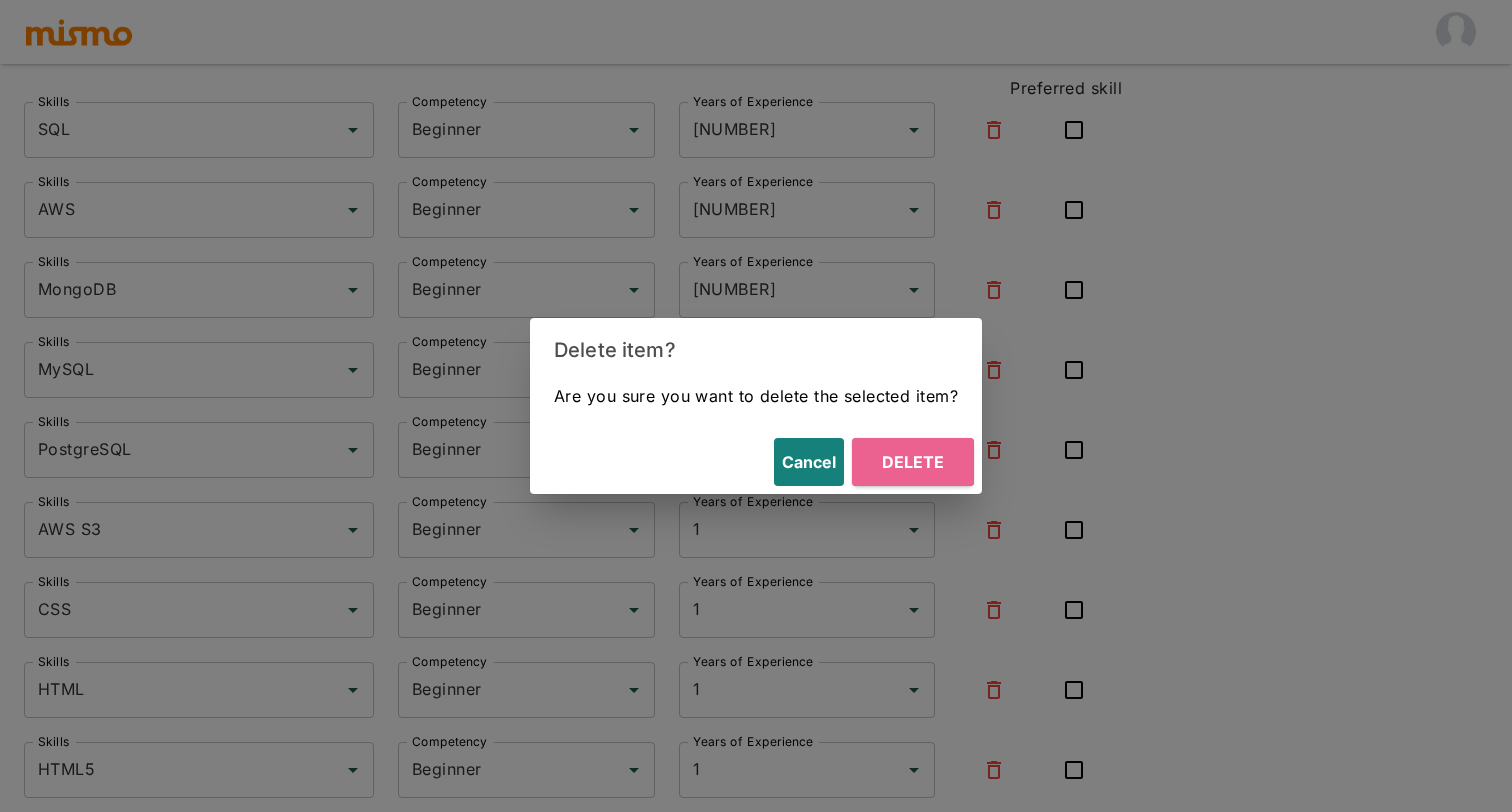 click on "Delete" at bounding box center [913, 462] 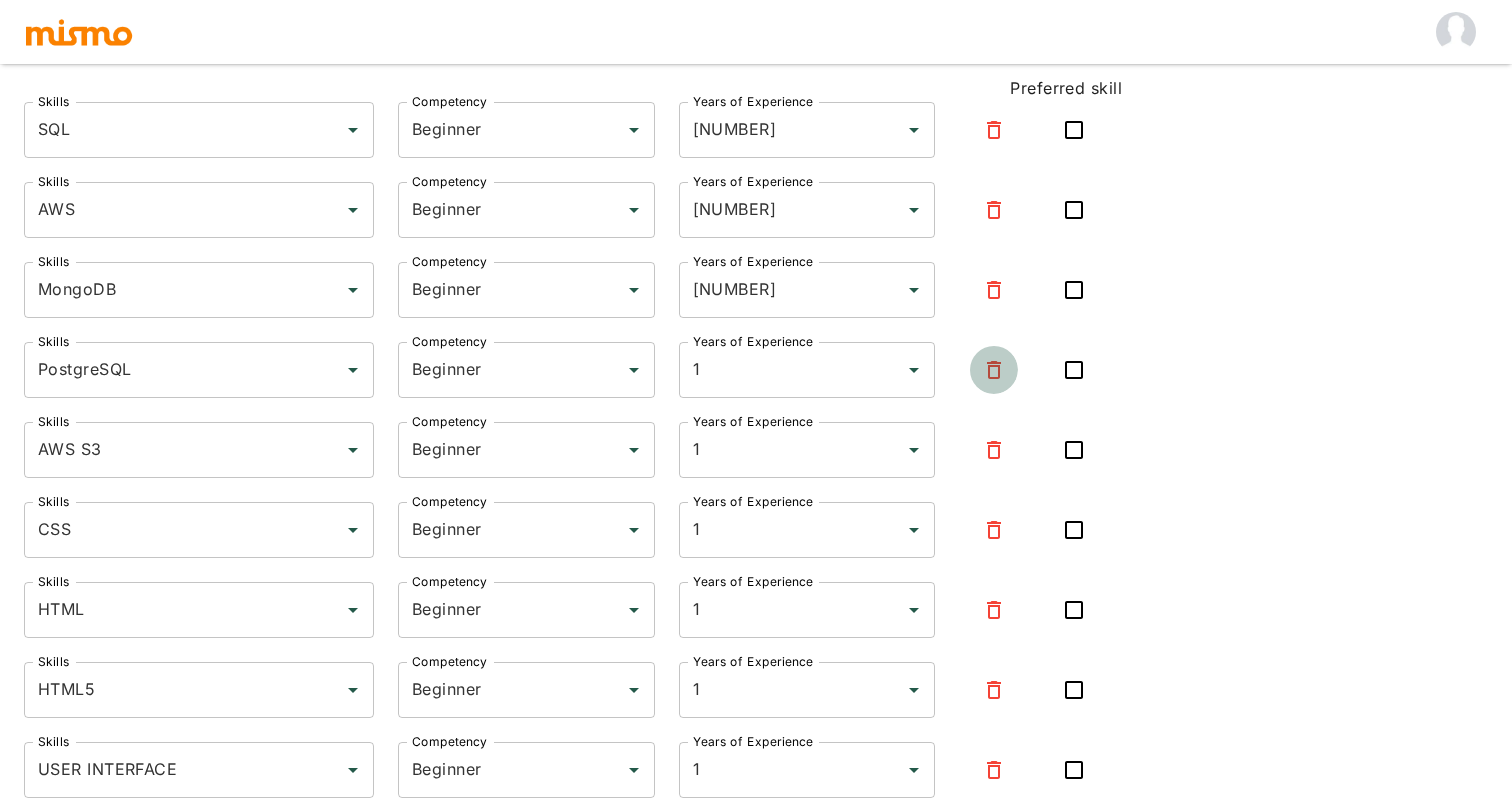 click 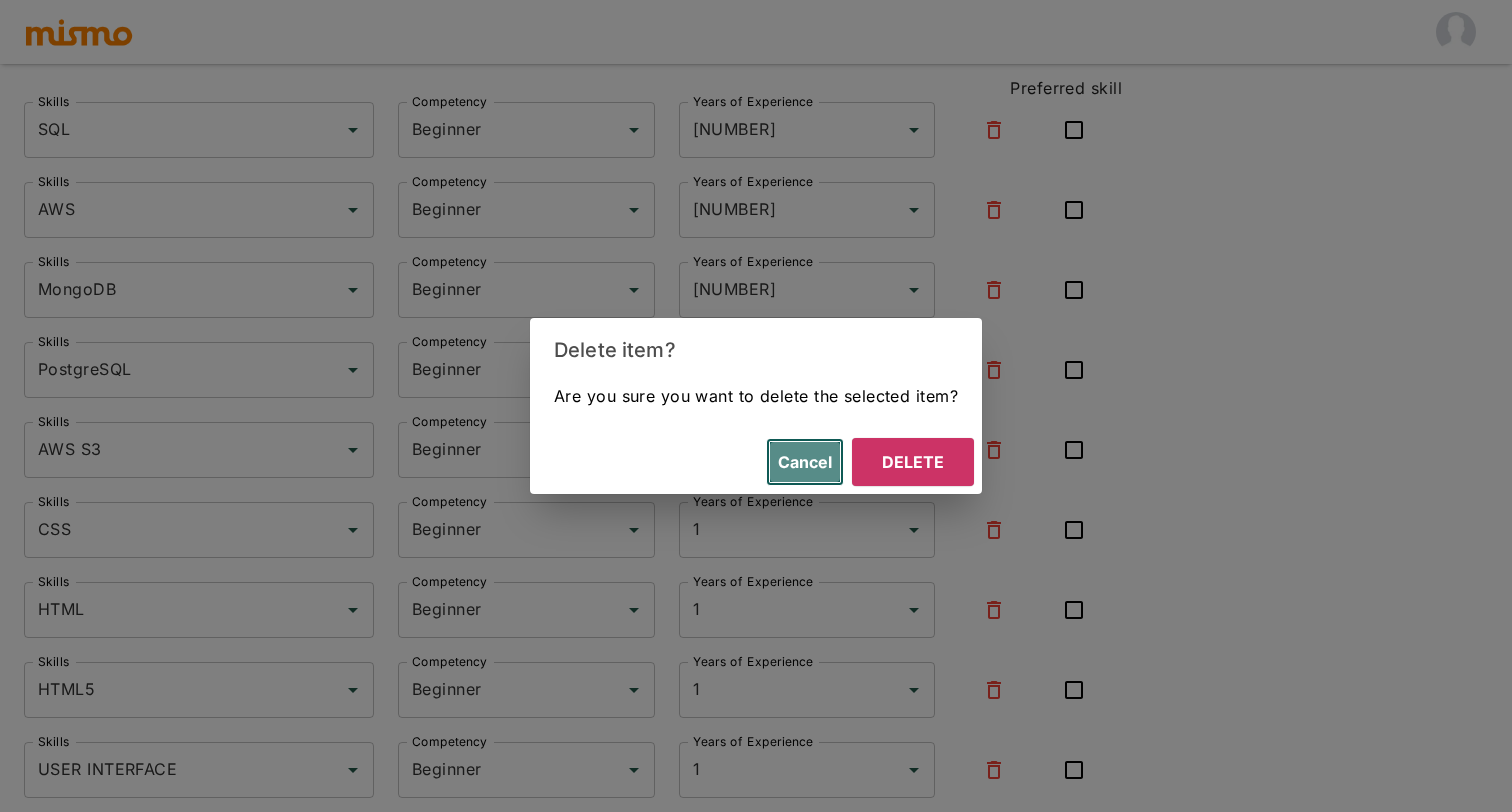 click on "Cancel" at bounding box center (805, 462) 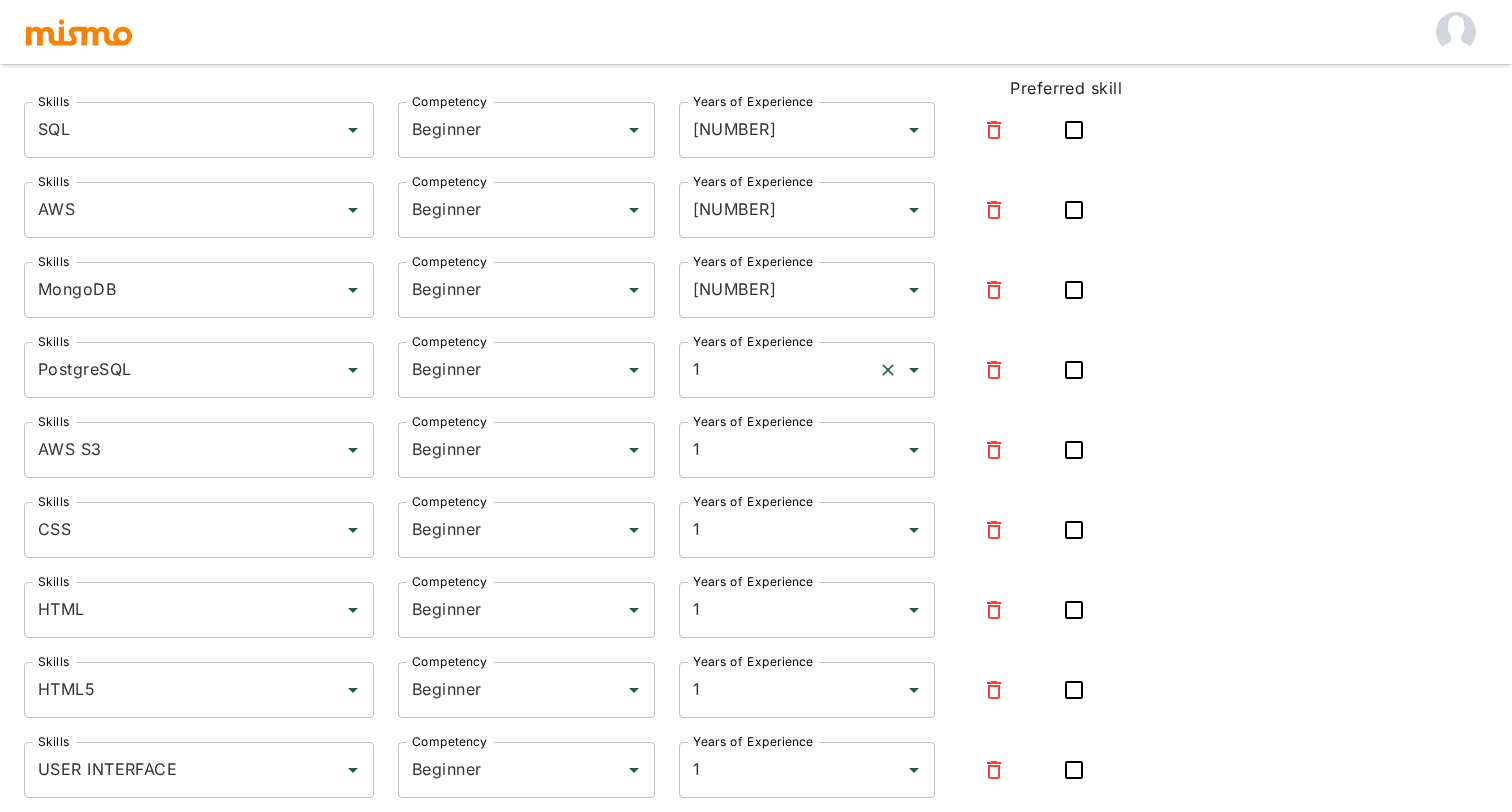 click on "1" at bounding box center [779, 370] 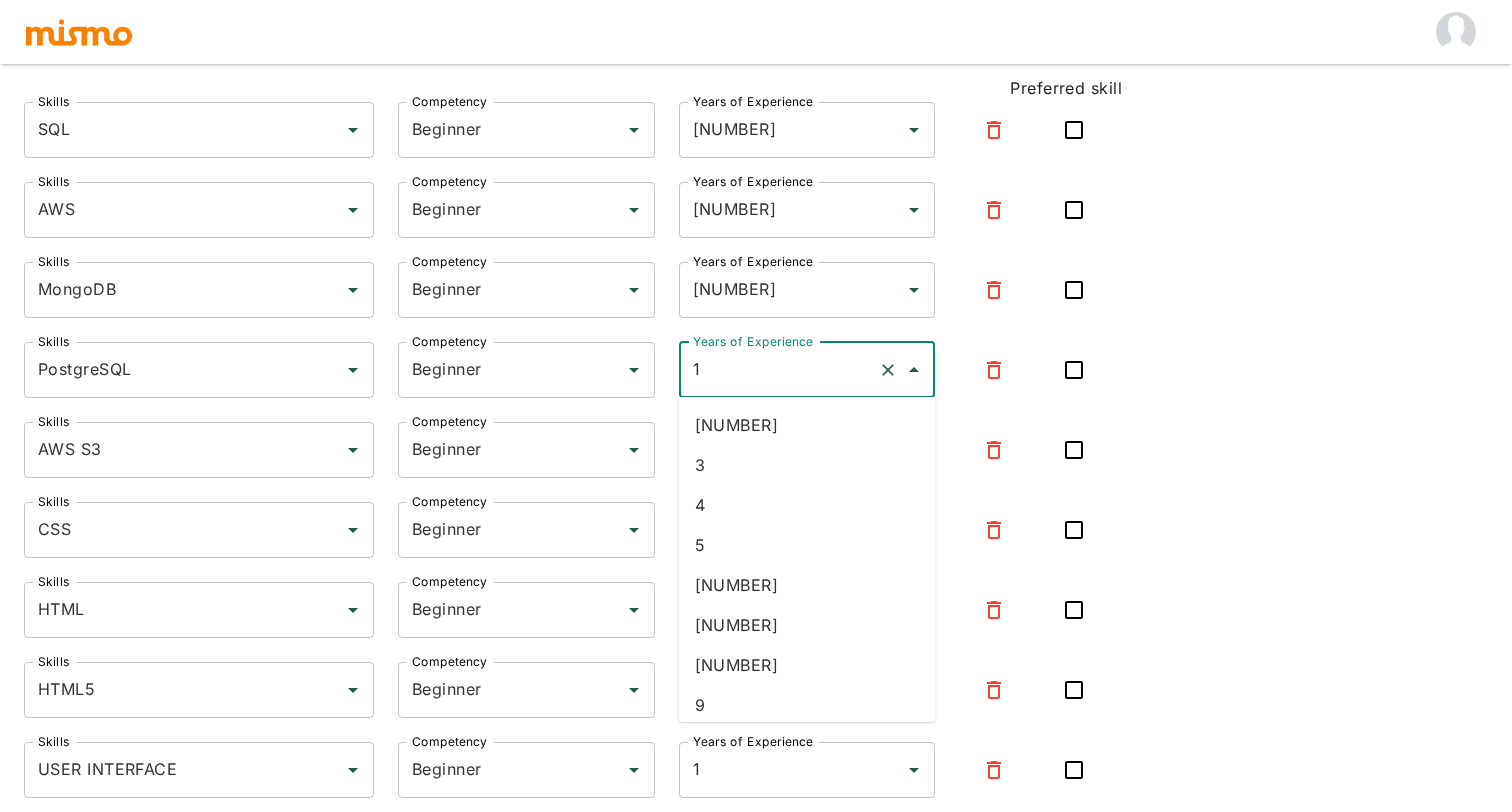 click on "3" at bounding box center (807, 465) 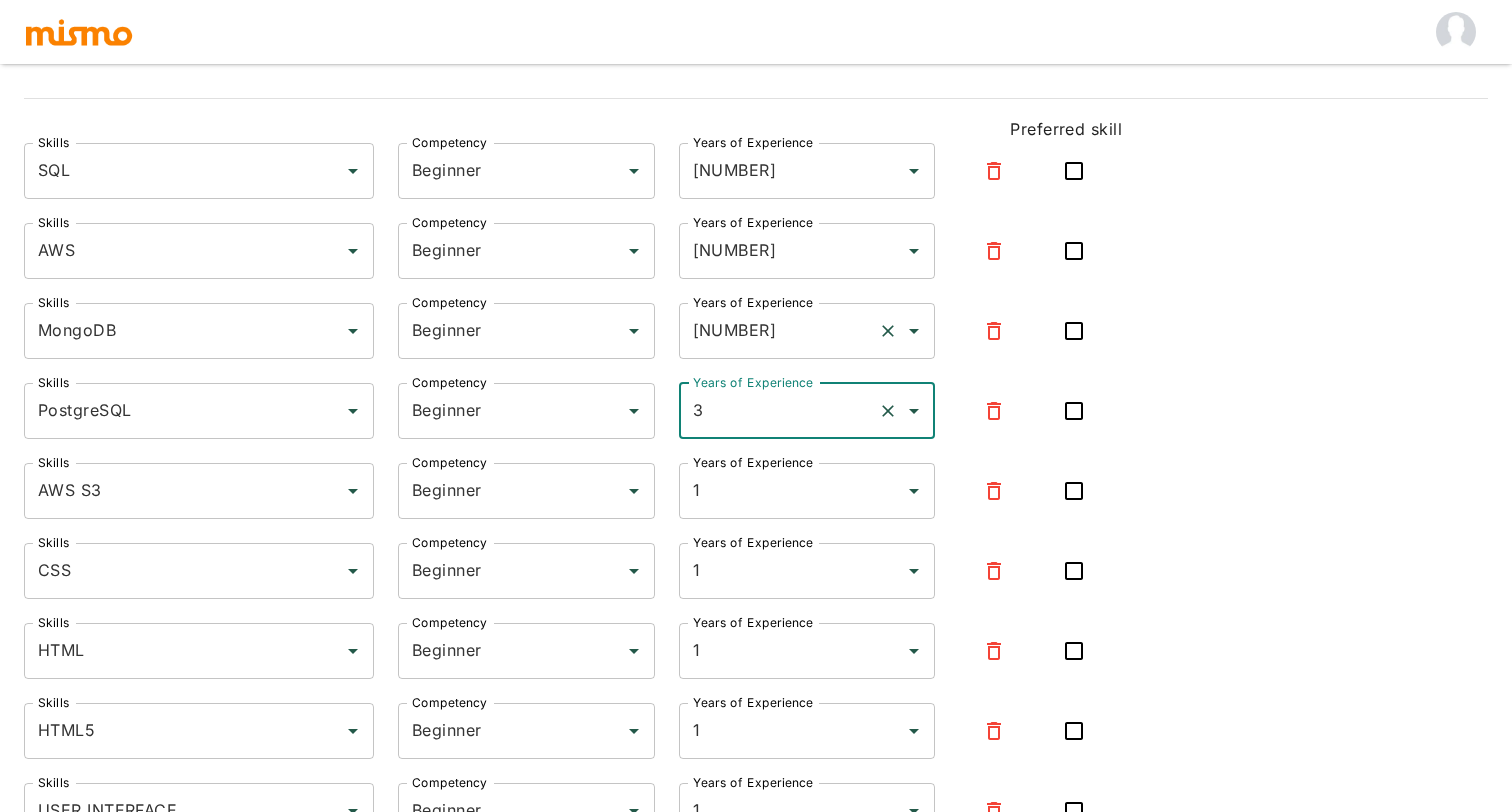 scroll, scrollTop: 218, scrollLeft: 0, axis: vertical 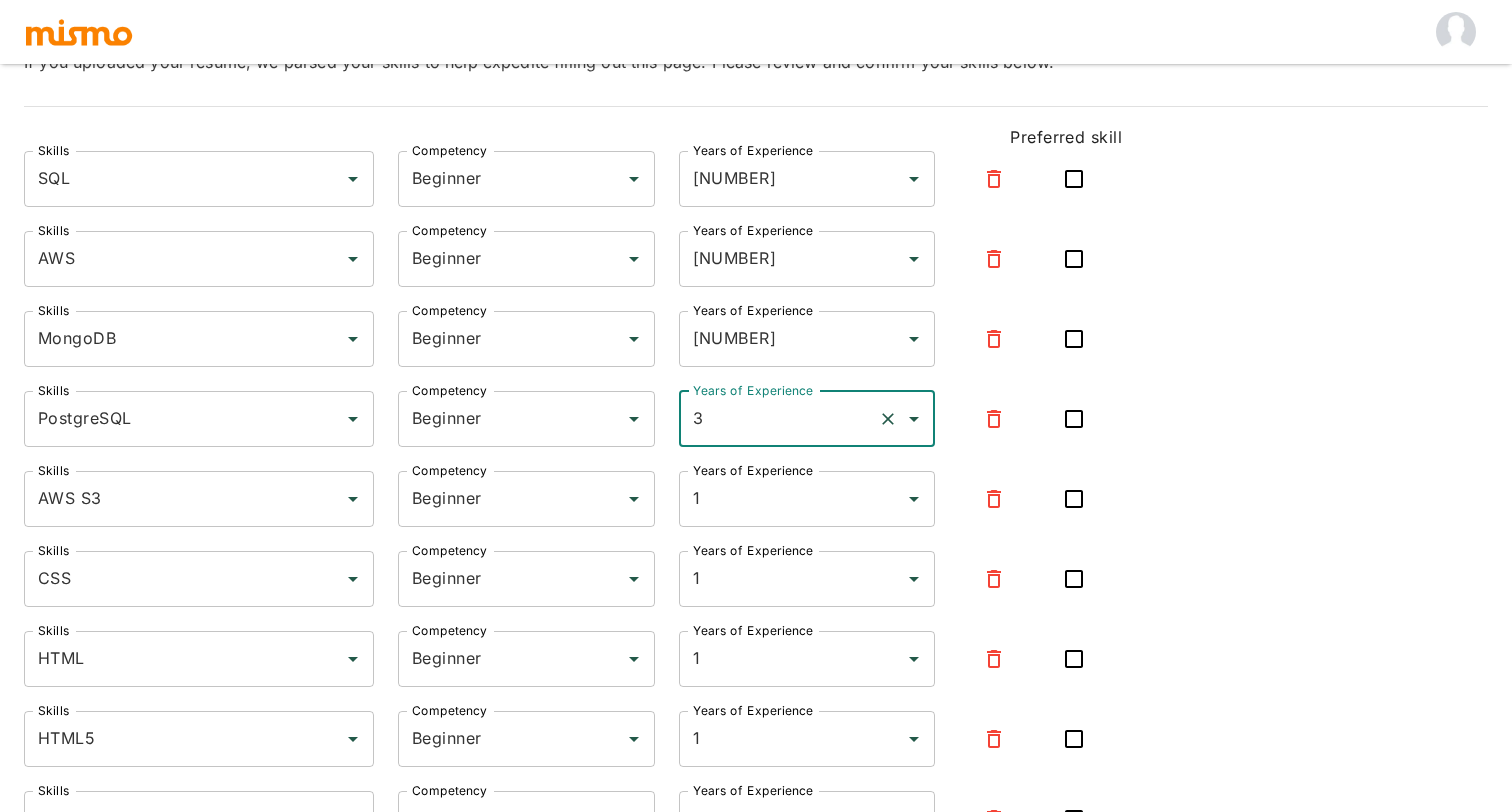 click 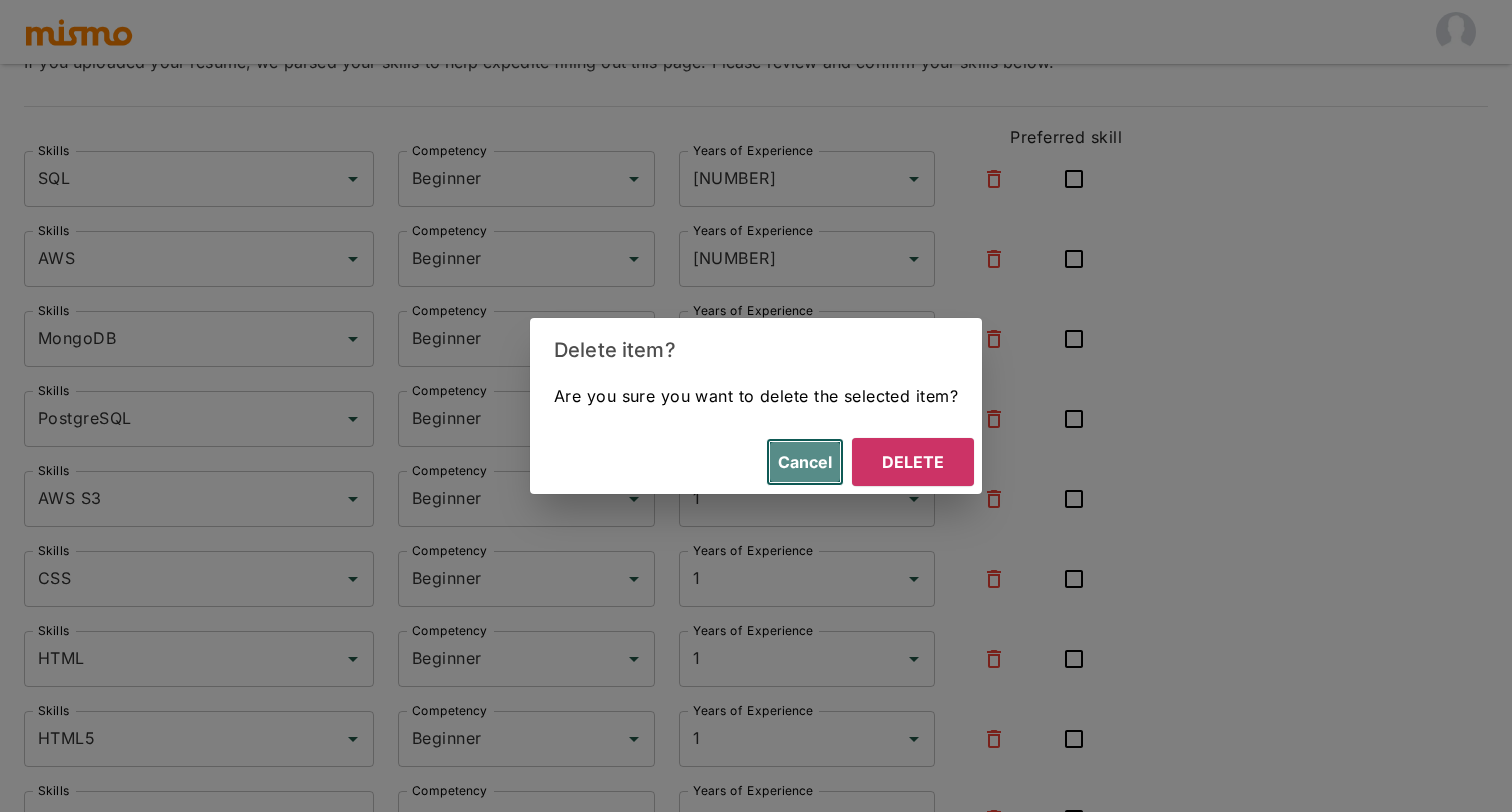 click on "Cancel" at bounding box center (805, 462) 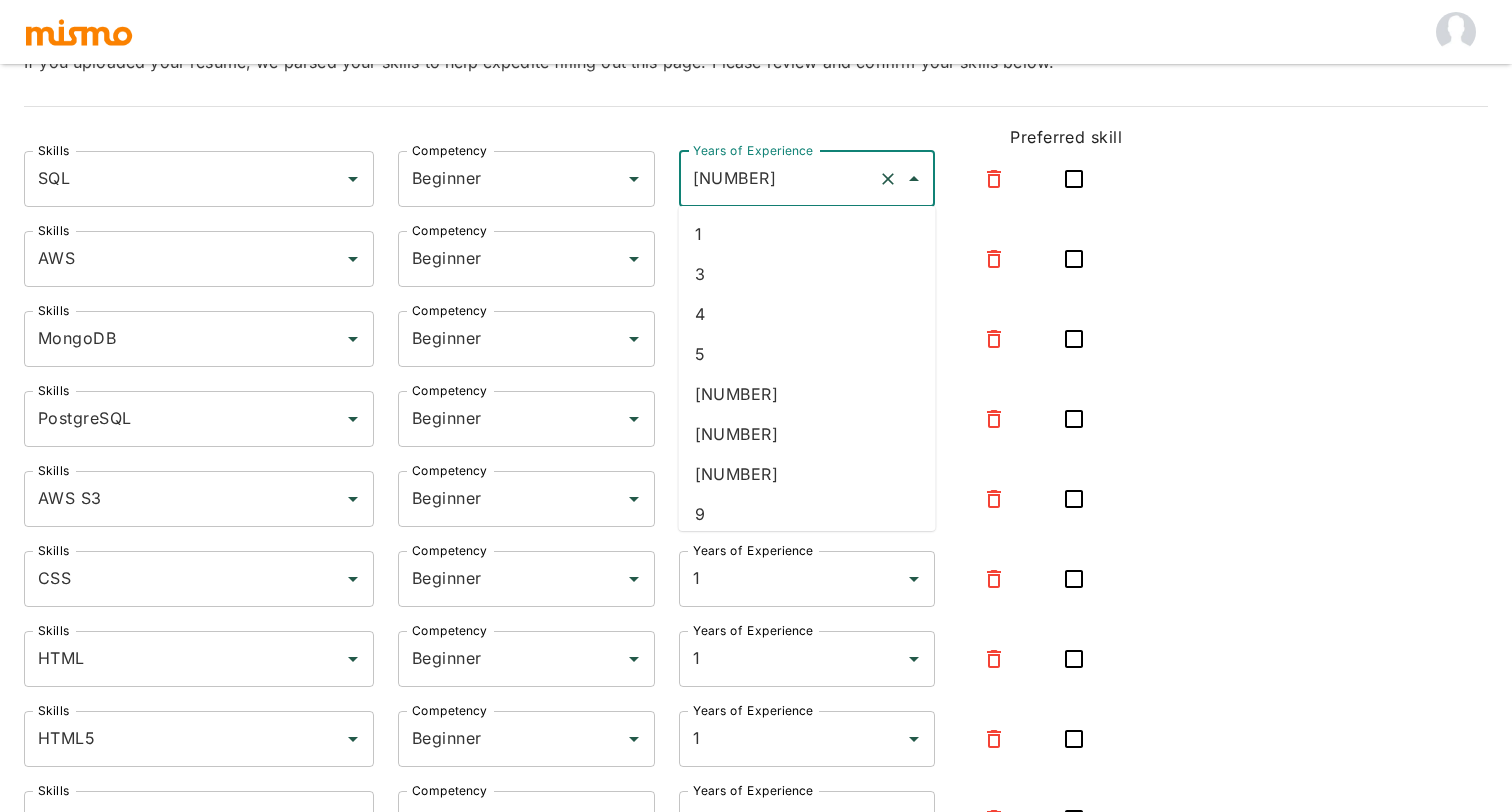 click on "[NUMBER]" at bounding box center [779, 179] 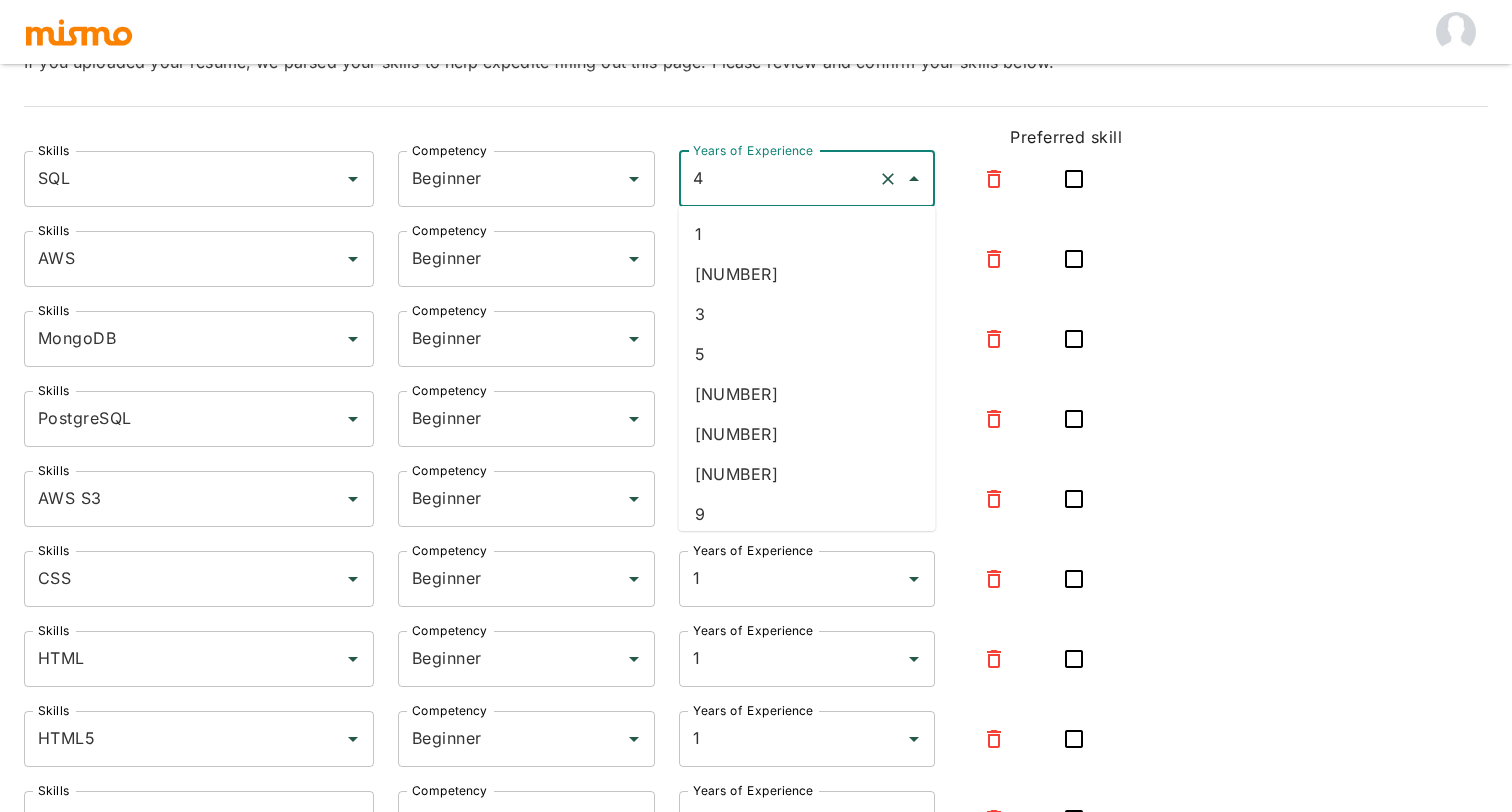 click on "4" at bounding box center [779, 179] 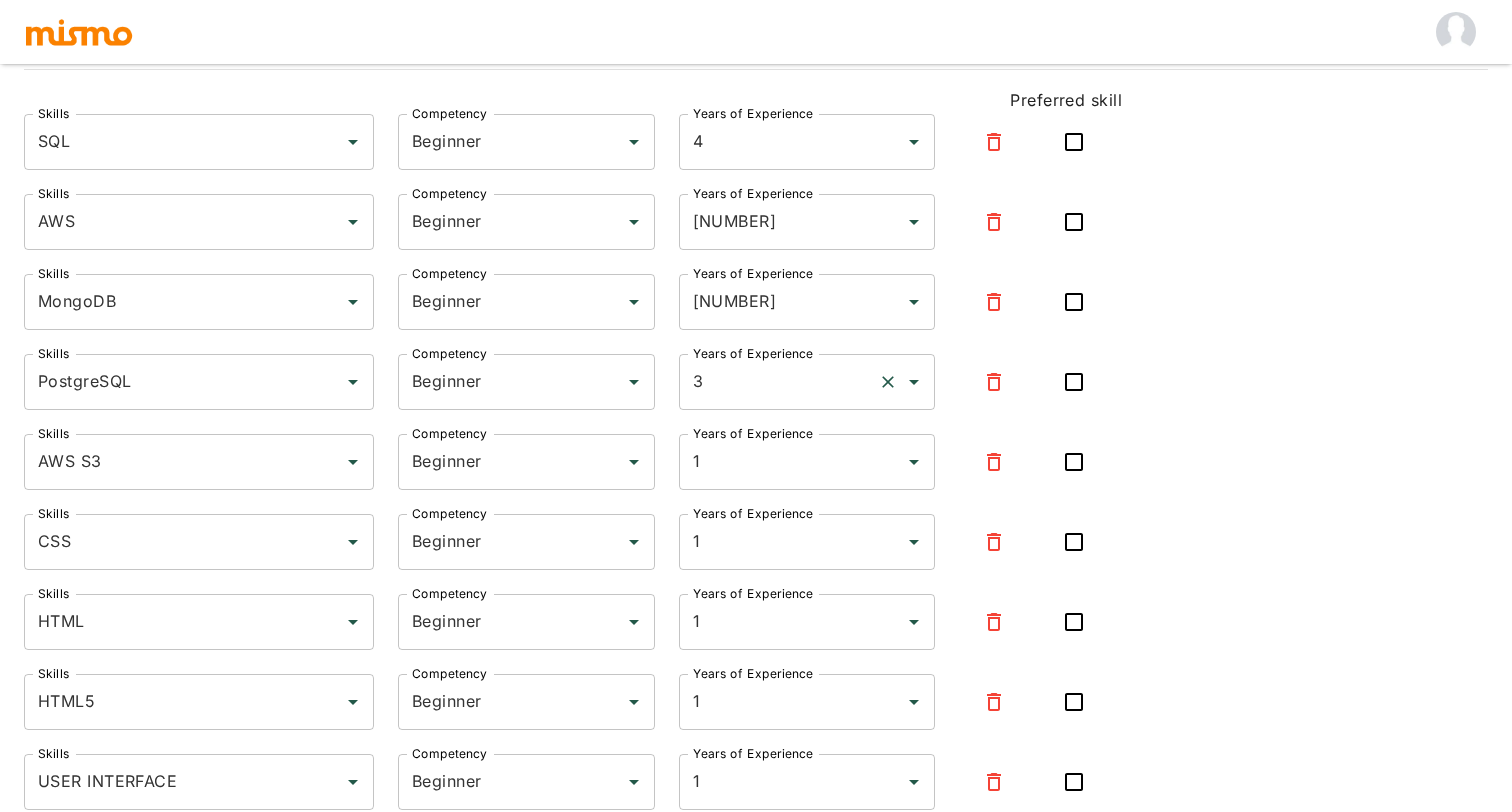 scroll, scrollTop: 268, scrollLeft: 0, axis: vertical 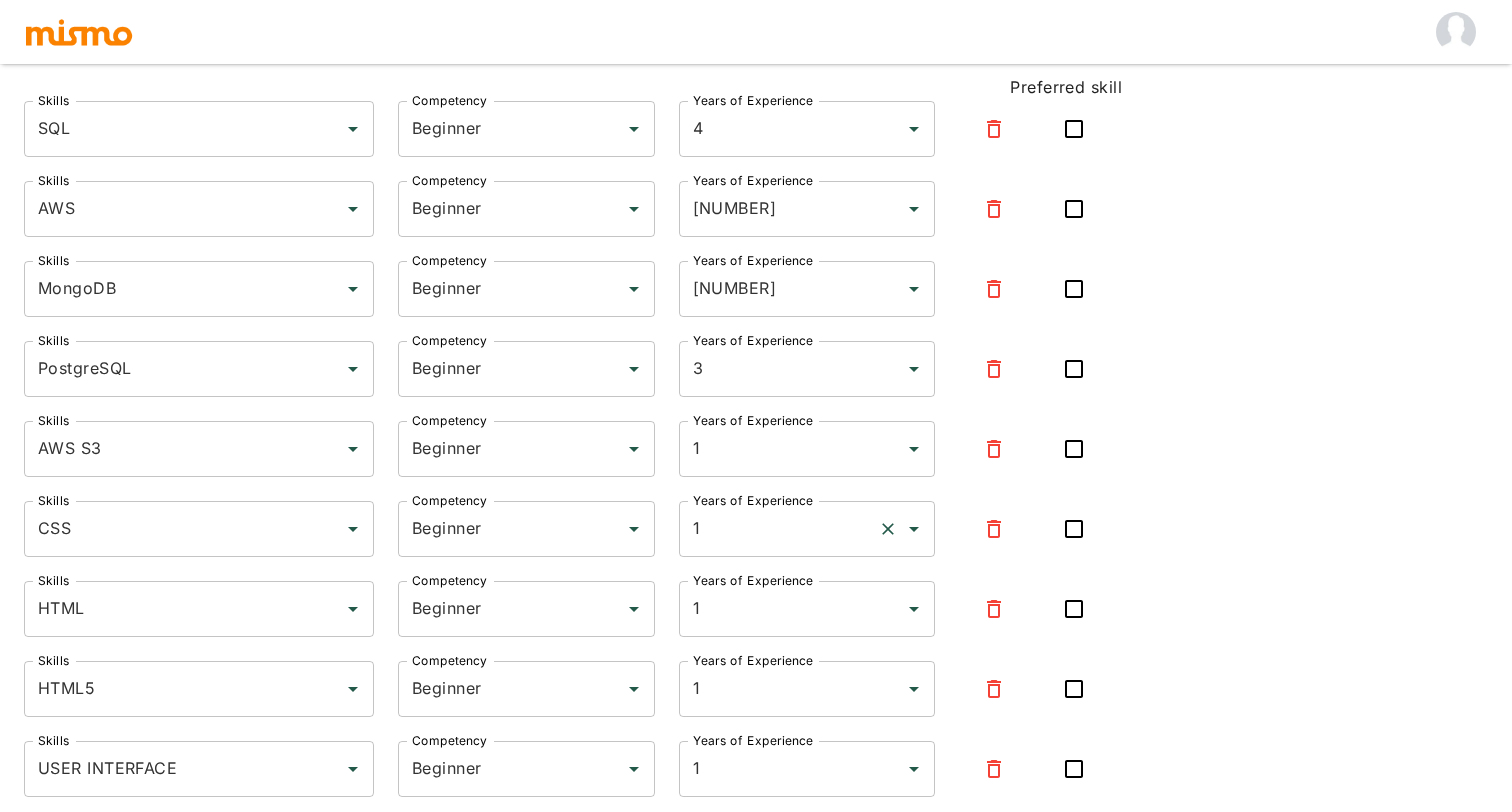click on "Years of Experience" at bounding box center (753, 500) 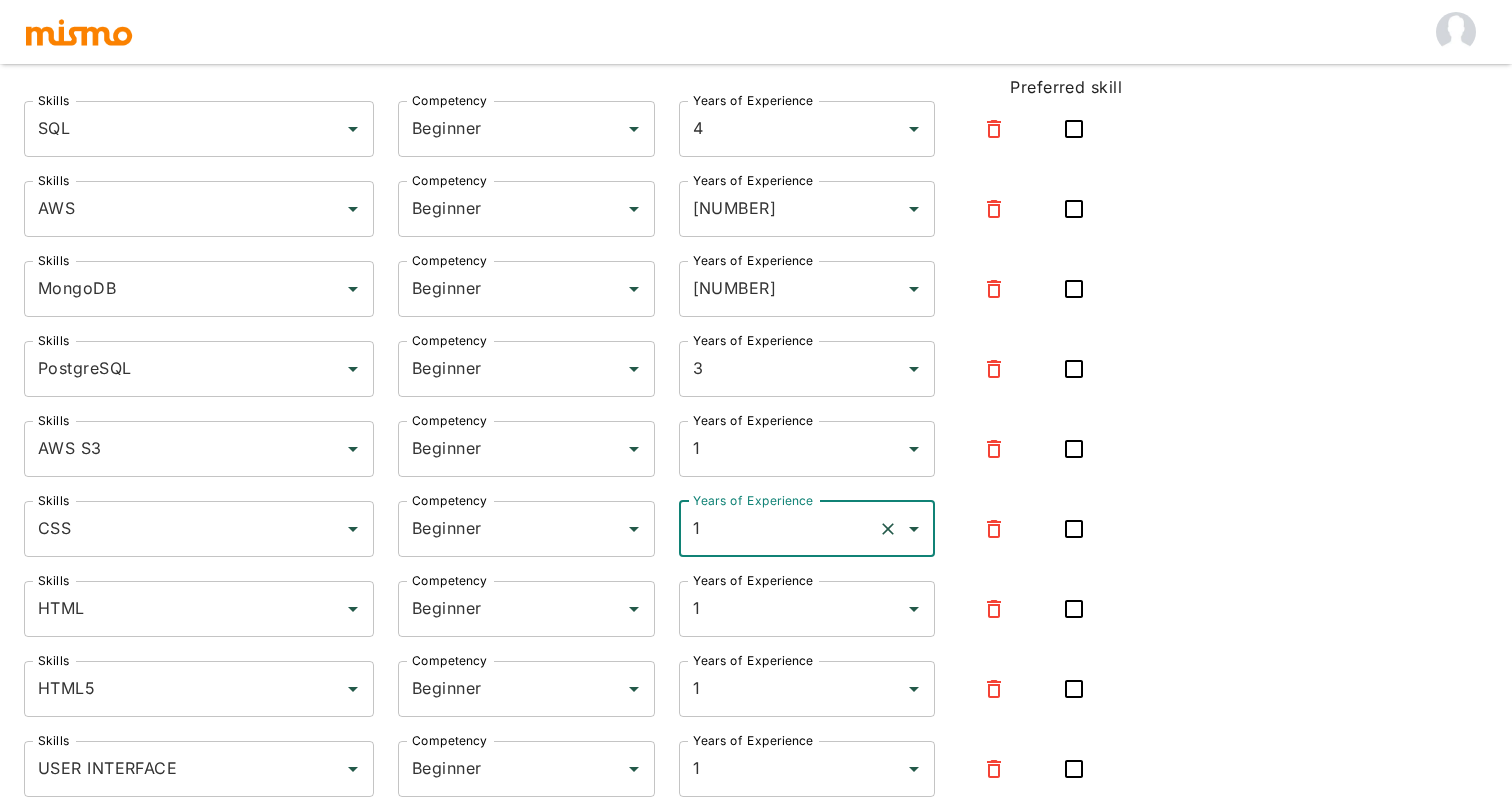 click on "[YEARS] Years of Experience" at bounding box center [807, 529] 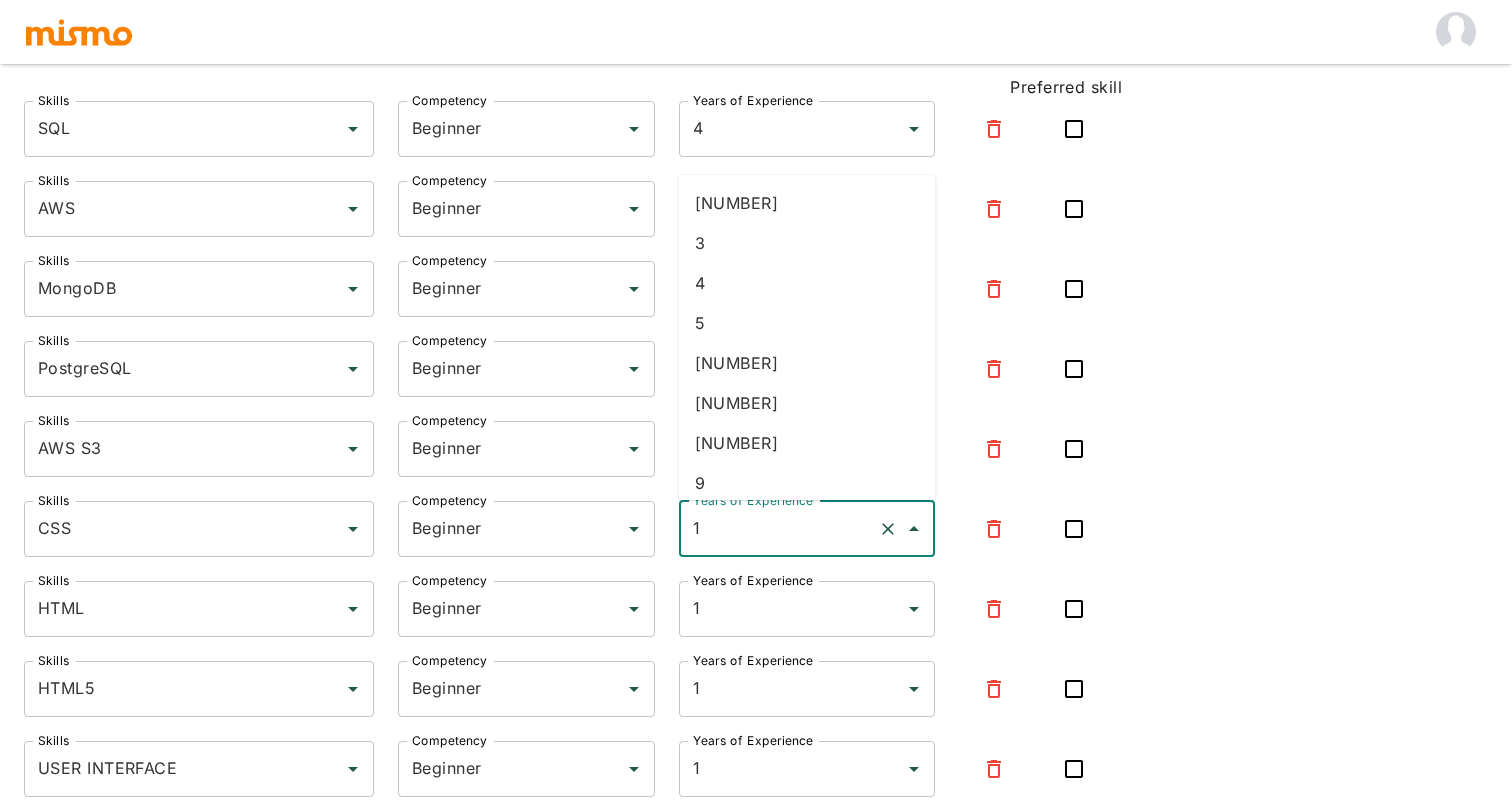 click 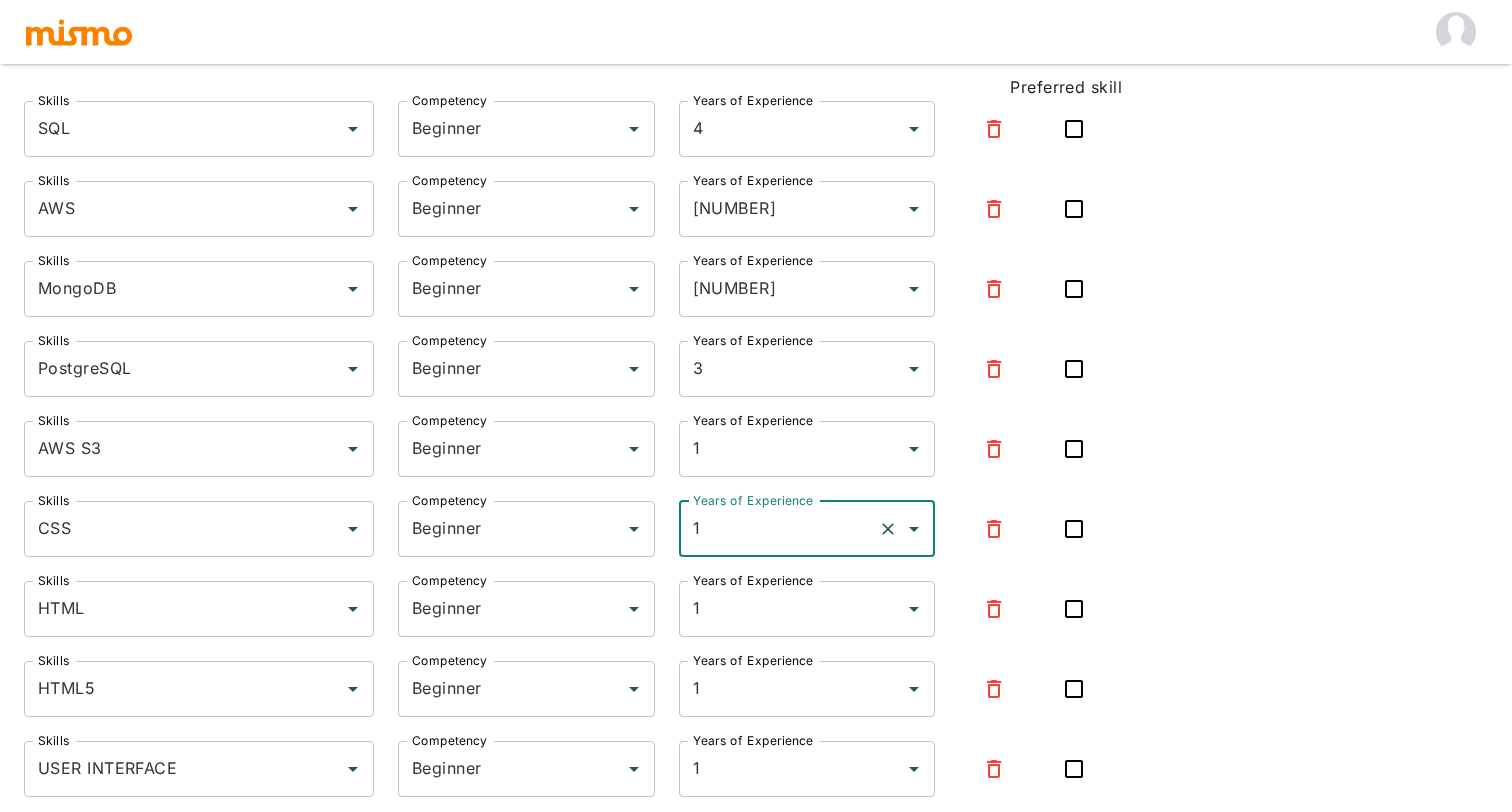 click 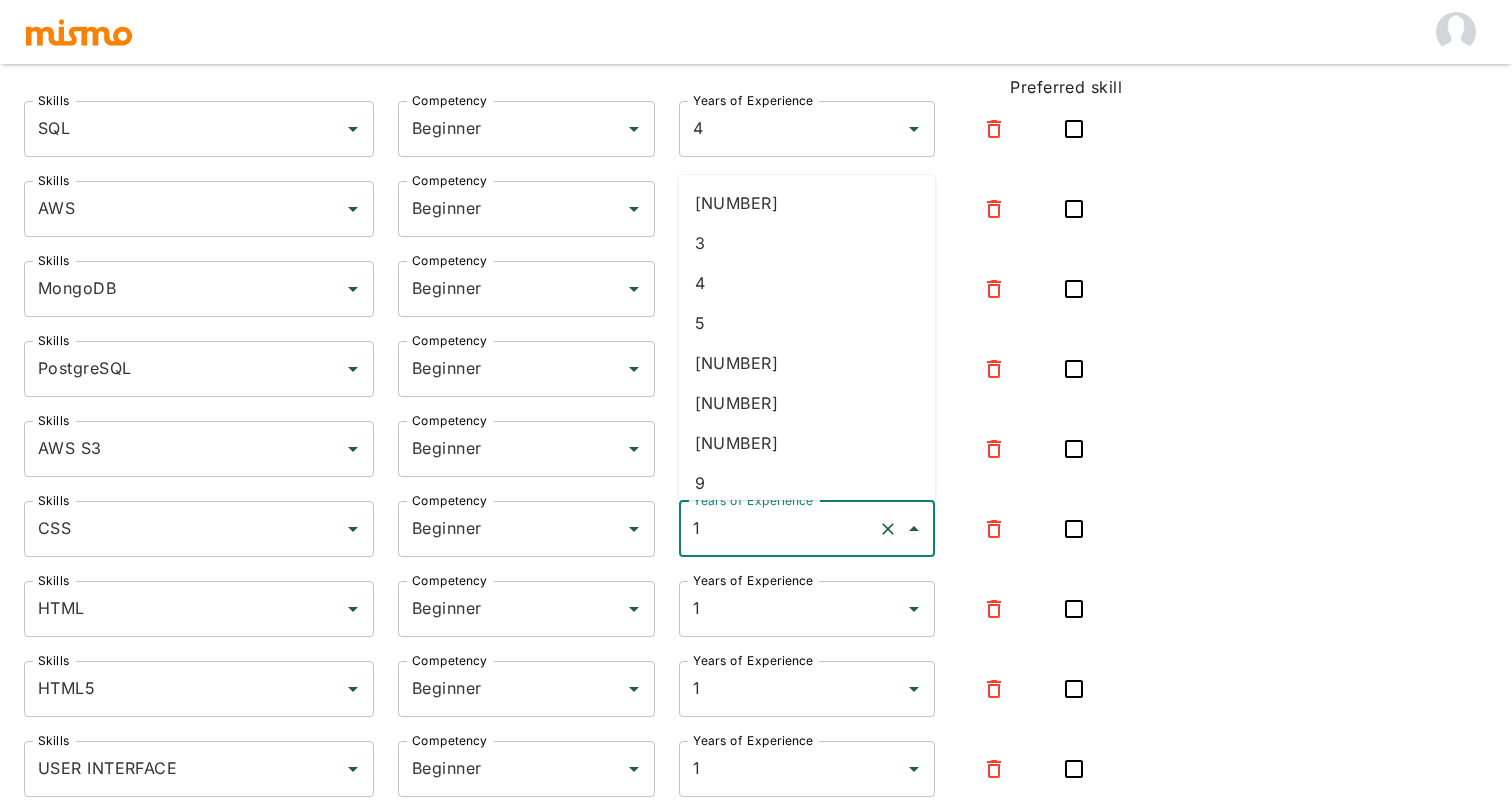 click on "4" at bounding box center [807, 283] 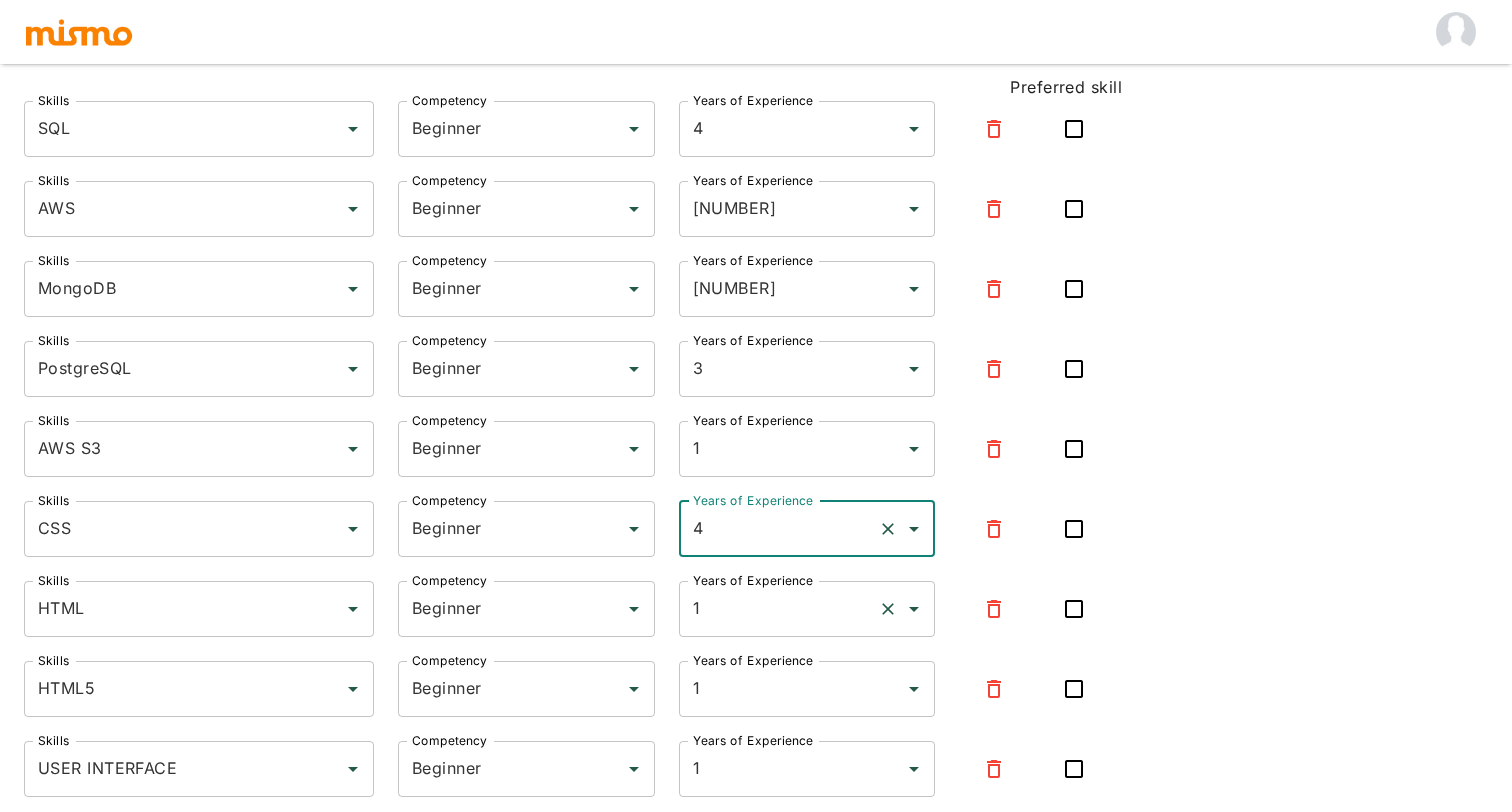 scroll, scrollTop: 440, scrollLeft: 0, axis: vertical 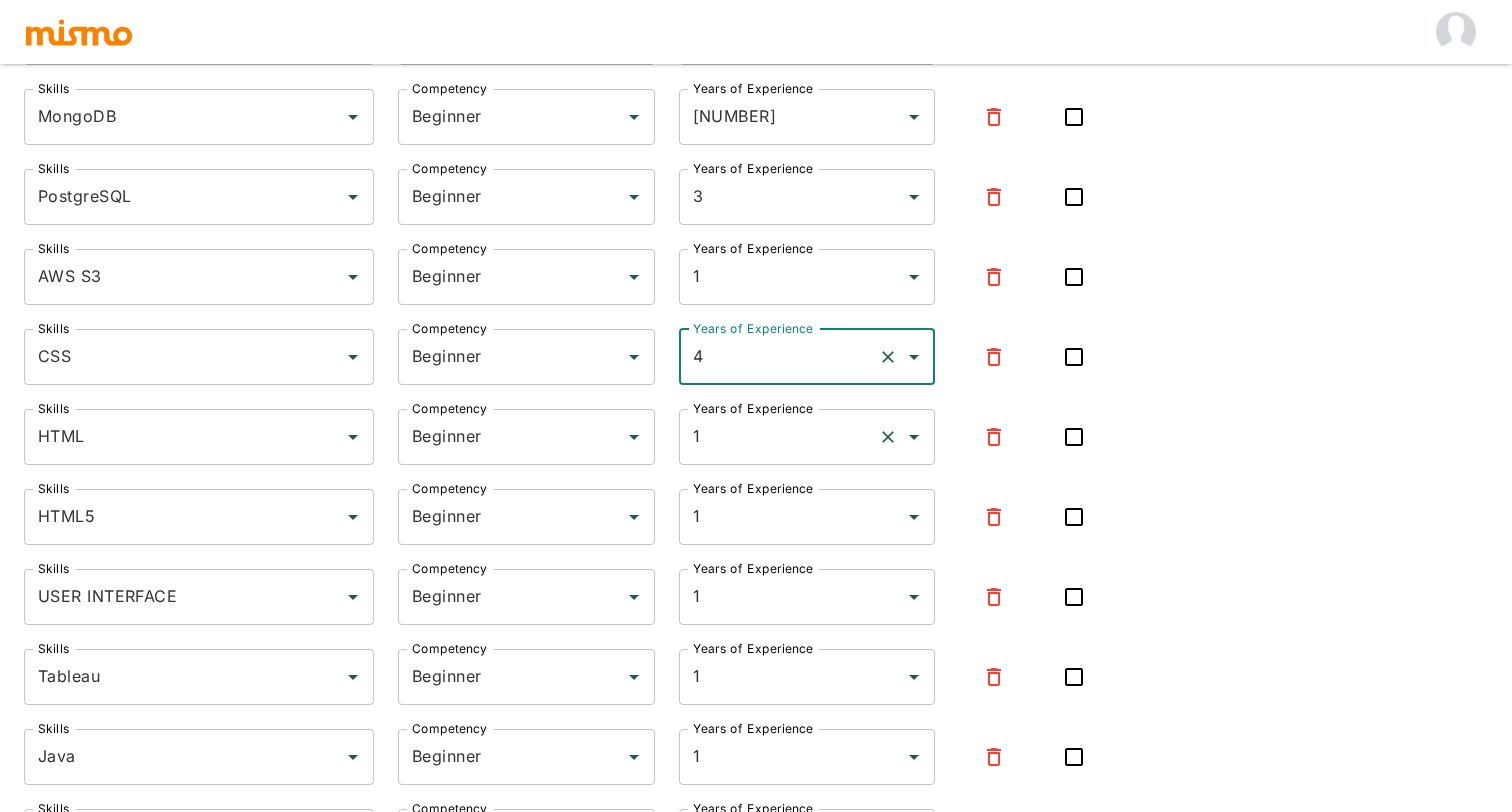click 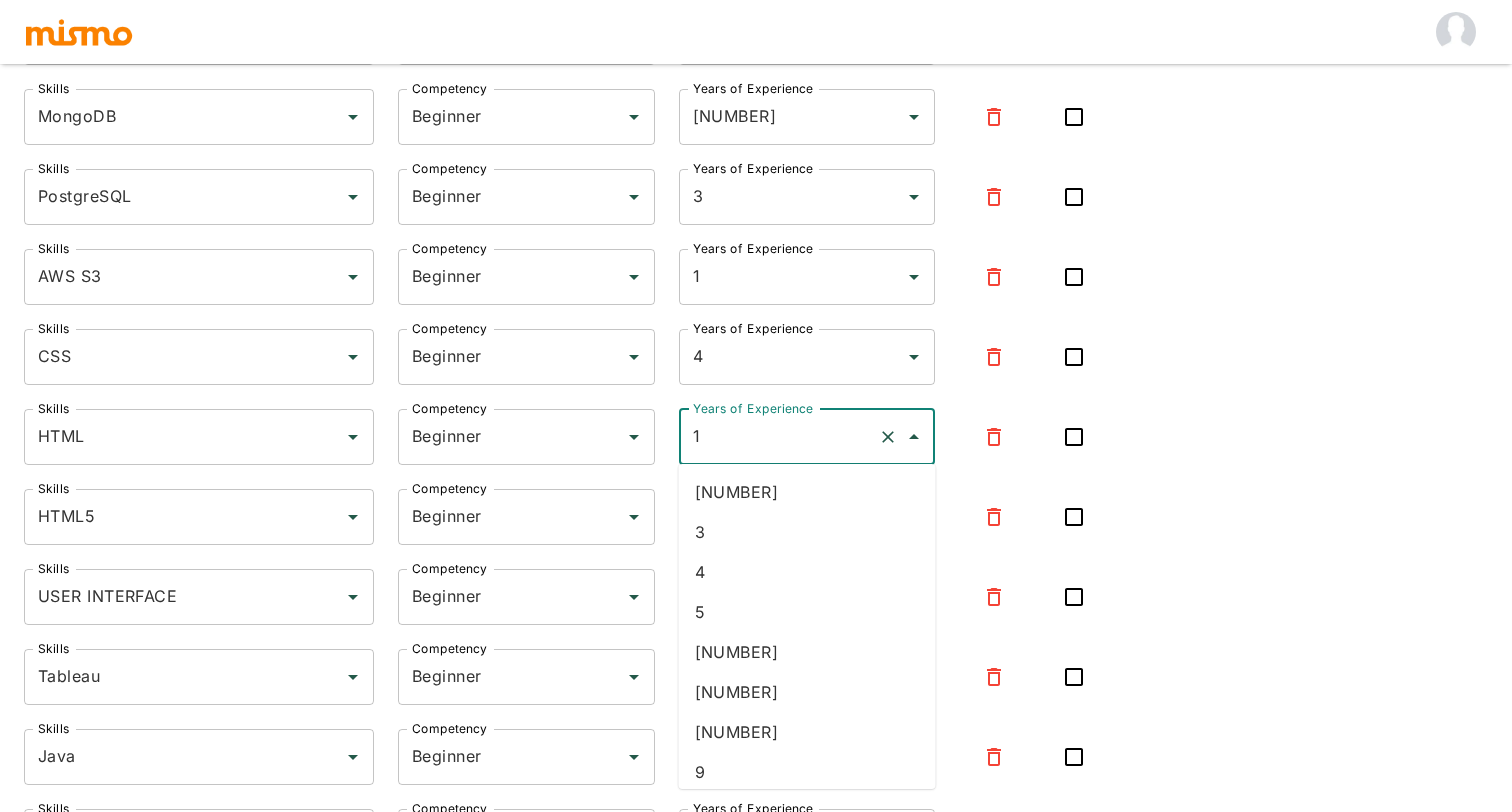 click on "4" at bounding box center (807, 572) 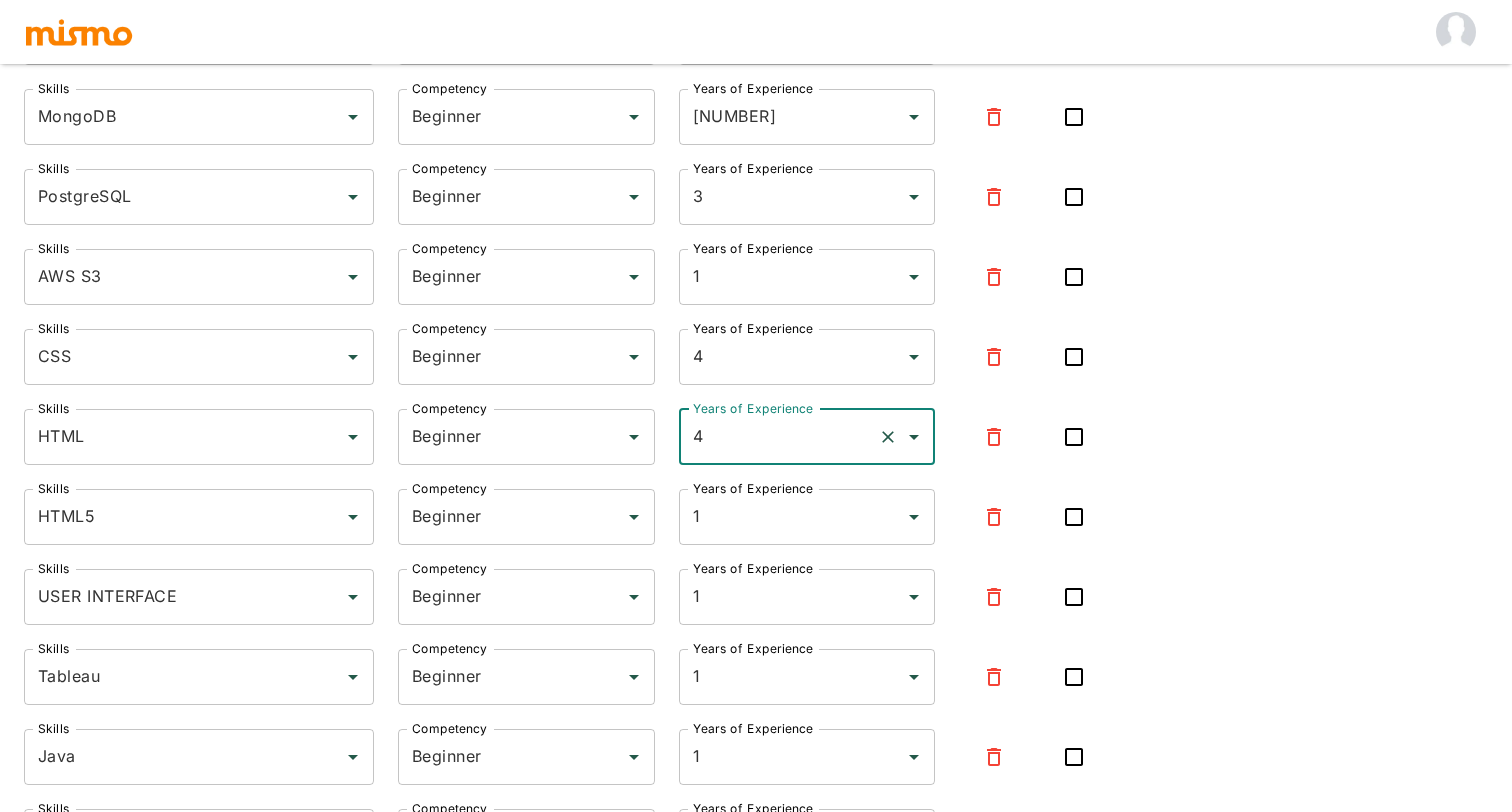 click 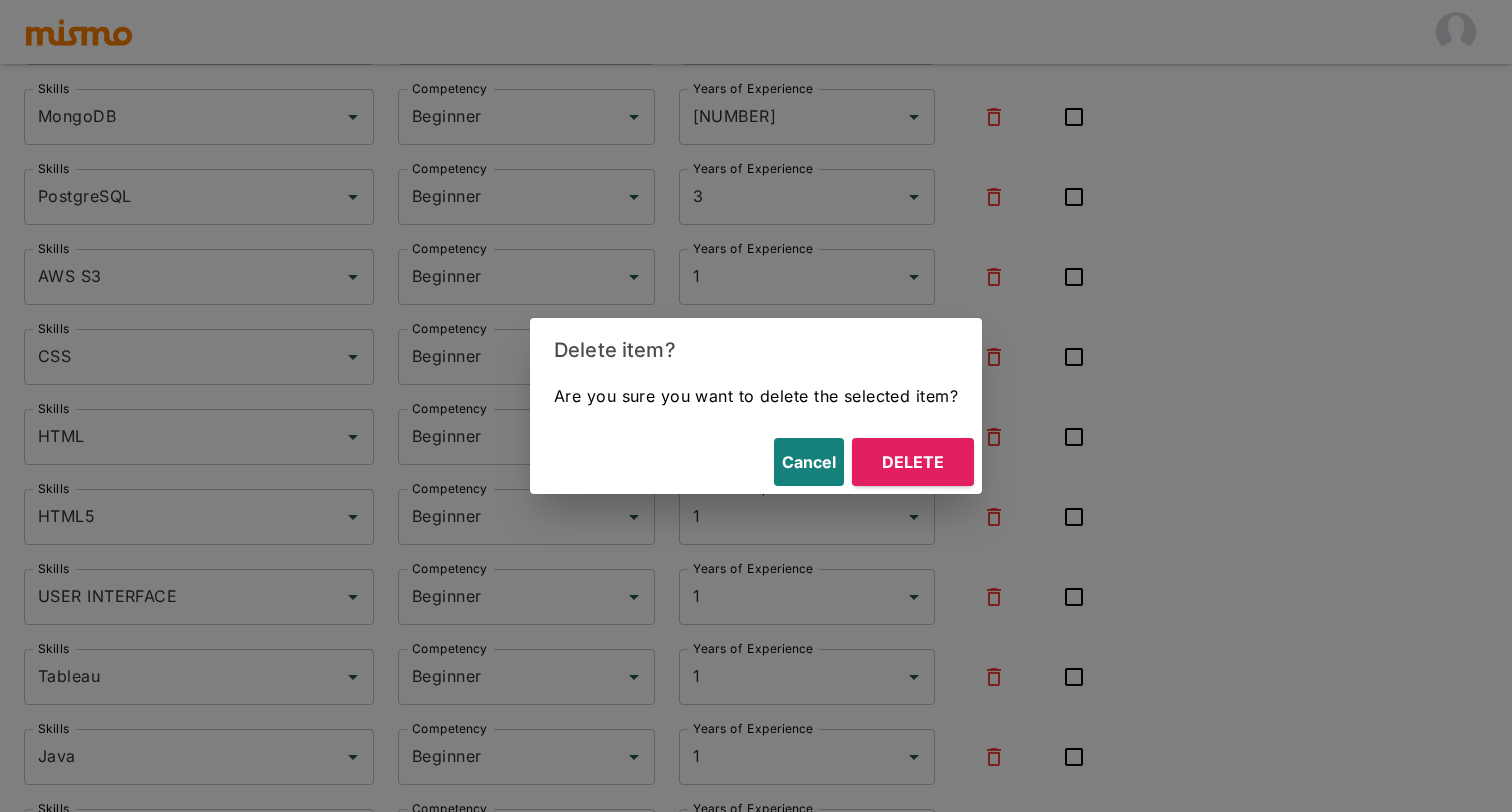 click on "Delete" at bounding box center (913, 462) 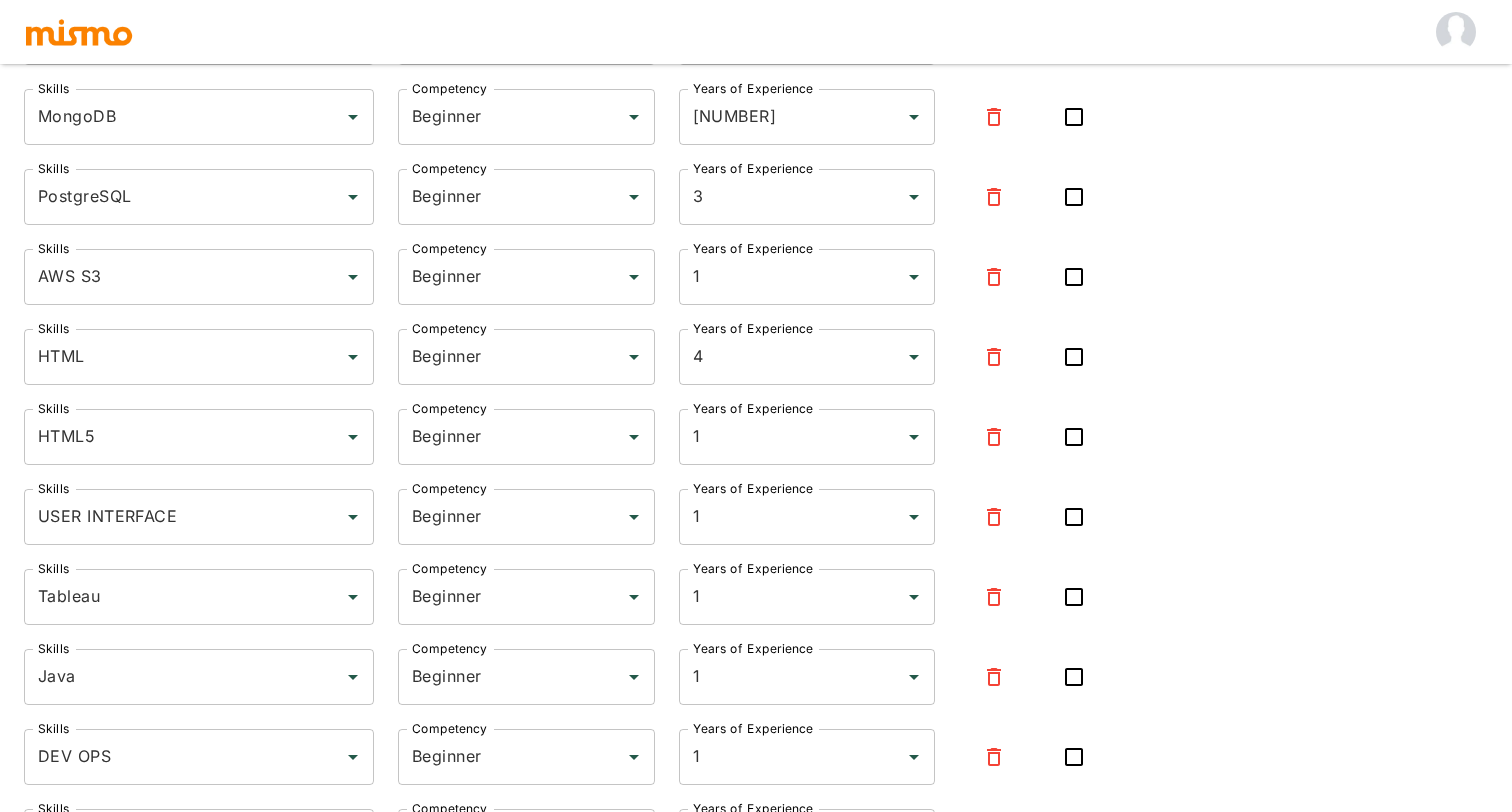 click 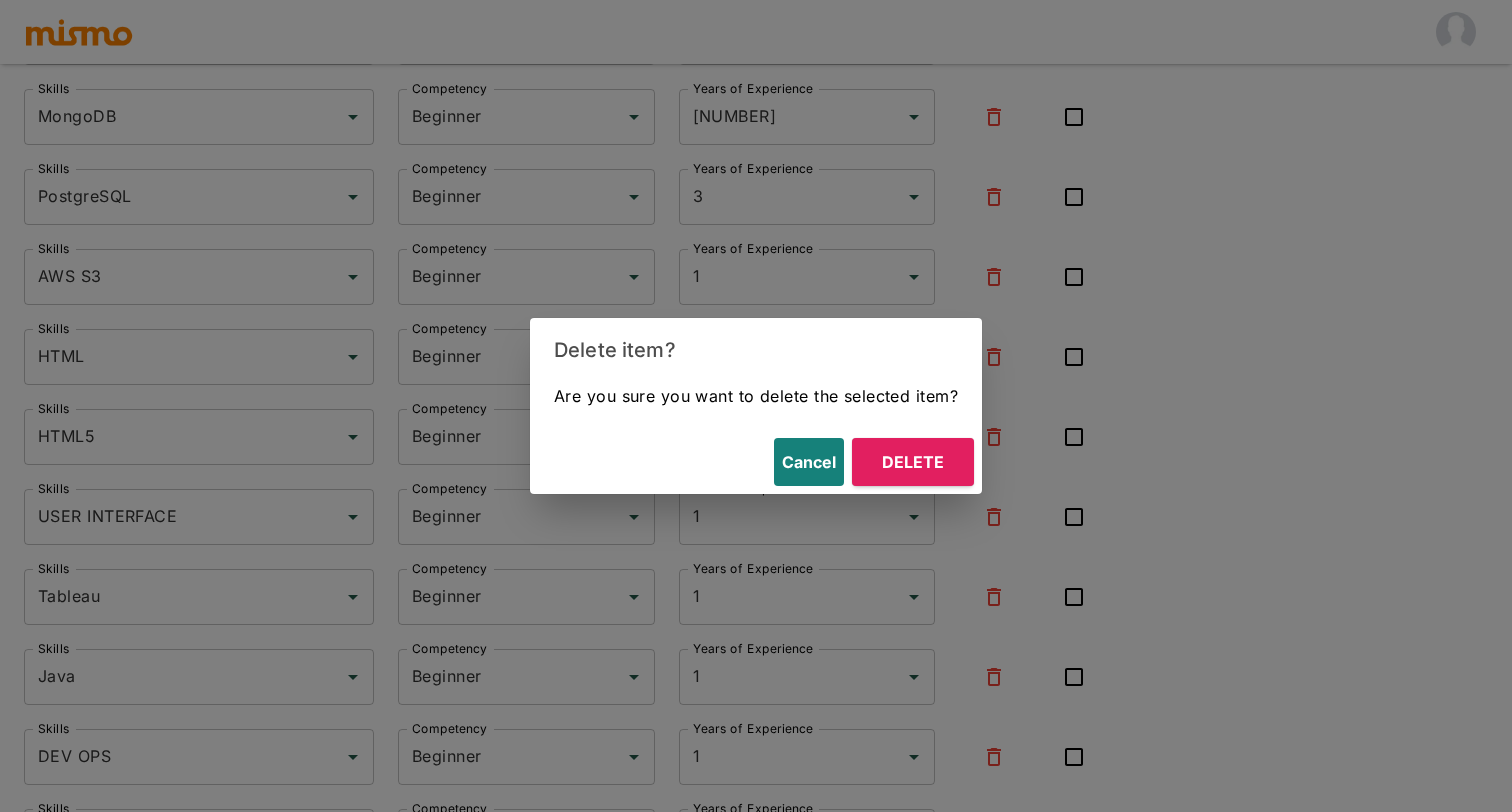 click on "Delete" at bounding box center (913, 462) 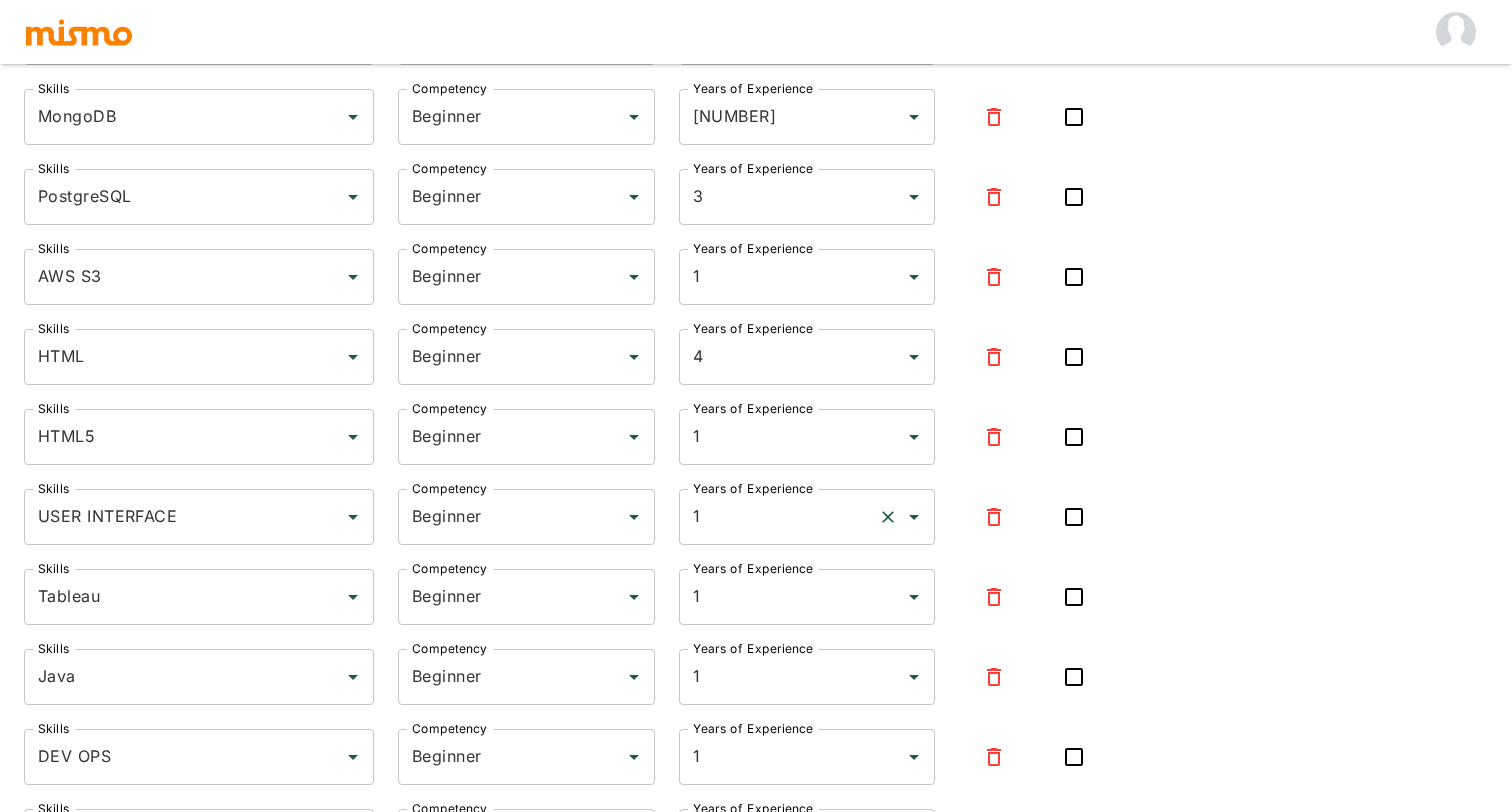 click on "[YEARS] Years of Experience" at bounding box center [807, 517] 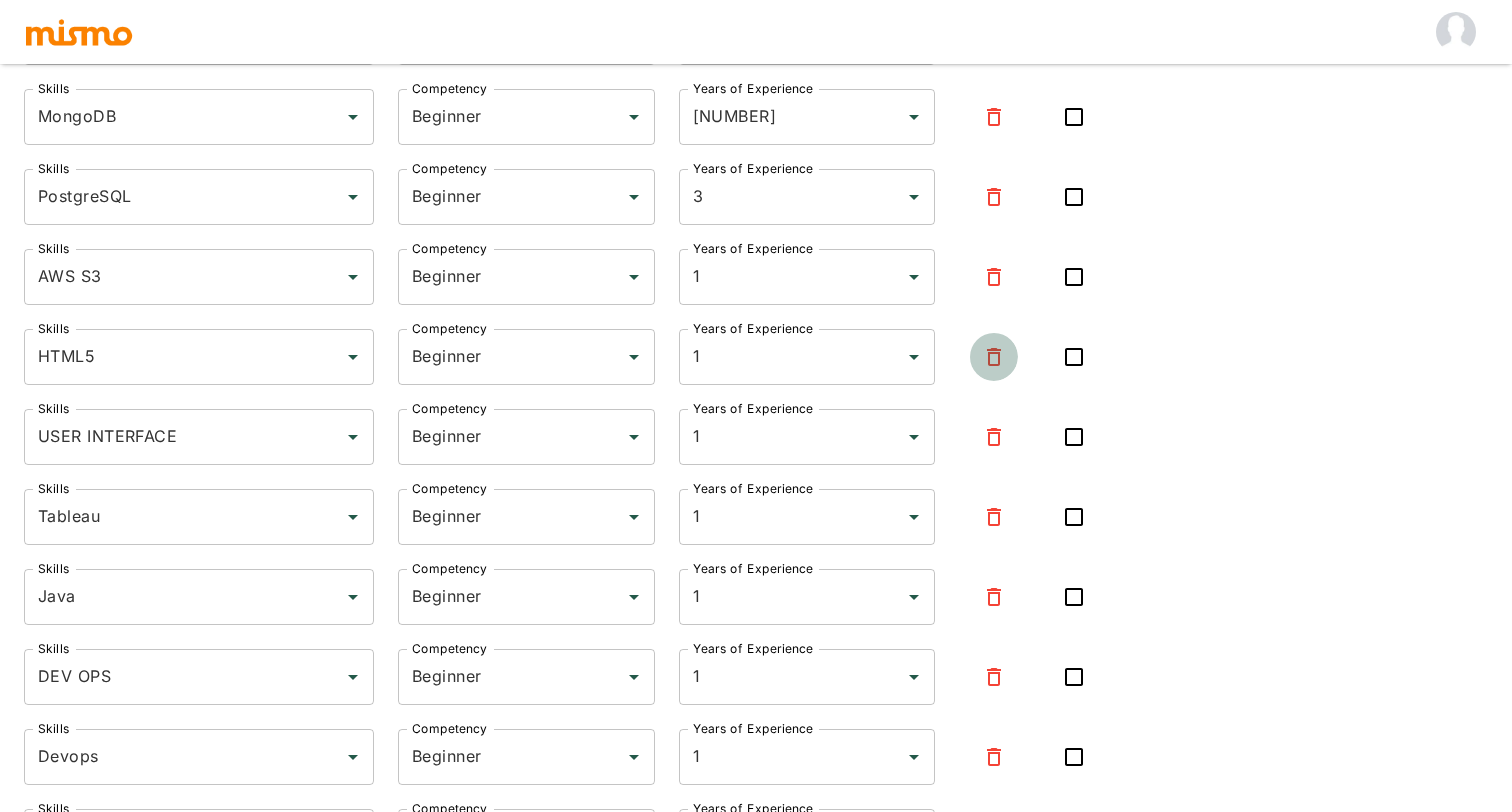 click 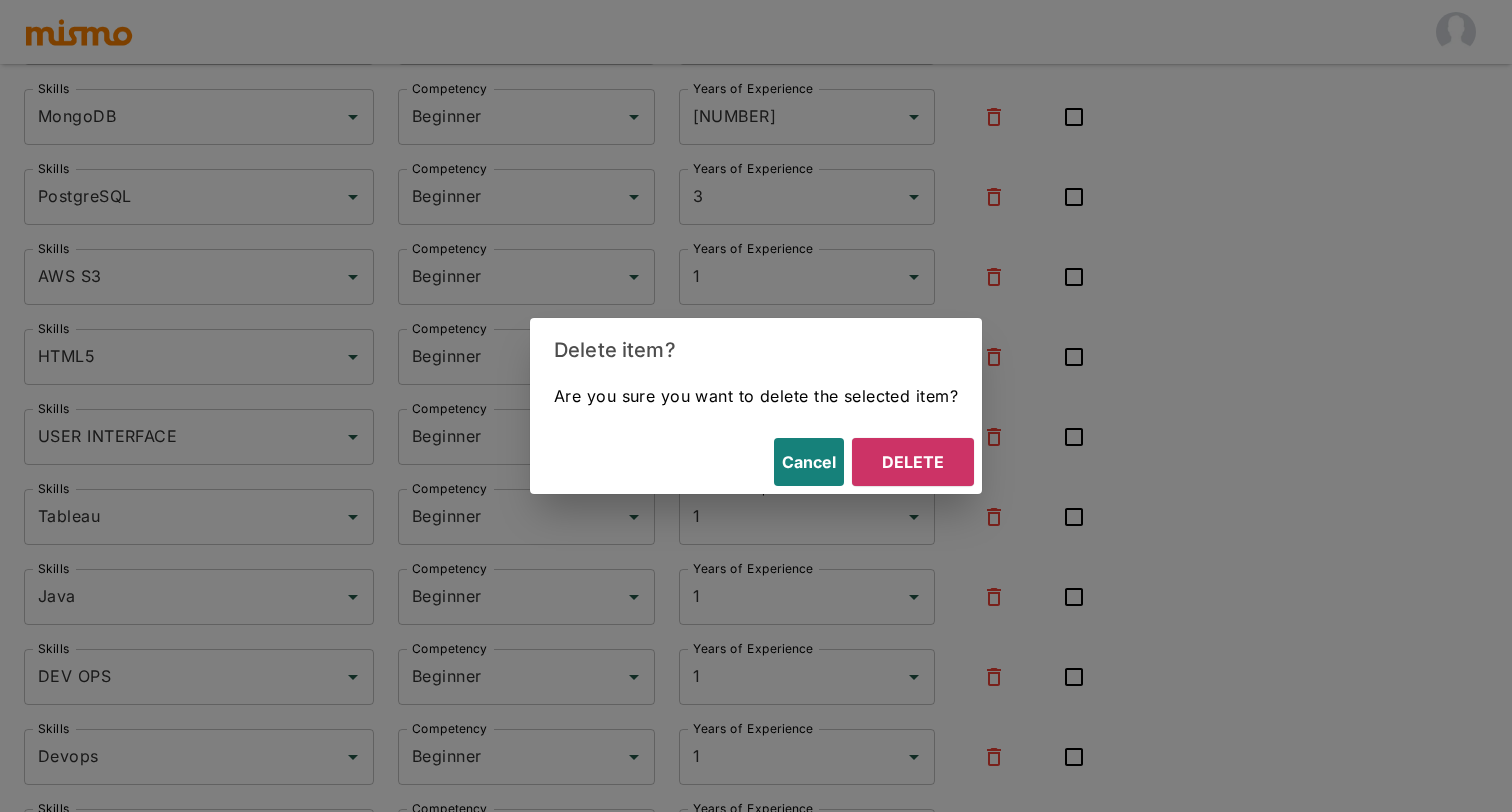 click on "Delete item? Are you sure you want to delete the selected item? Cancel Delete" at bounding box center [756, 406] 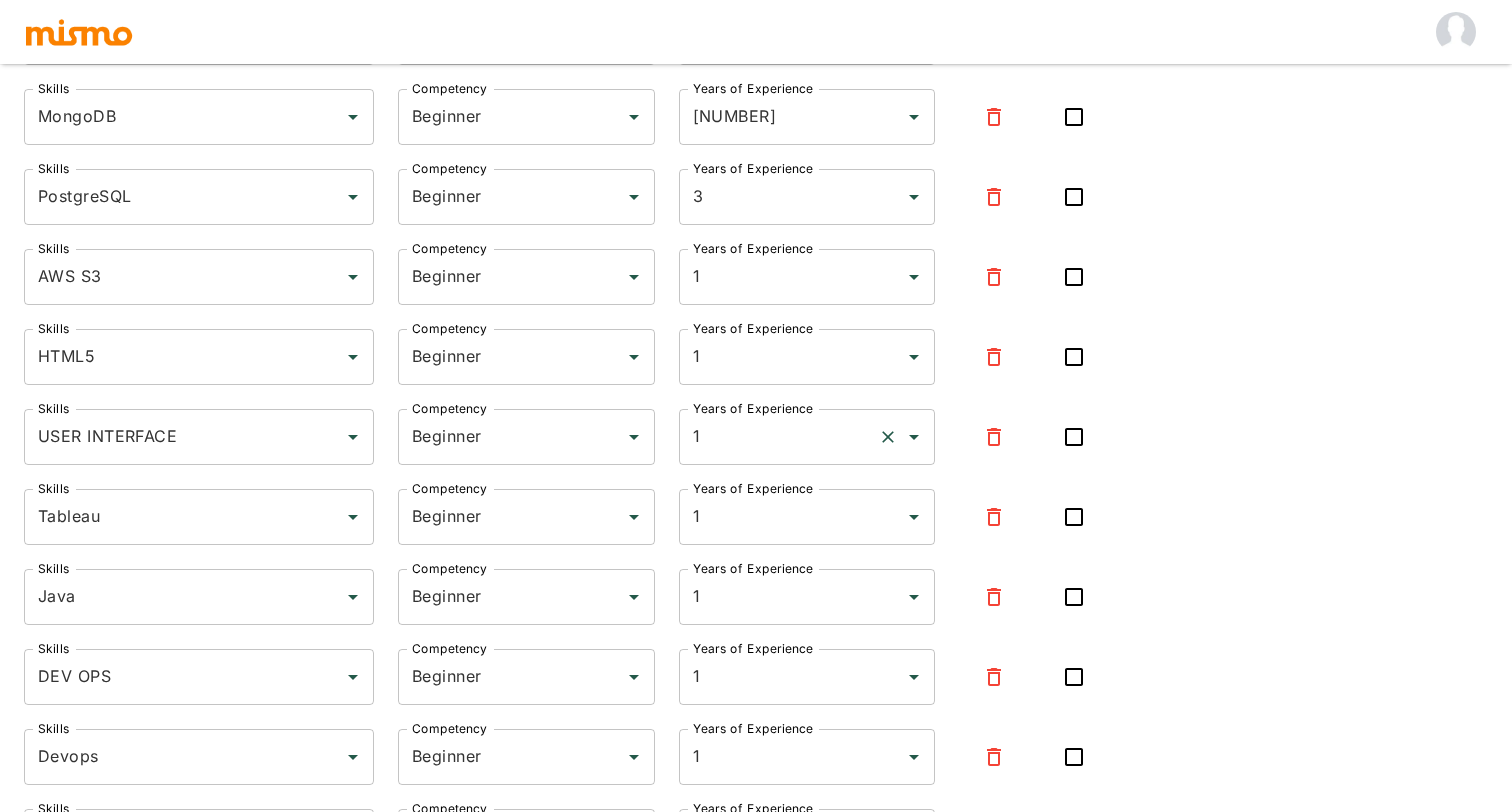 click on "[YEARS] Years of Experience" at bounding box center (807, 437) 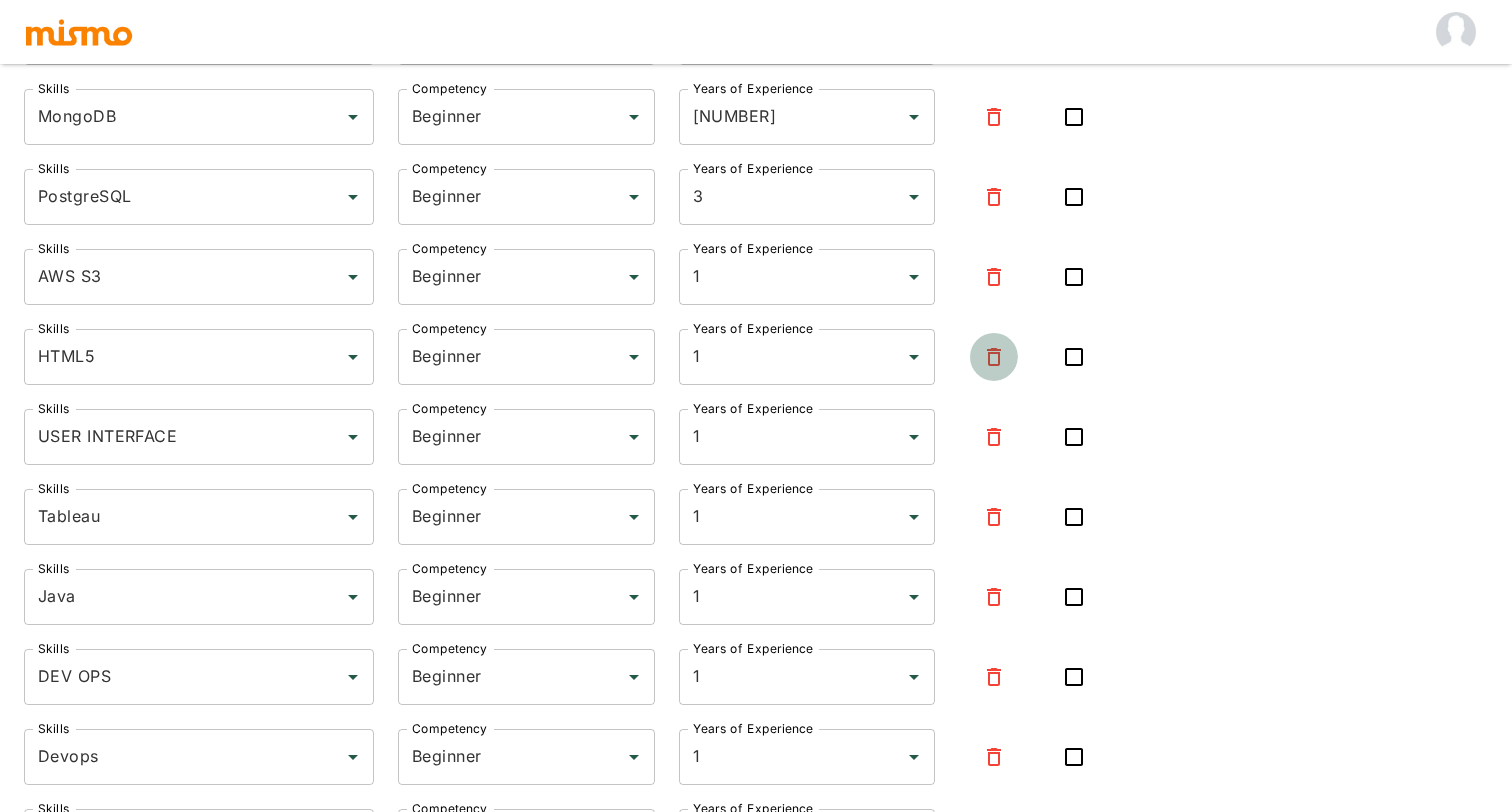 click 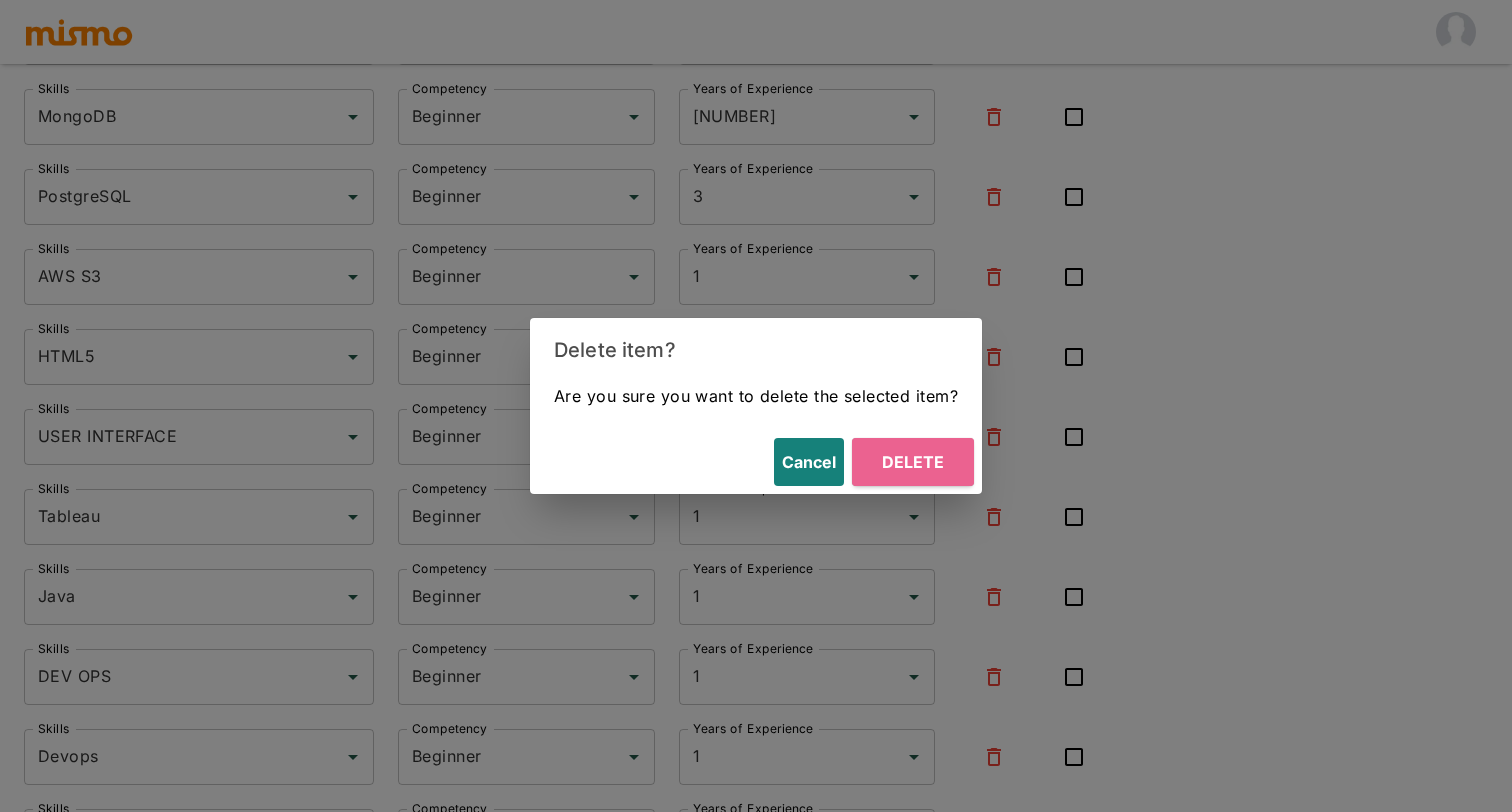 click on "Delete" at bounding box center (913, 462) 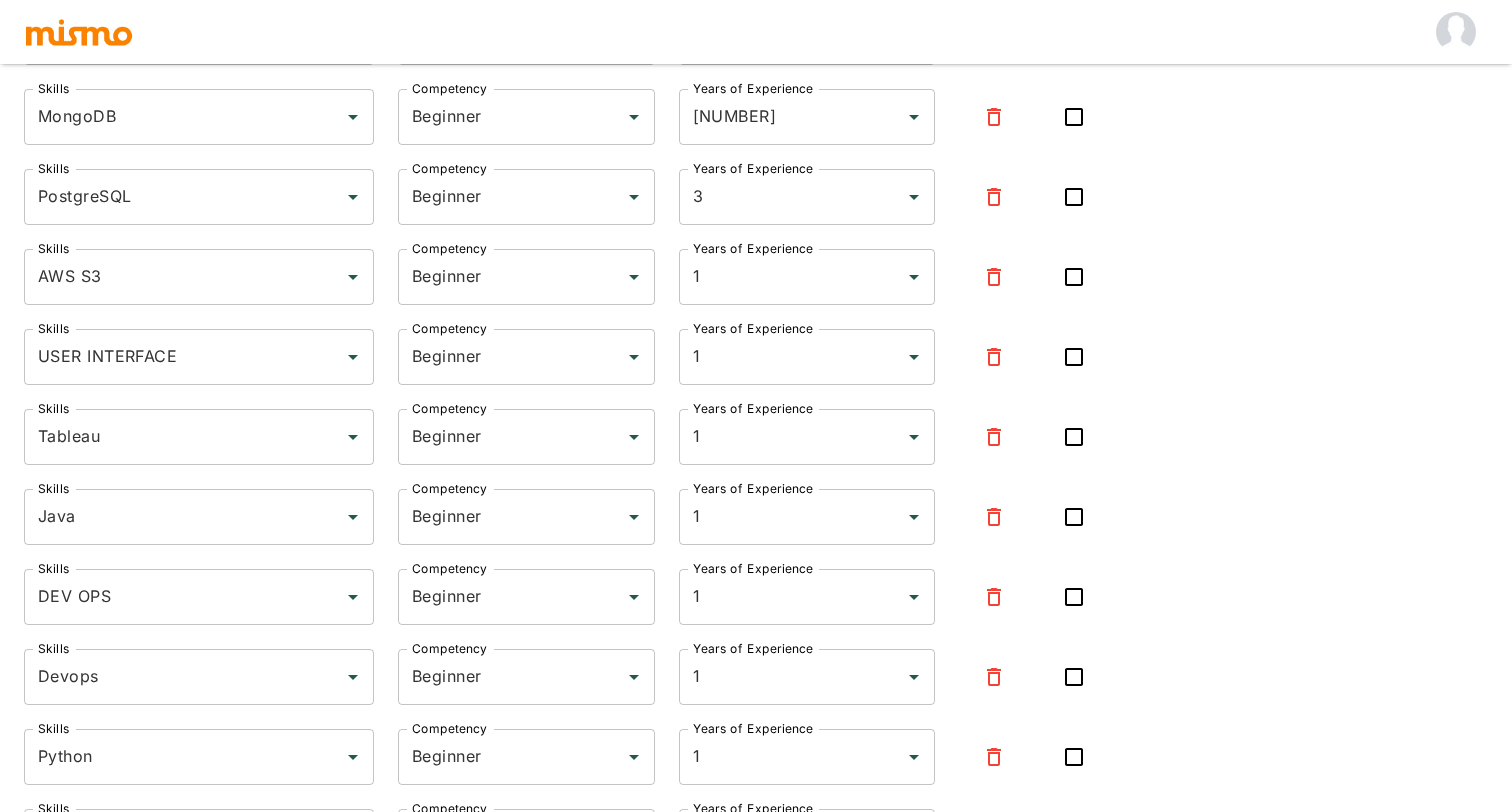 click 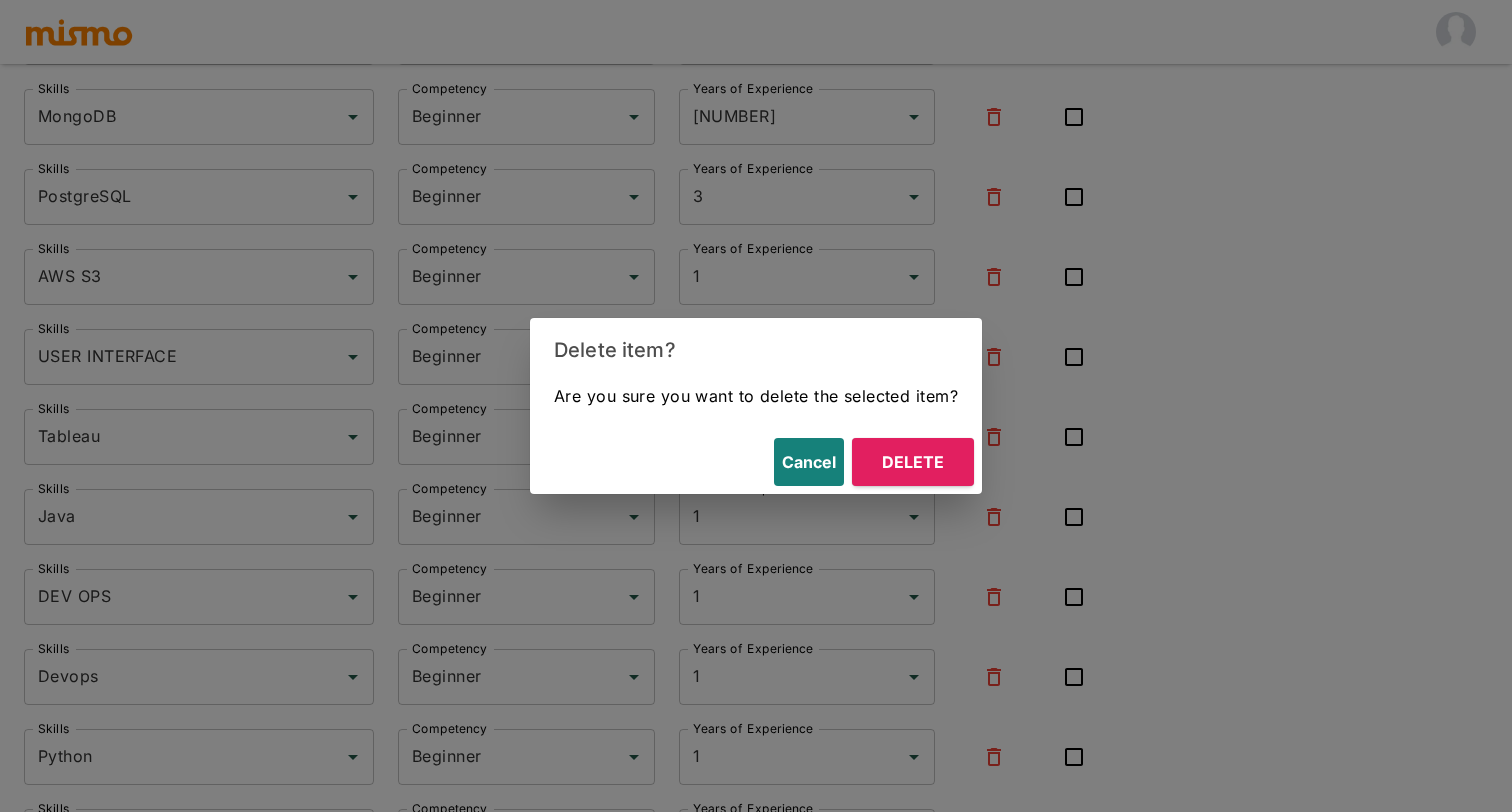 click on "Delete" at bounding box center [913, 462] 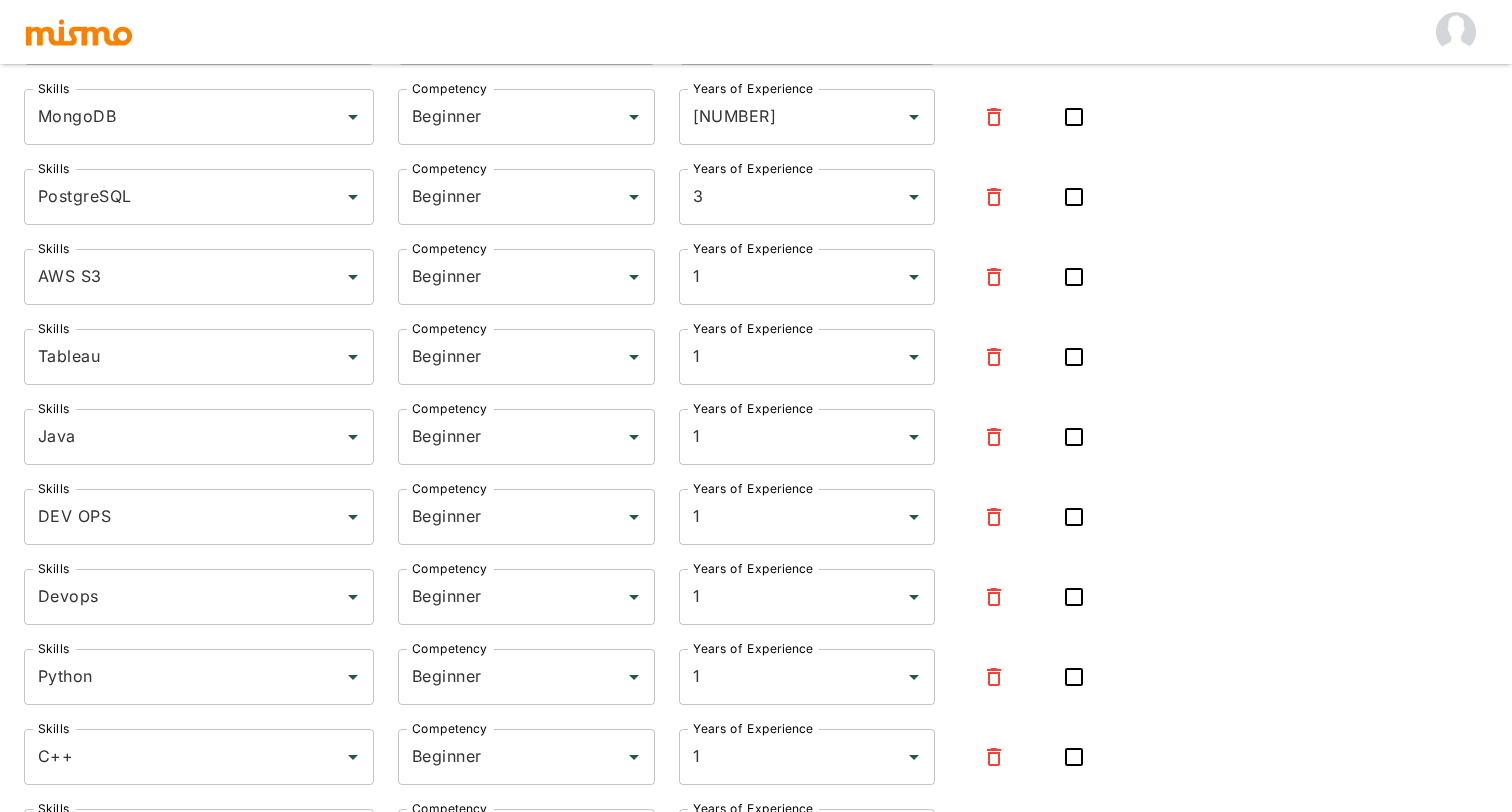 click 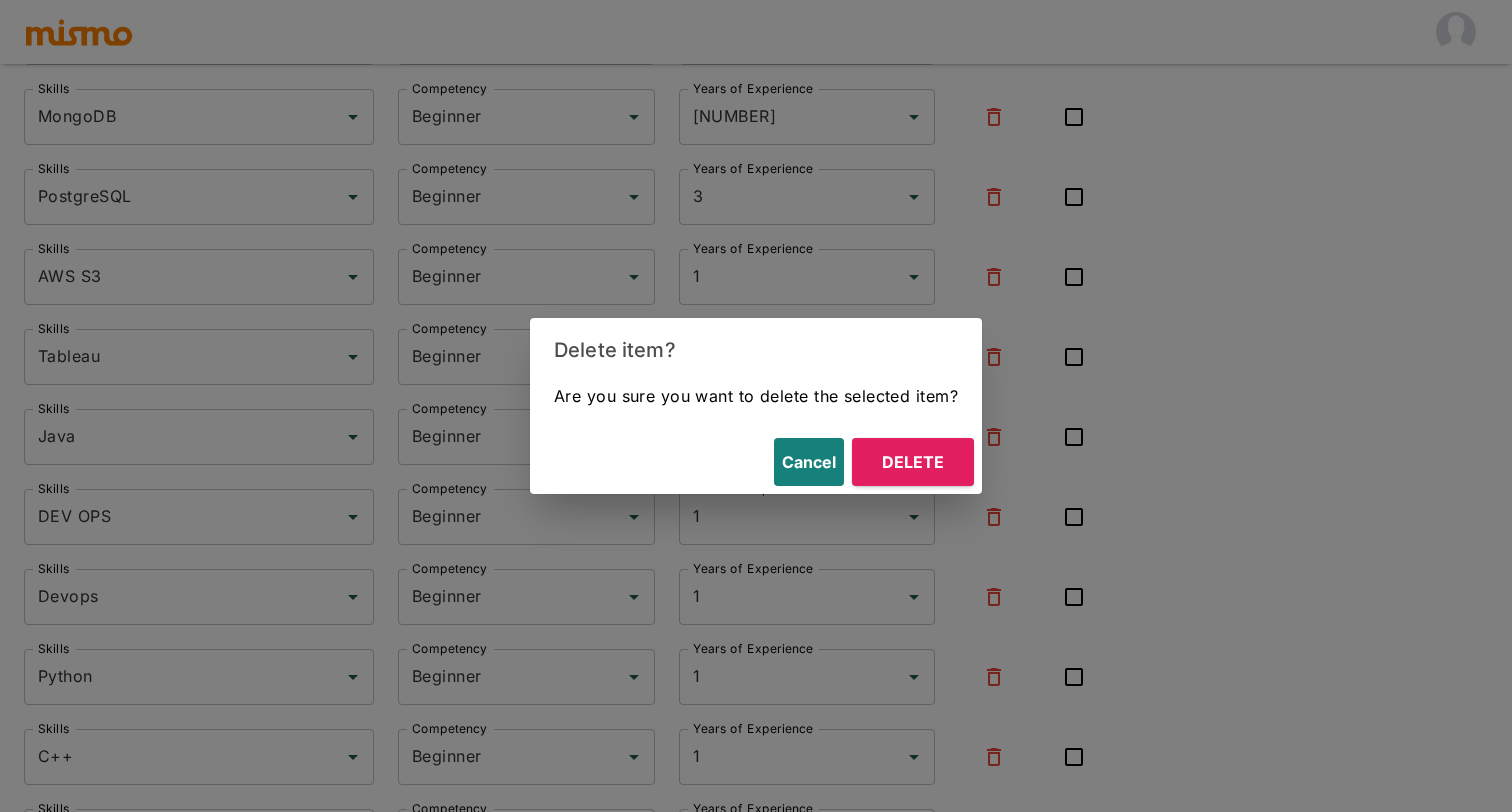 click on "Delete" at bounding box center (913, 462) 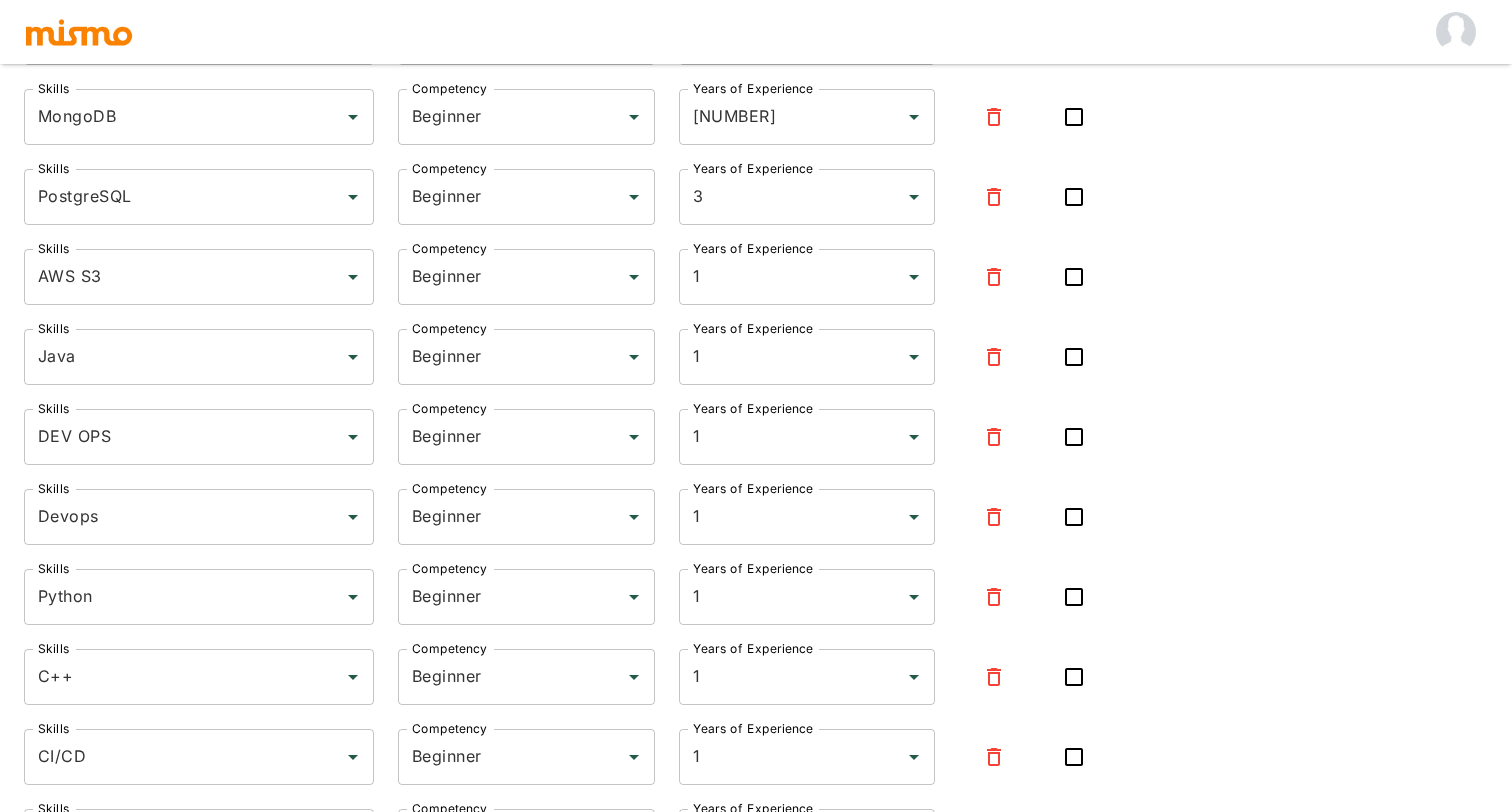 click at bounding box center (994, 437) 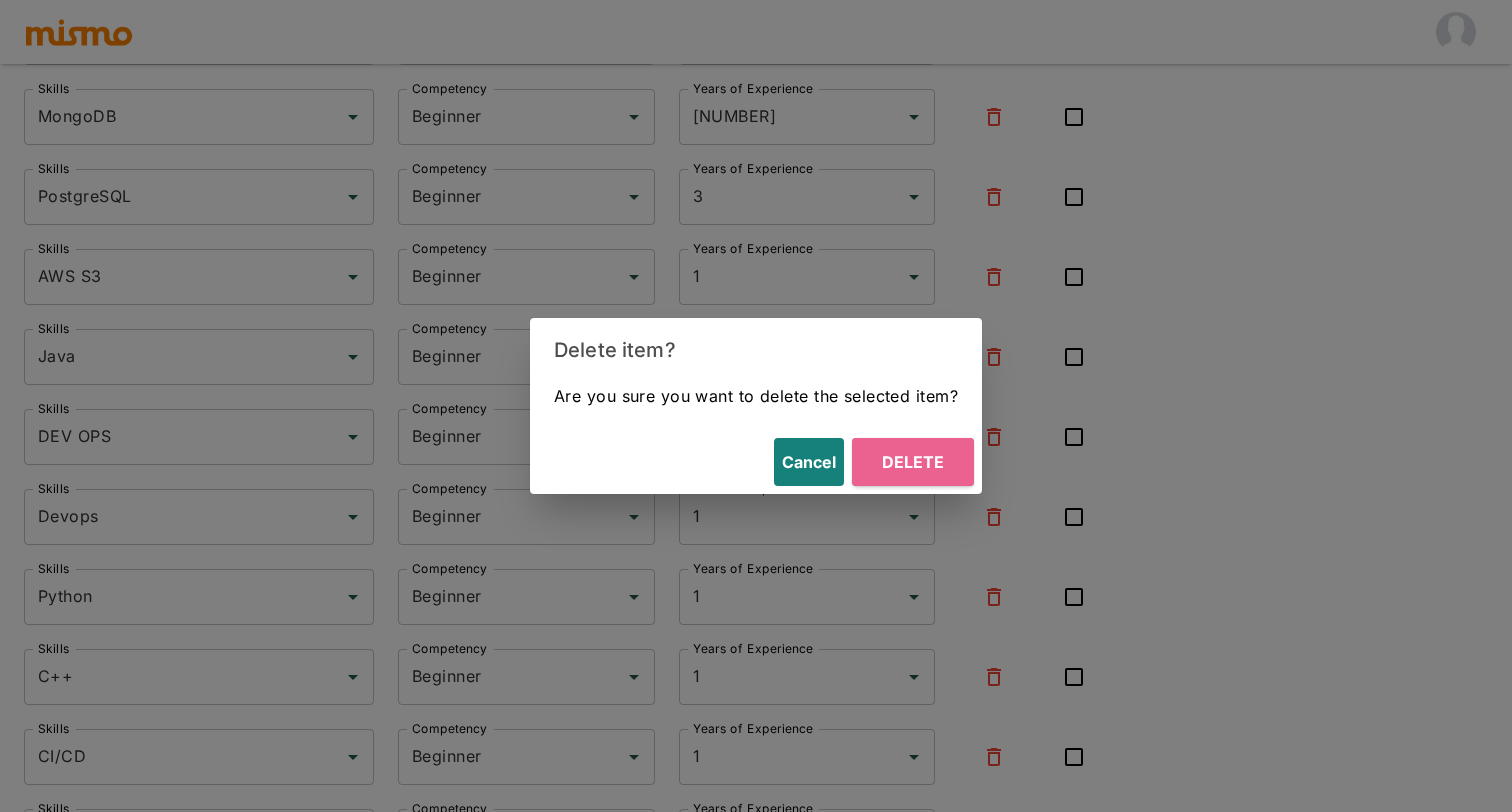 click on "Delete" at bounding box center (913, 462) 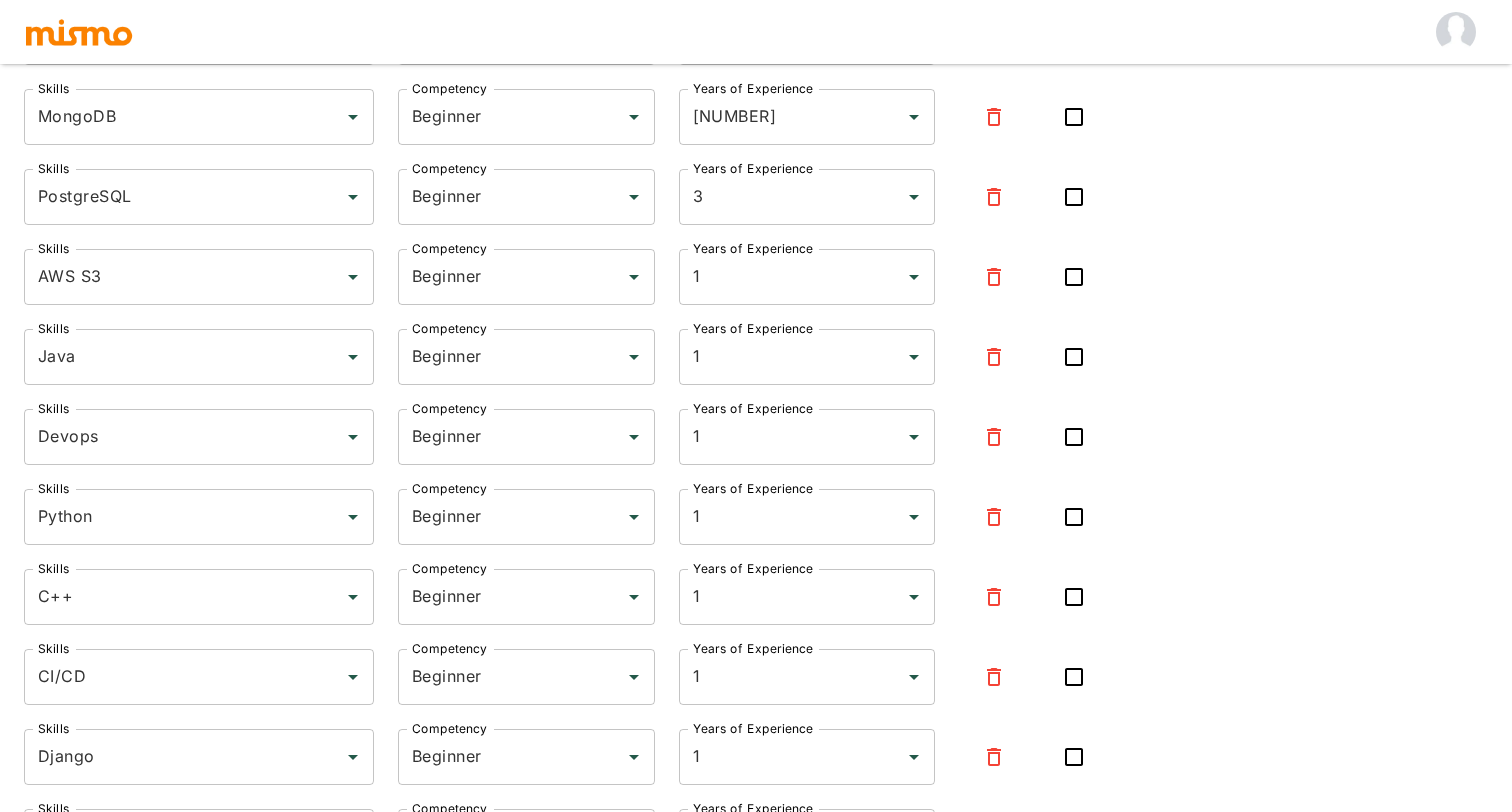 click 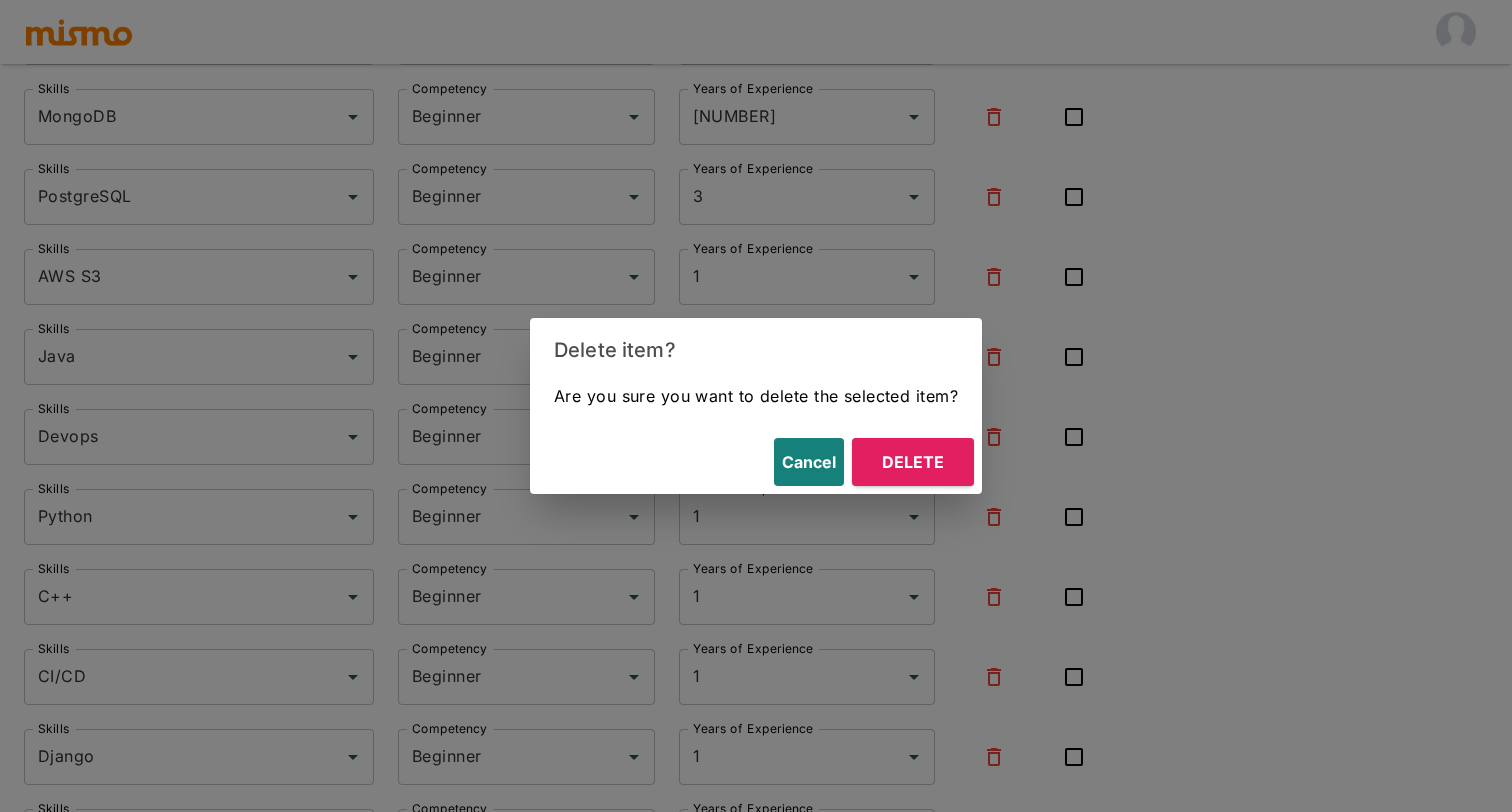 click on "Delete" at bounding box center [913, 462] 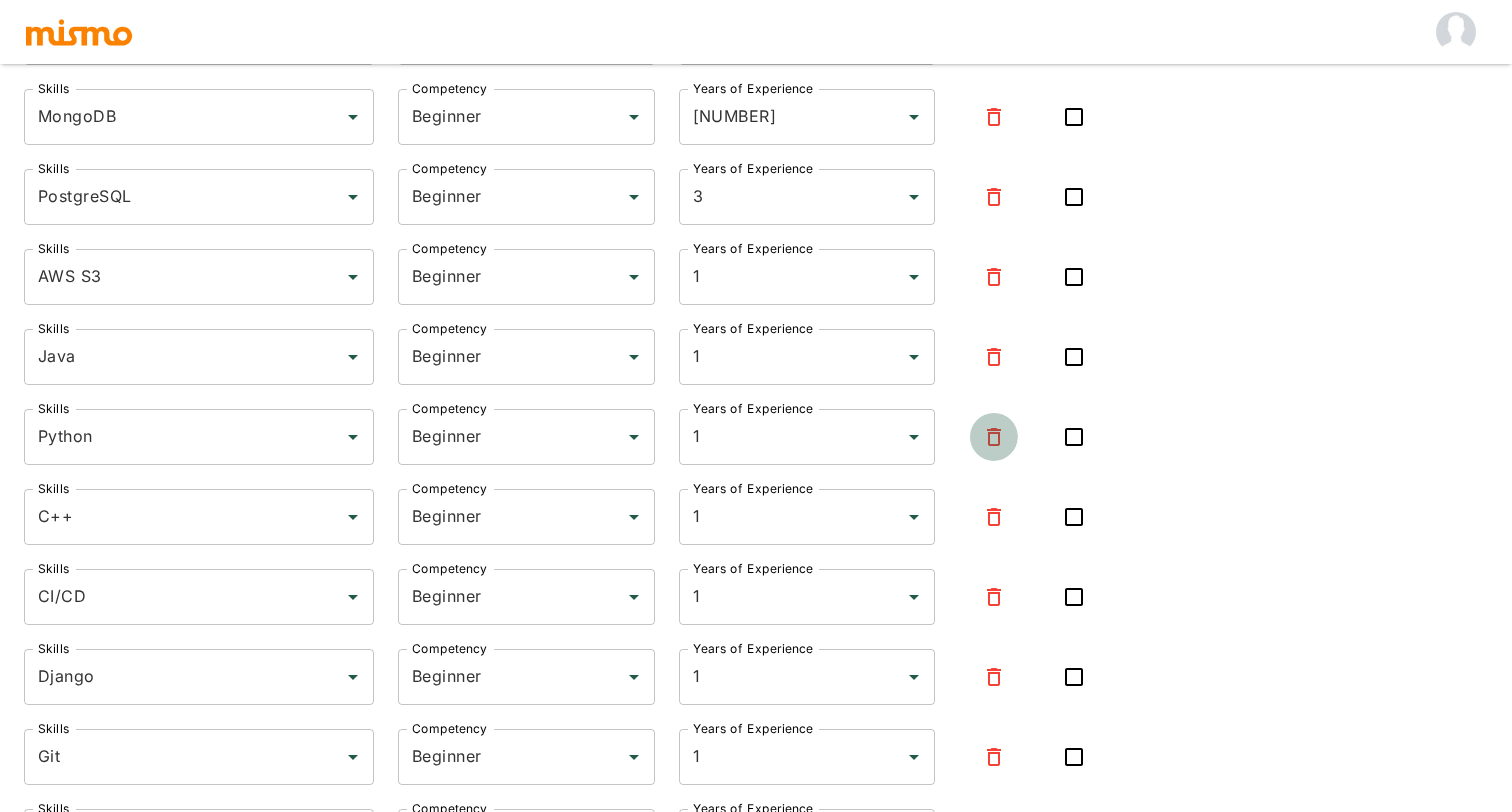 click at bounding box center [994, 437] 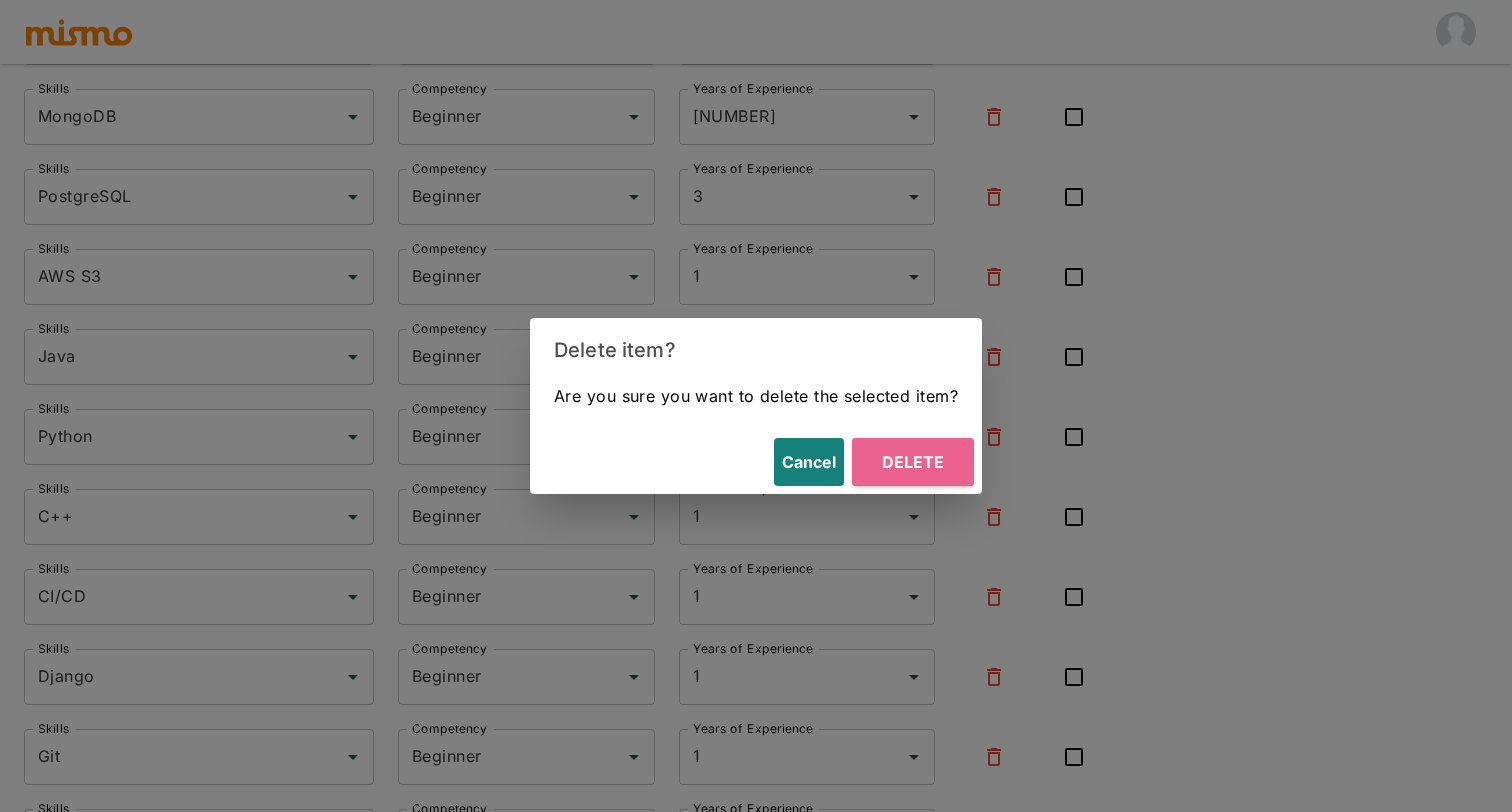 click on "Delete" at bounding box center [913, 462] 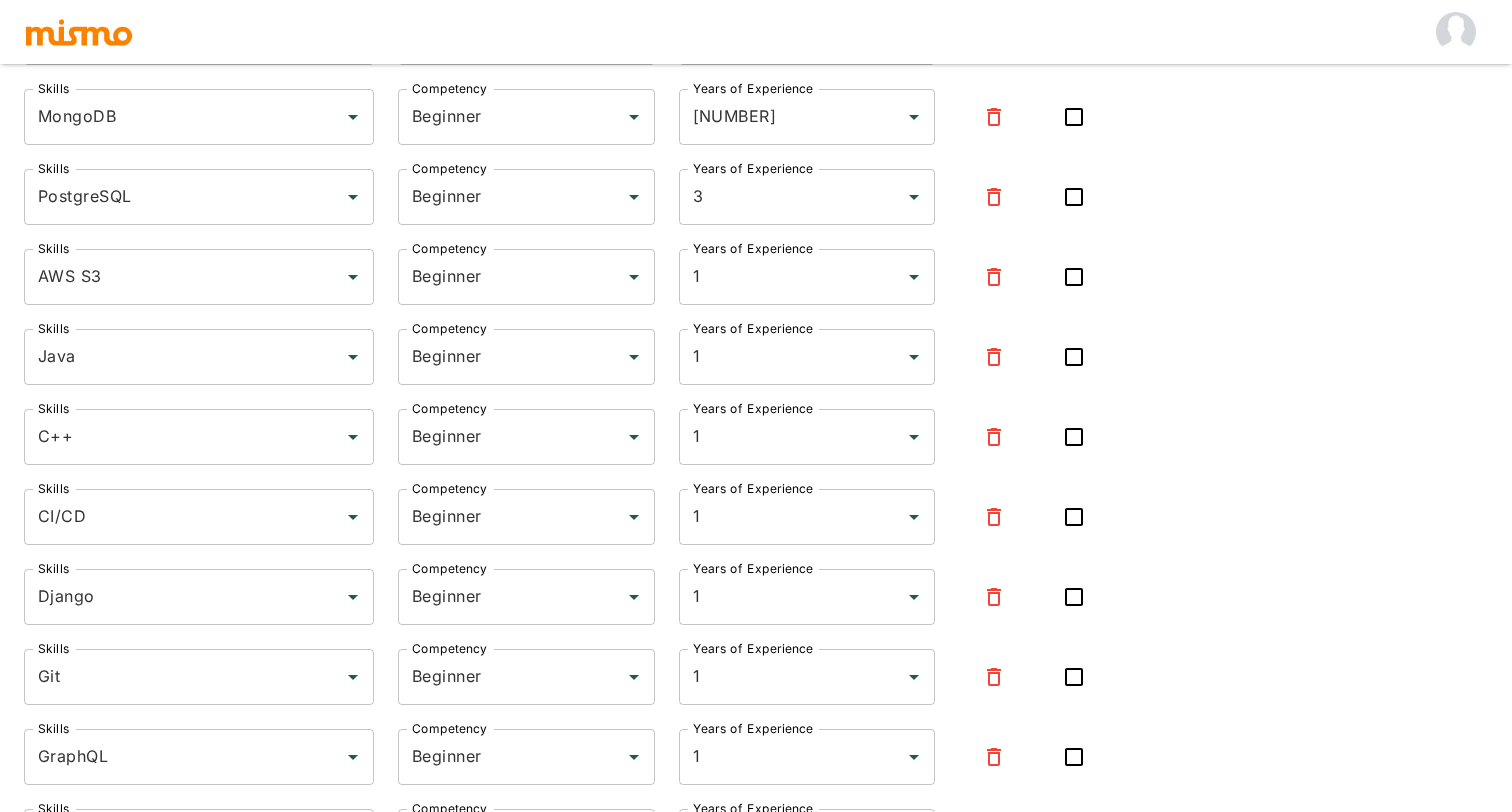 click 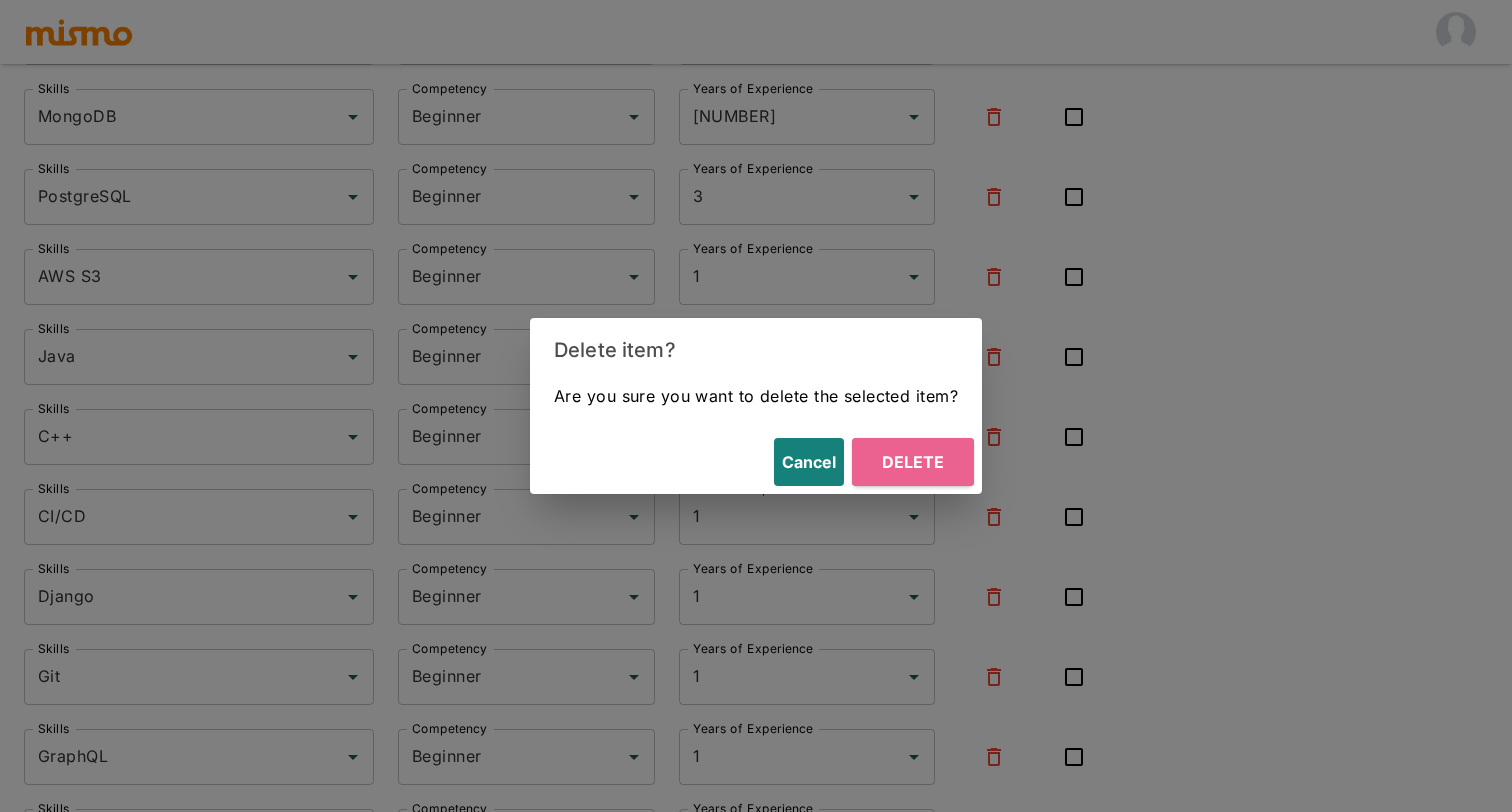 click on "Delete" at bounding box center (913, 462) 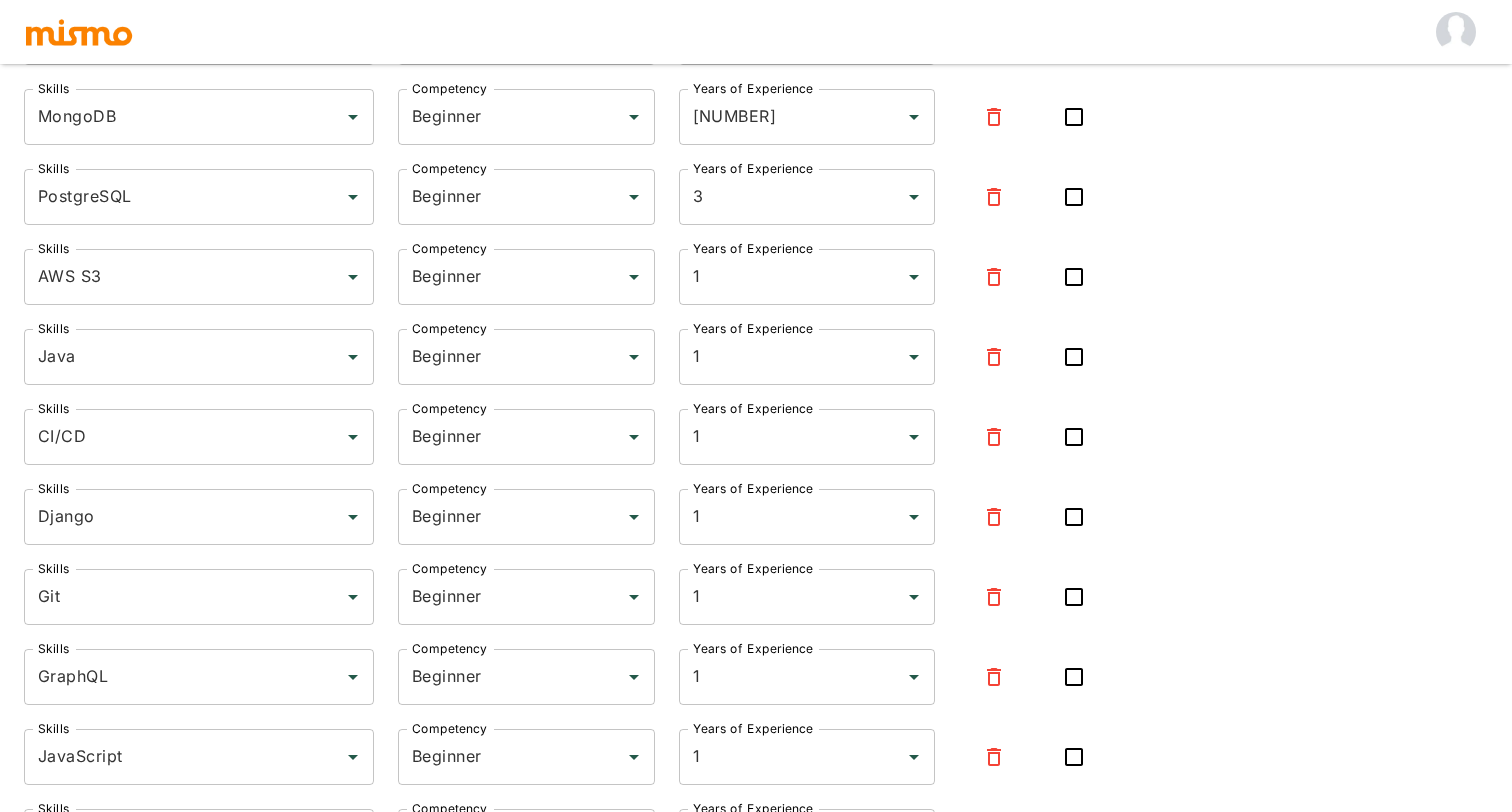 click at bounding box center (994, 437) 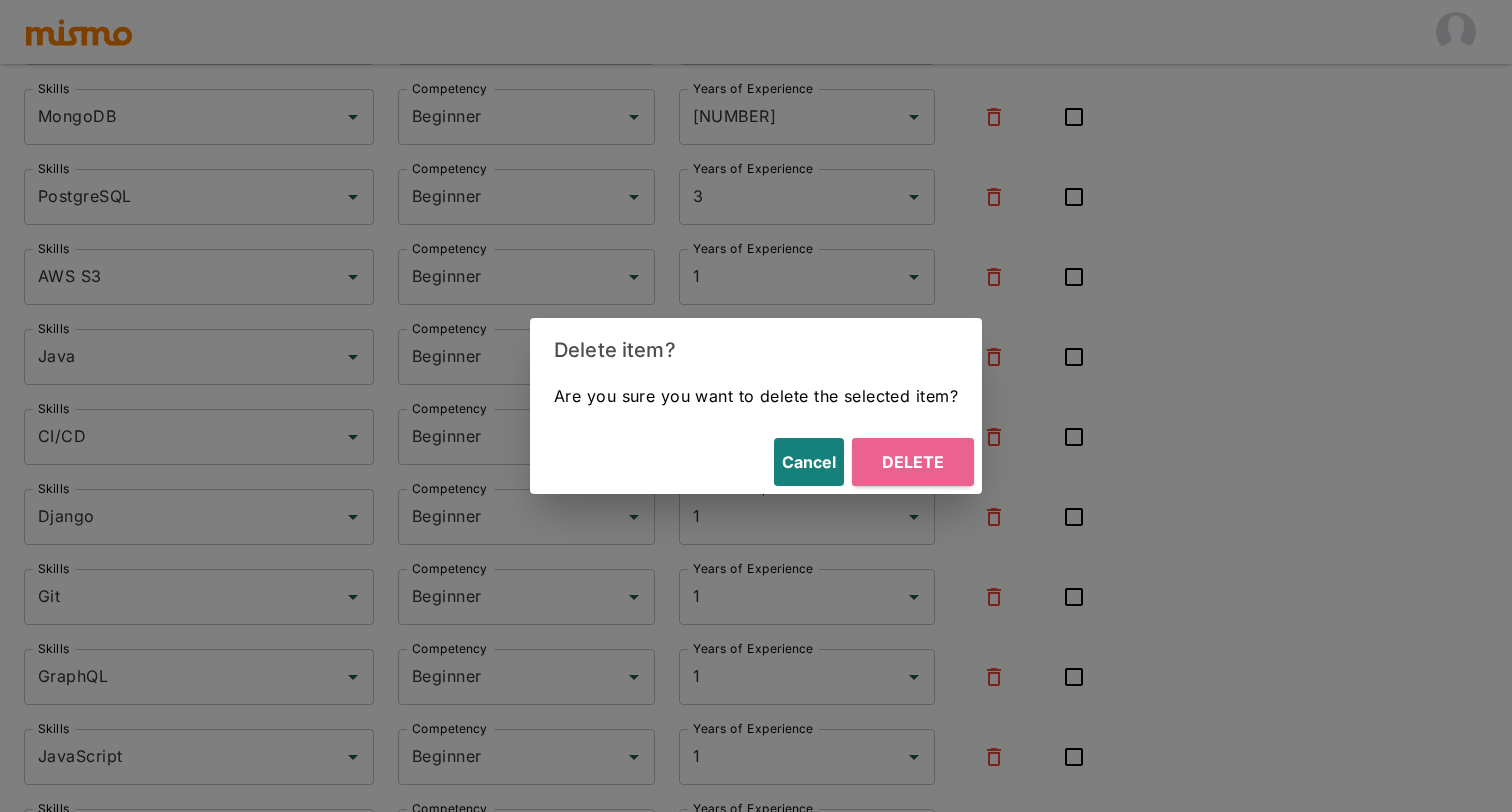 click on "Delete" at bounding box center [913, 462] 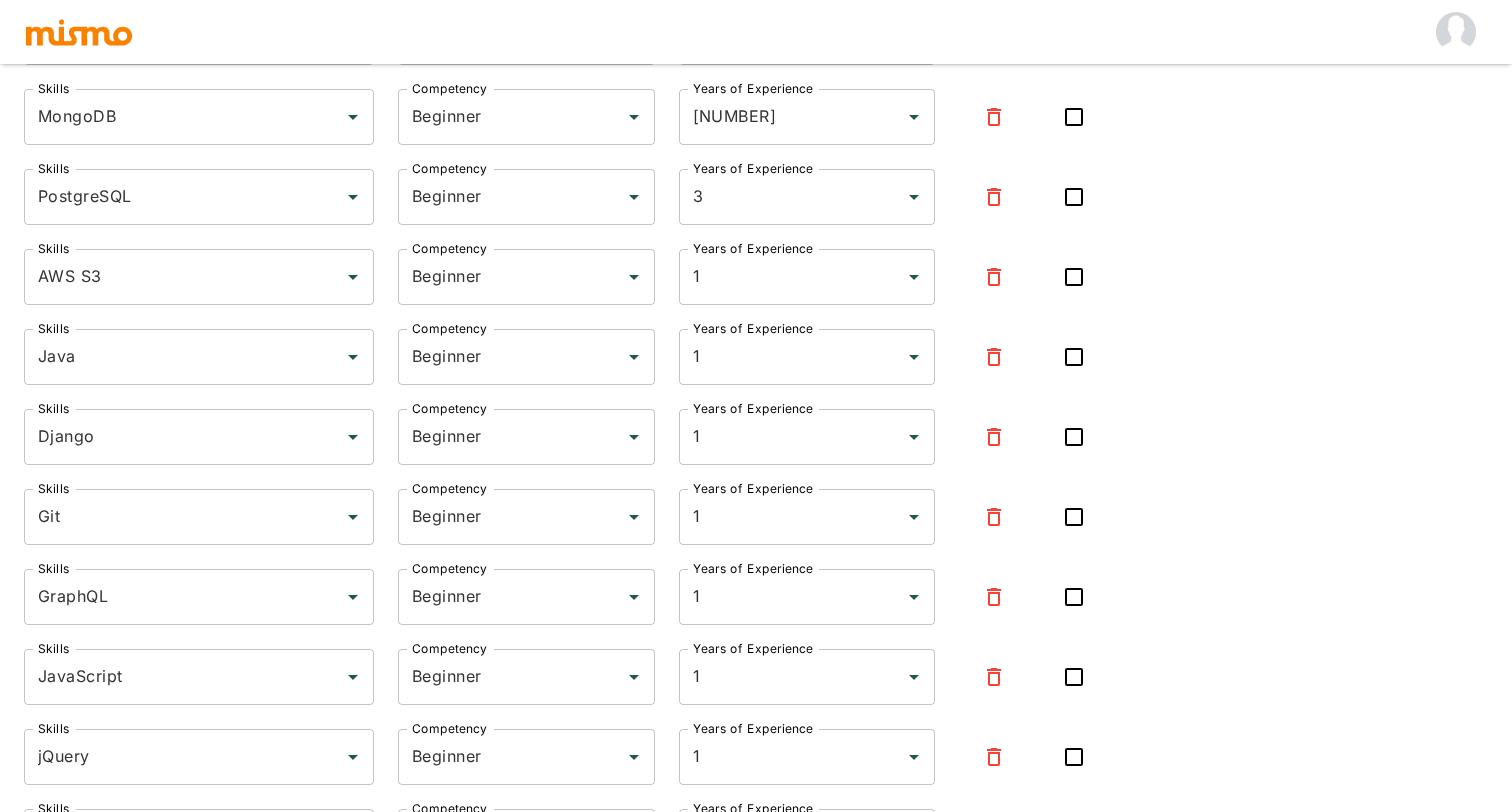 click 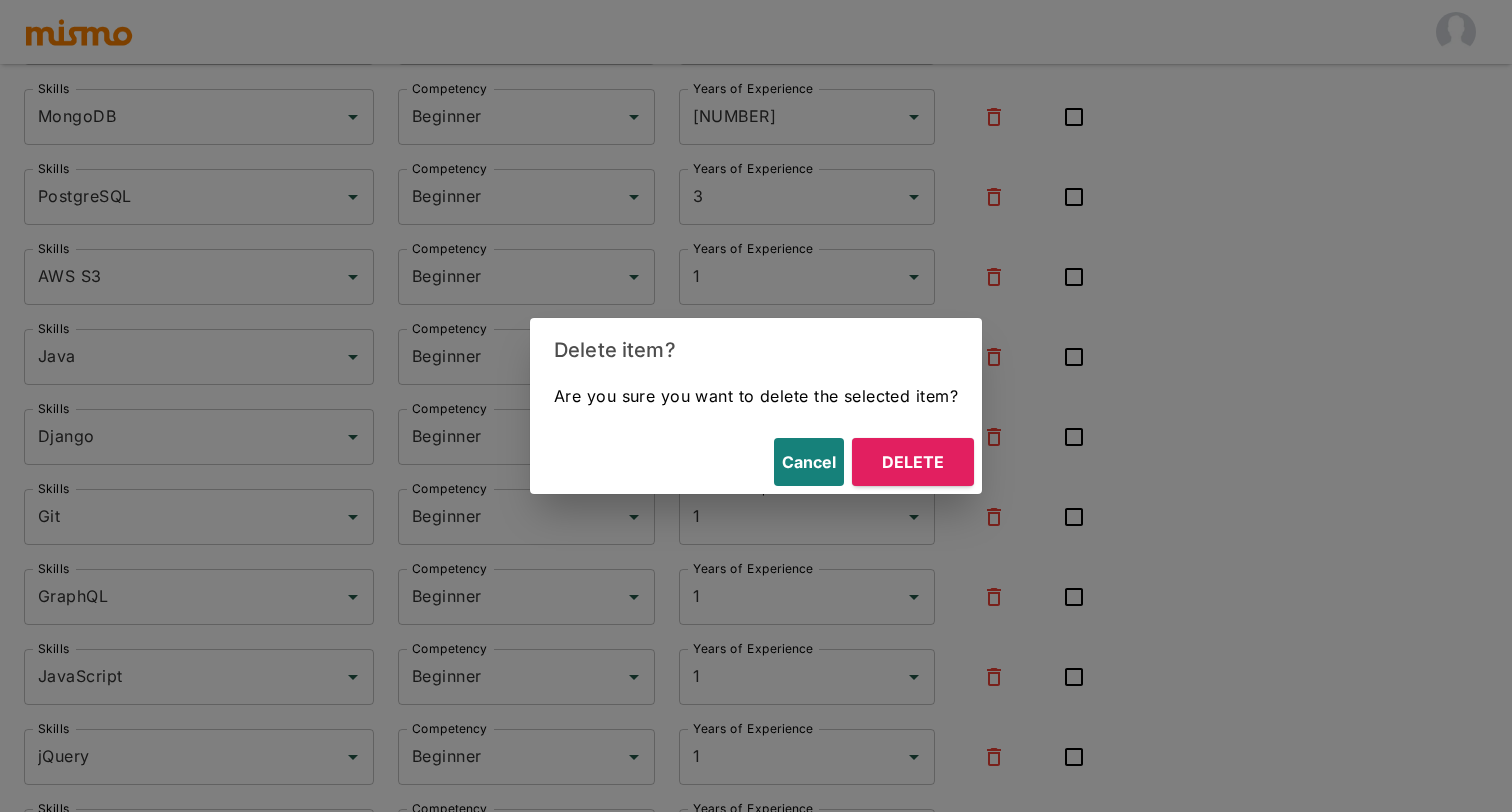 click on "Delete" at bounding box center (913, 462) 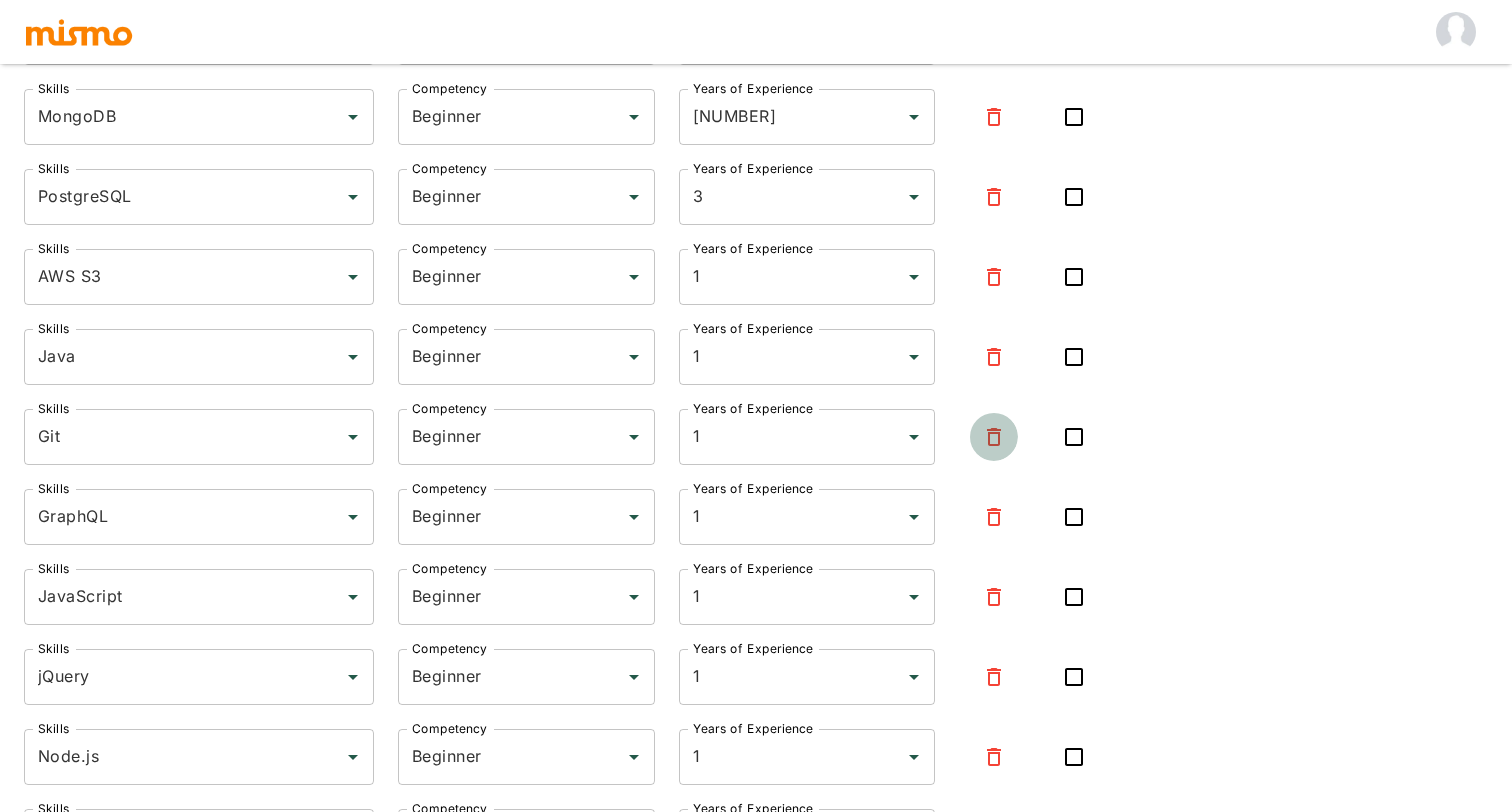 click 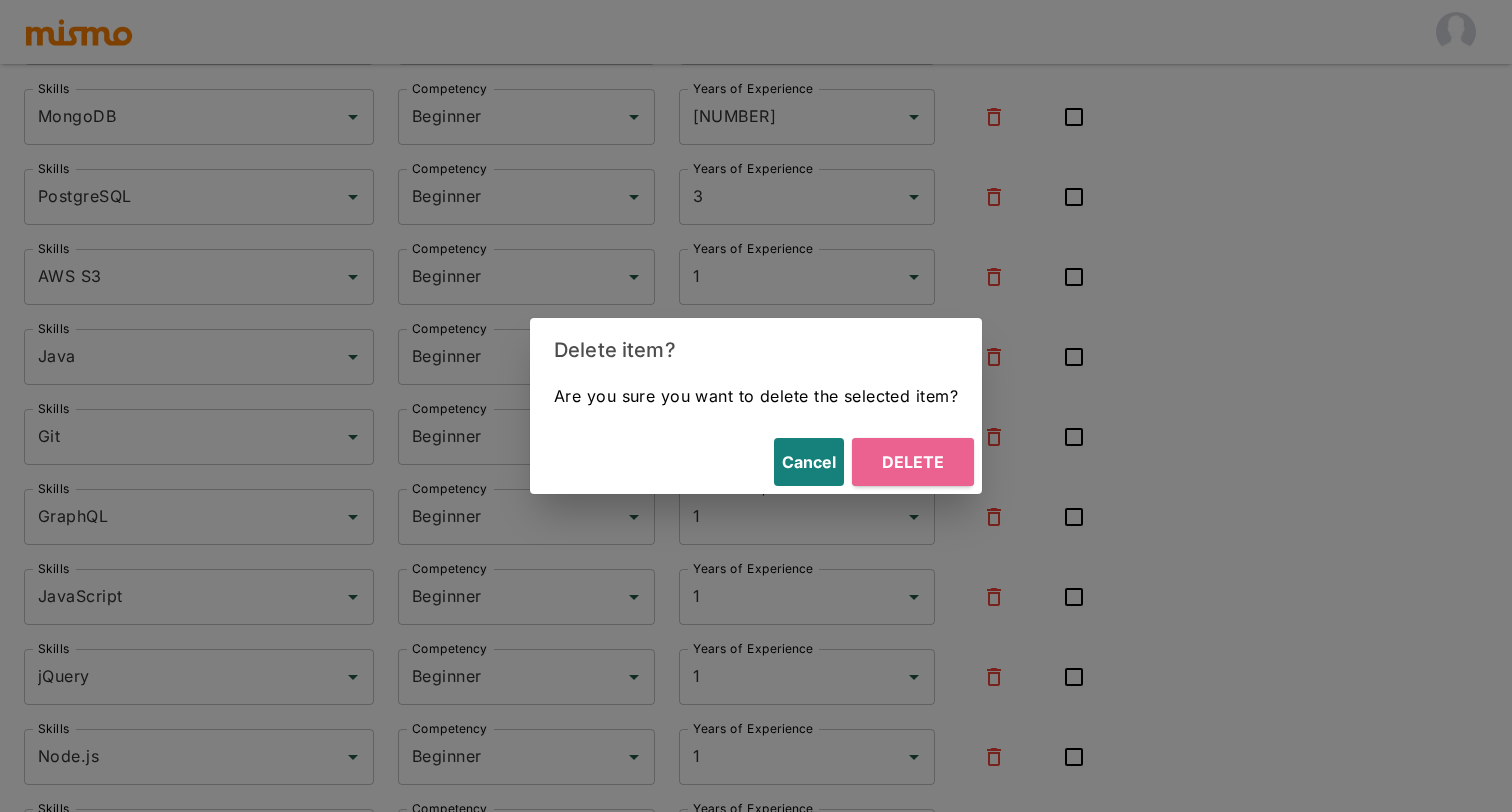 click on "Delete" at bounding box center [913, 462] 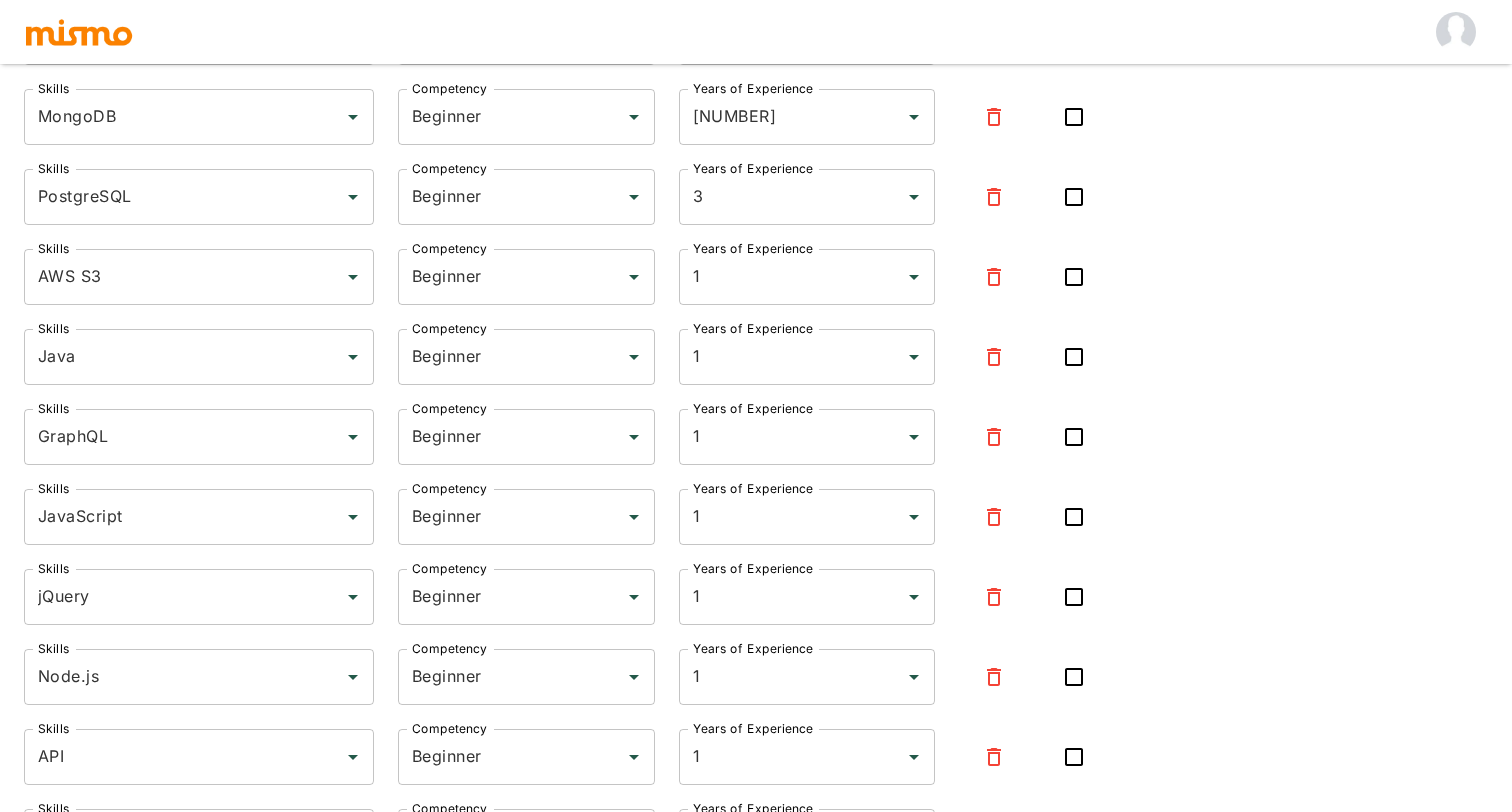 click 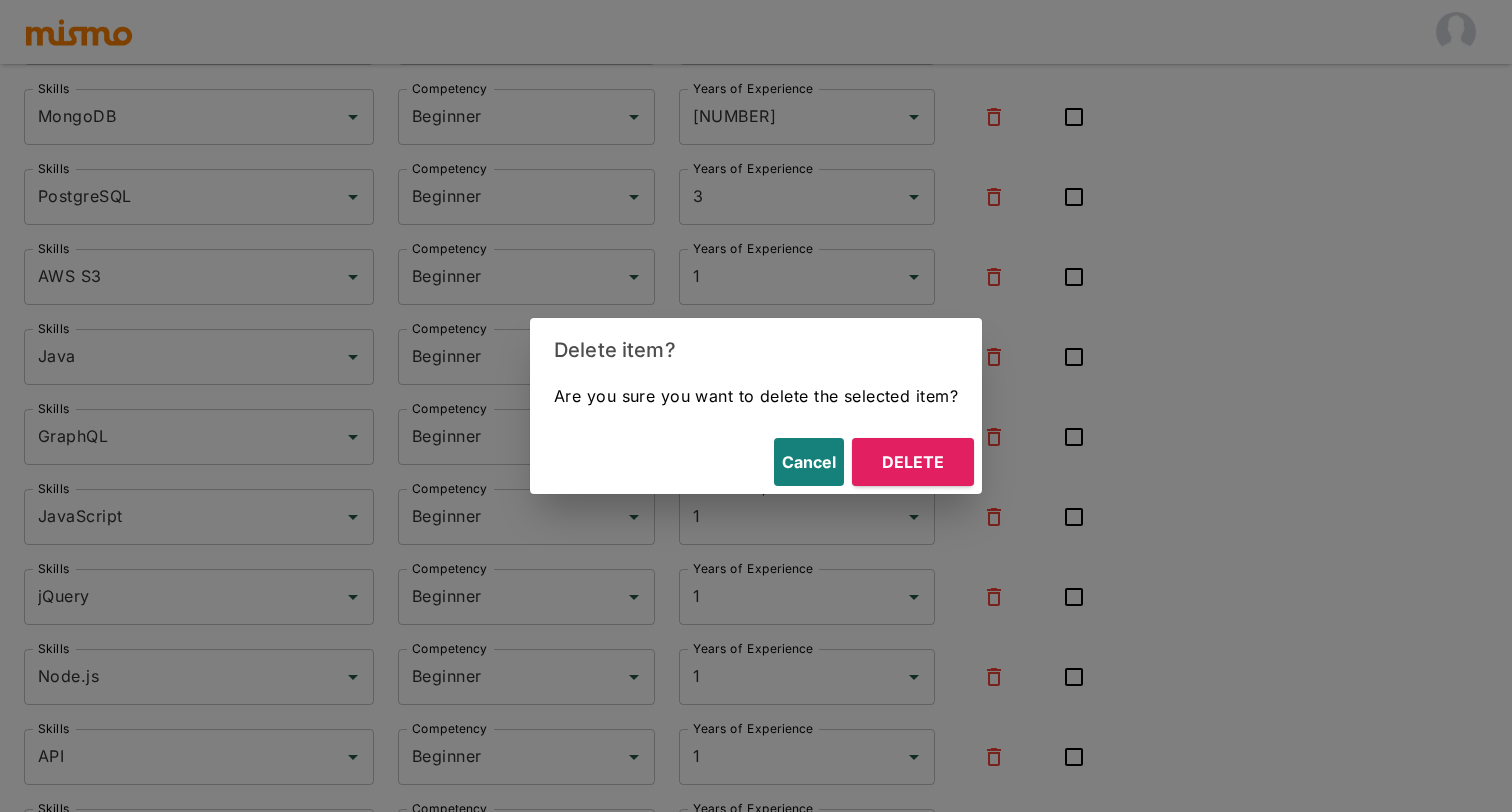 click on "Delete" at bounding box center [913, 462] 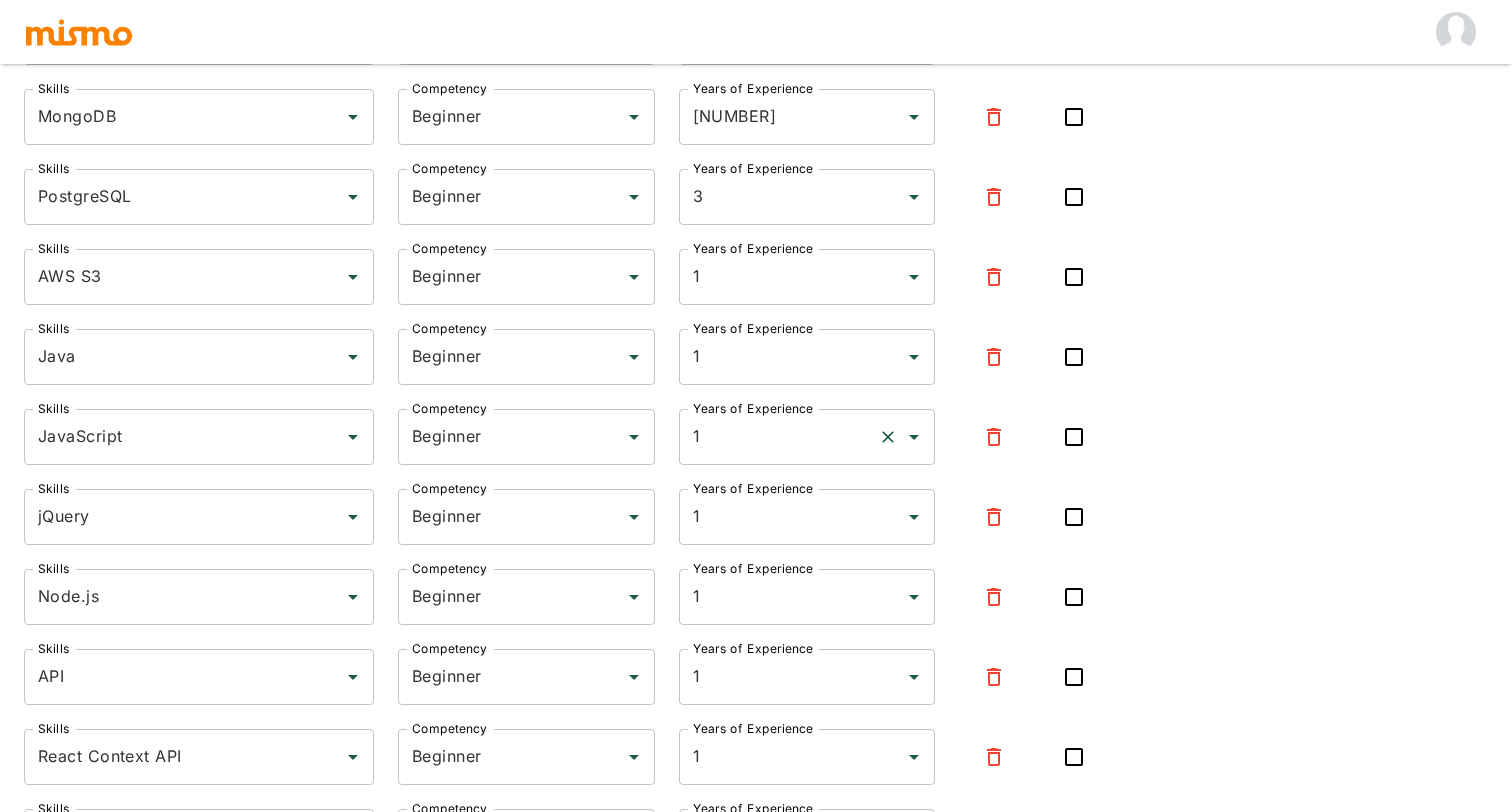 click on "[YEARS] Years of Experience" at bounding box center [807, 437] 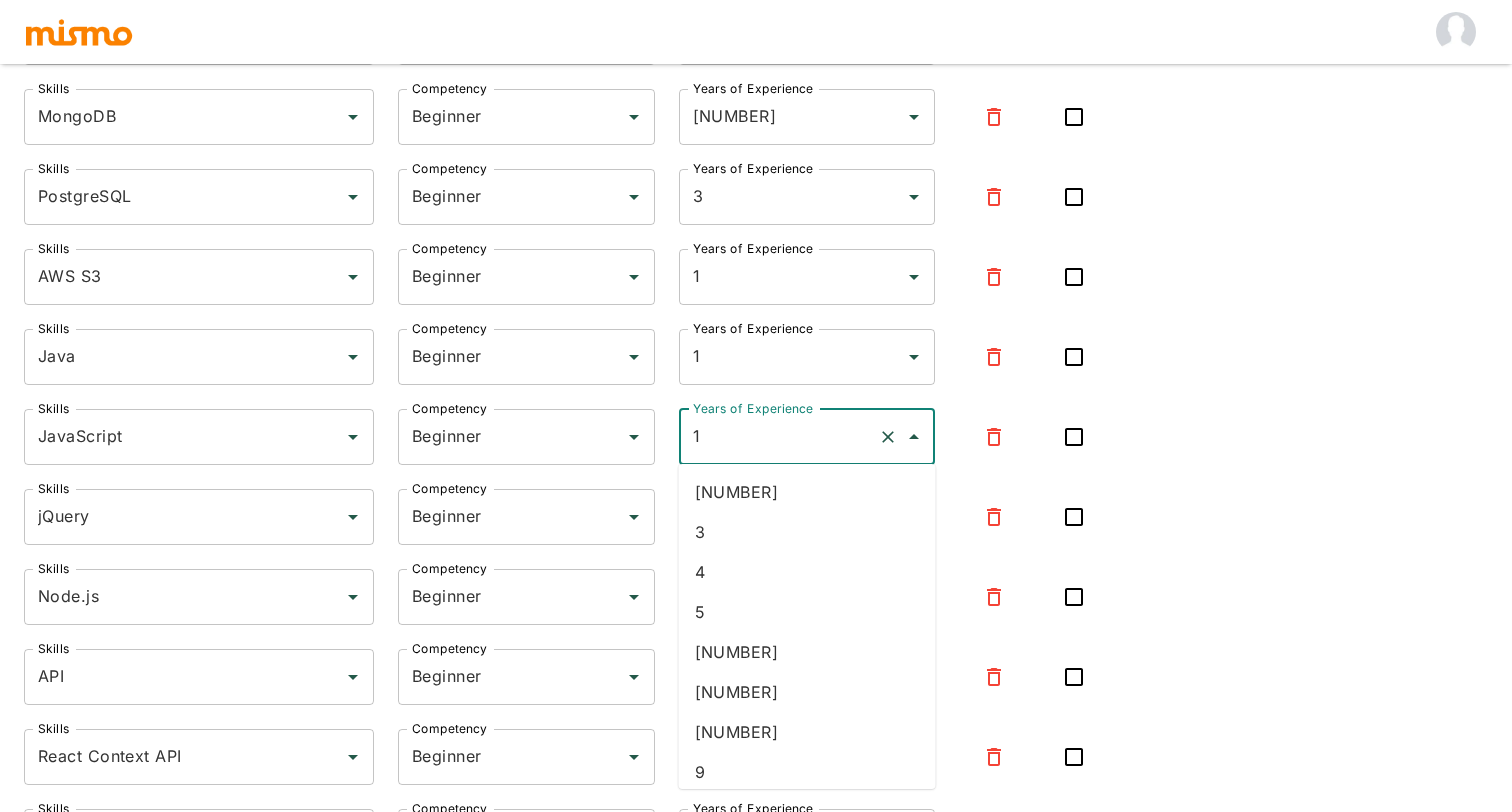 click on "1" at bounding box center [779, 437] 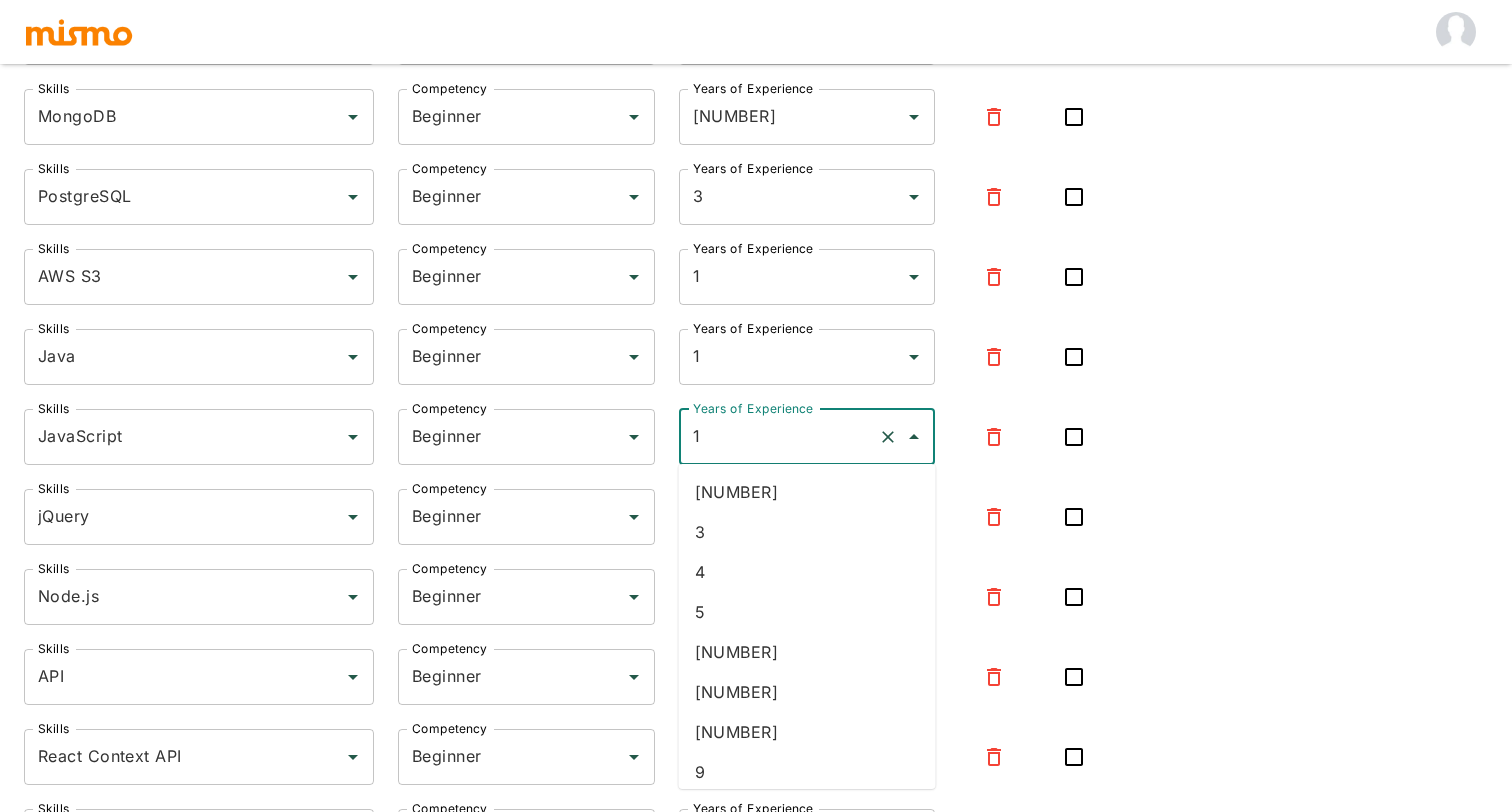 click on "4" at bounding box center [807, 572] 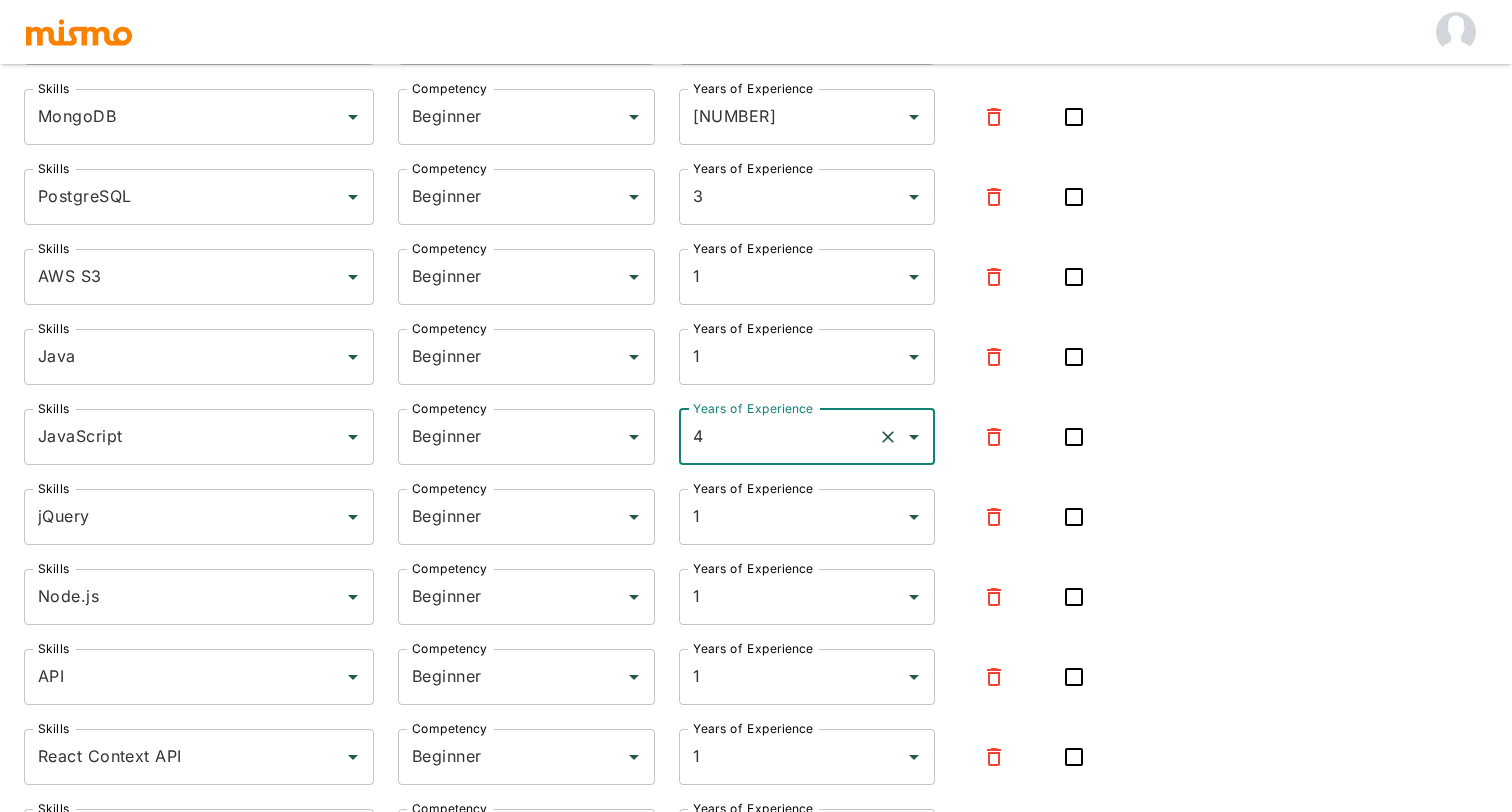click 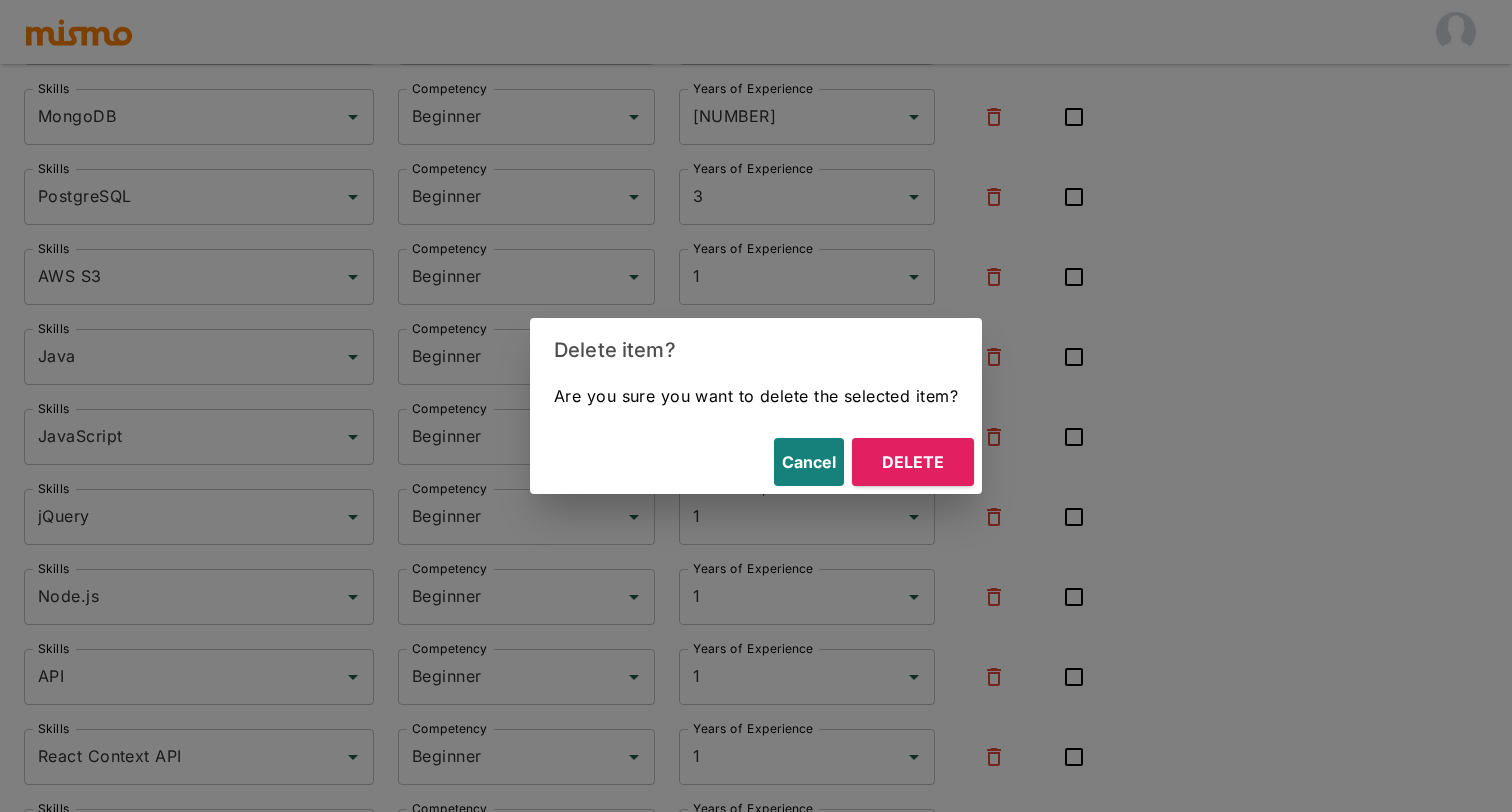 click on "Delete" at bounding box center [913, 462] 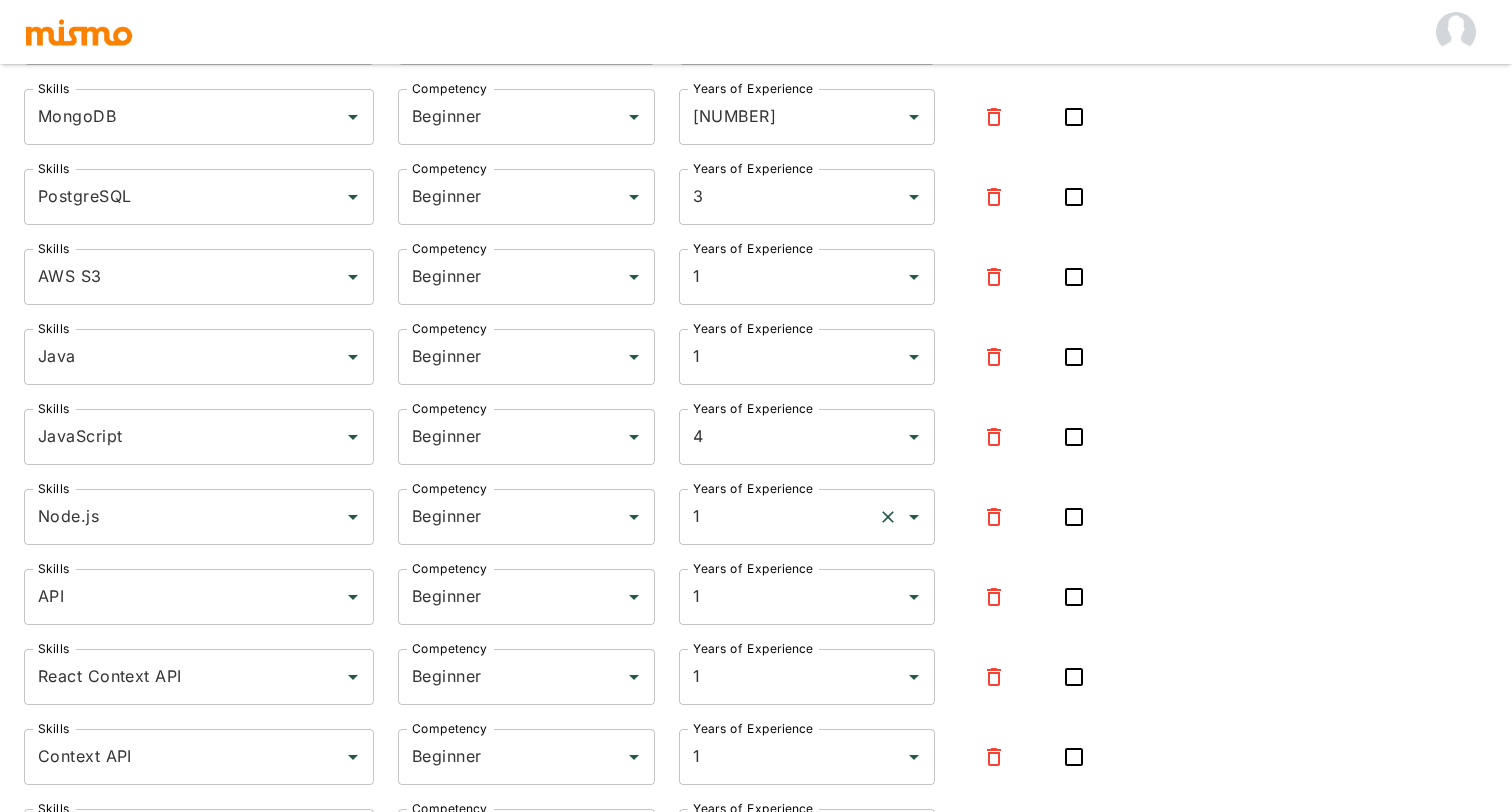 click on "1" at bounding box center [779, 517] 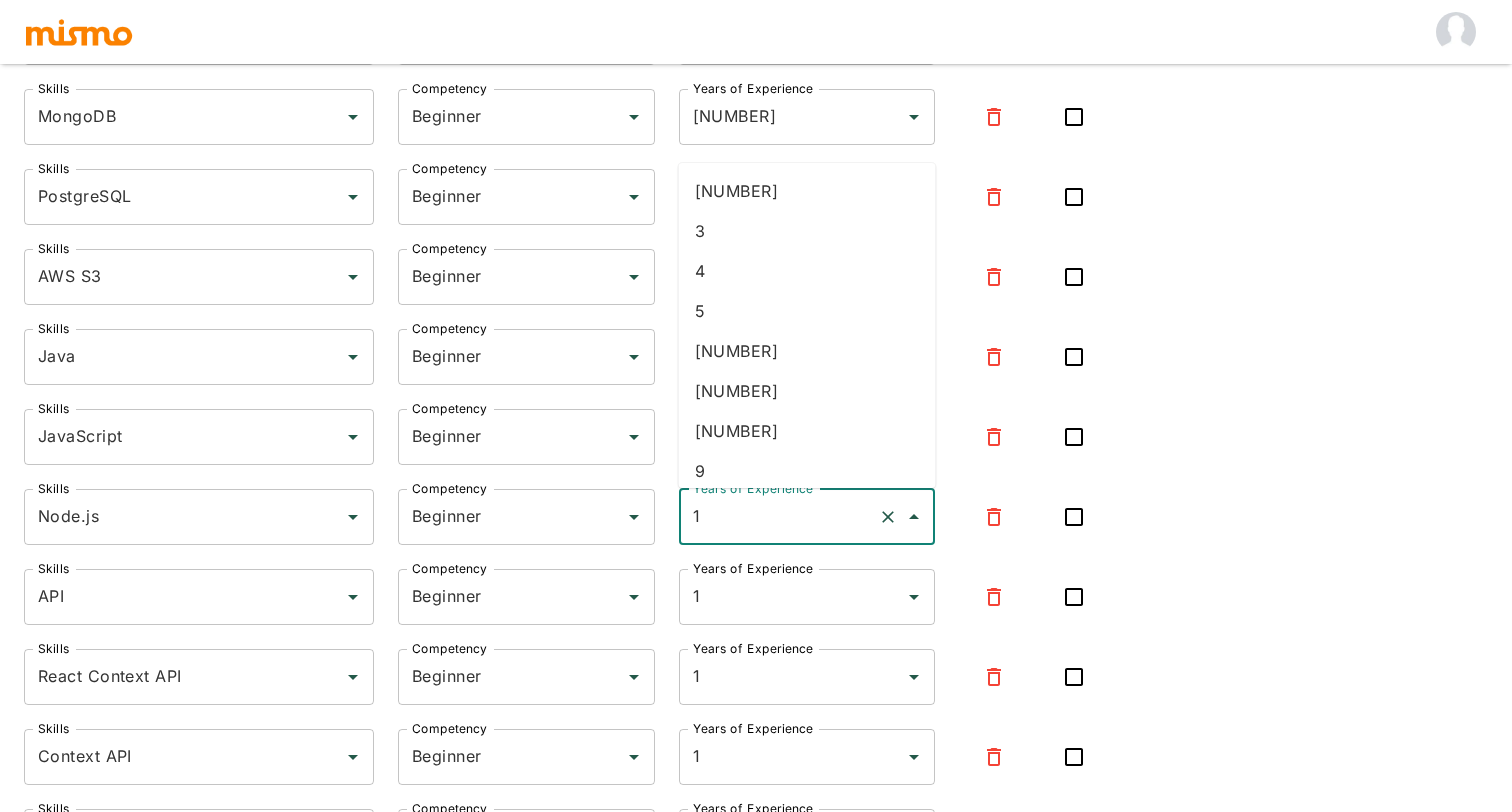 click on "4" at bounding box center [807, 271] 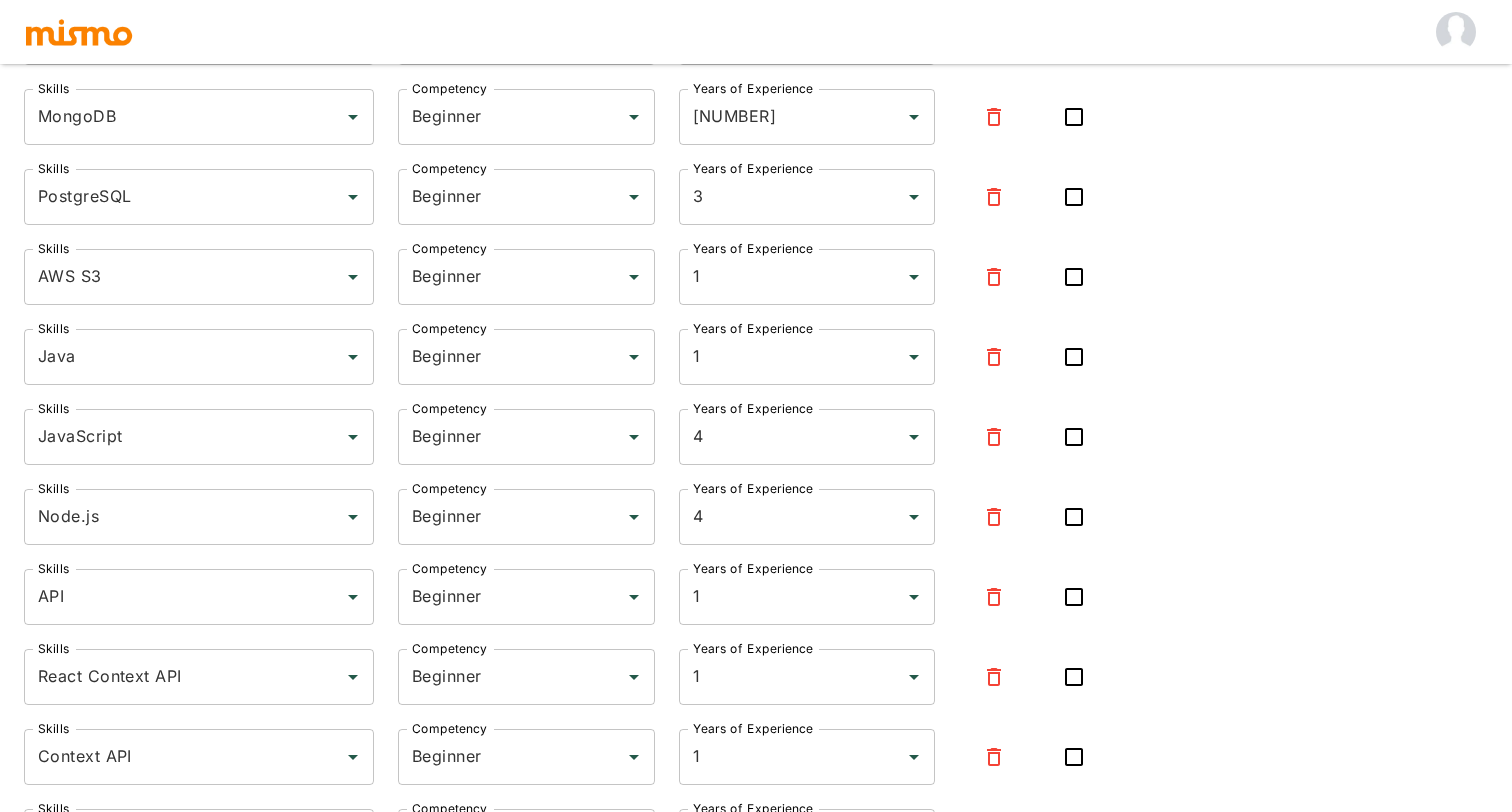 click at bounding box center (982, 505) 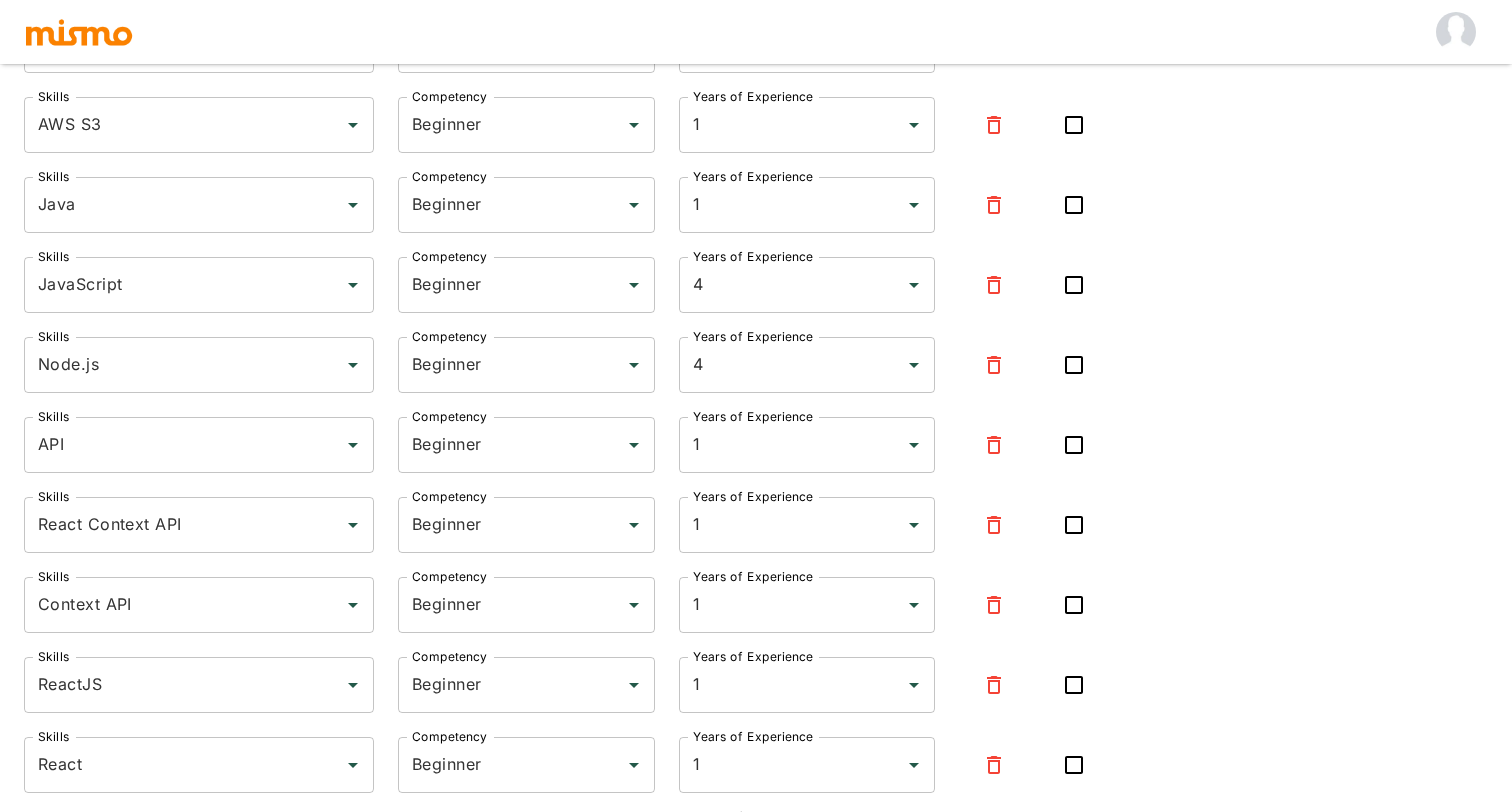 scroll, scrollTop: 753, scrollLeft: 0, axis: vertical 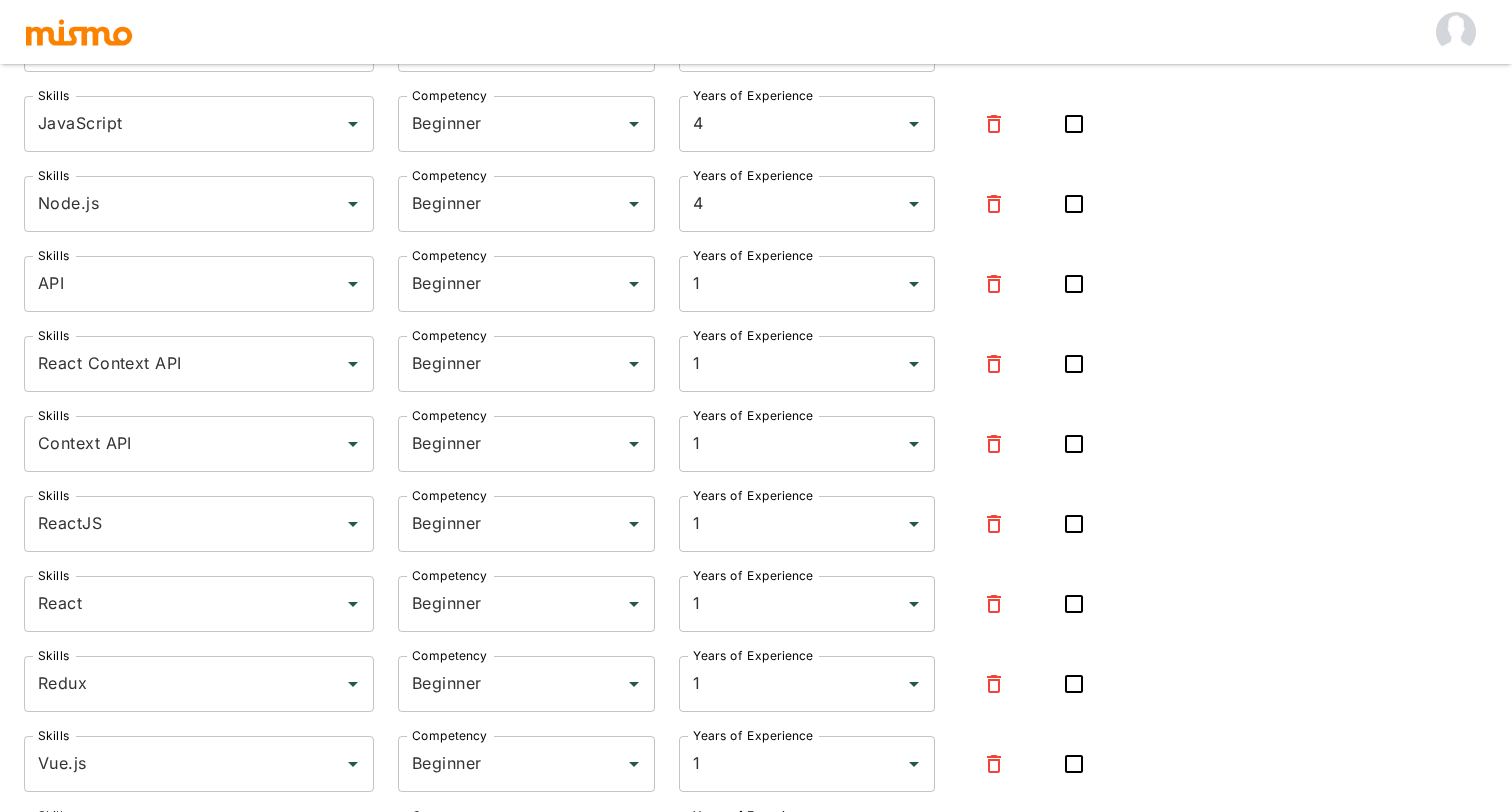 click 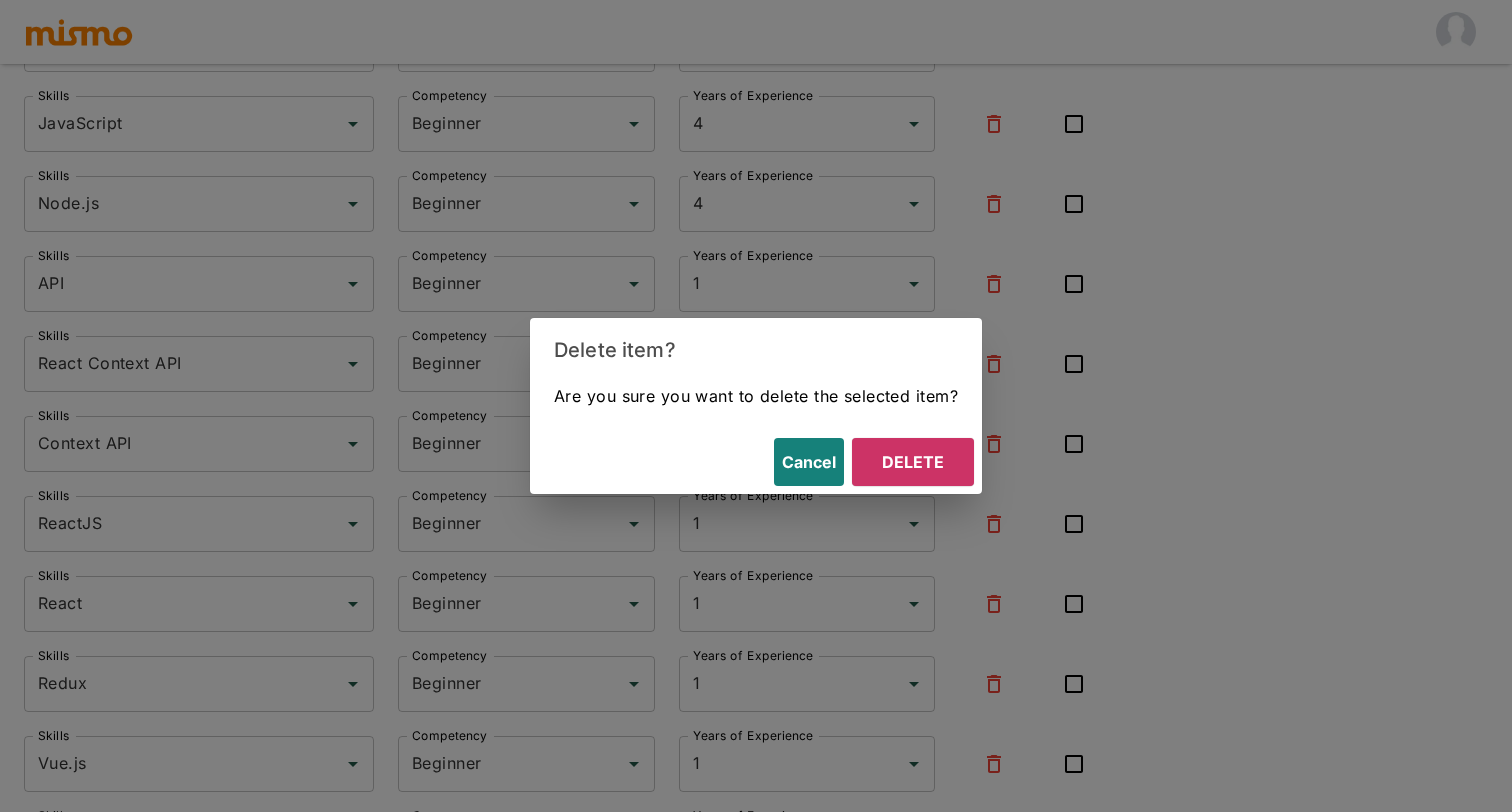click on "Cancel Delete" at bounding box center [756, 462] 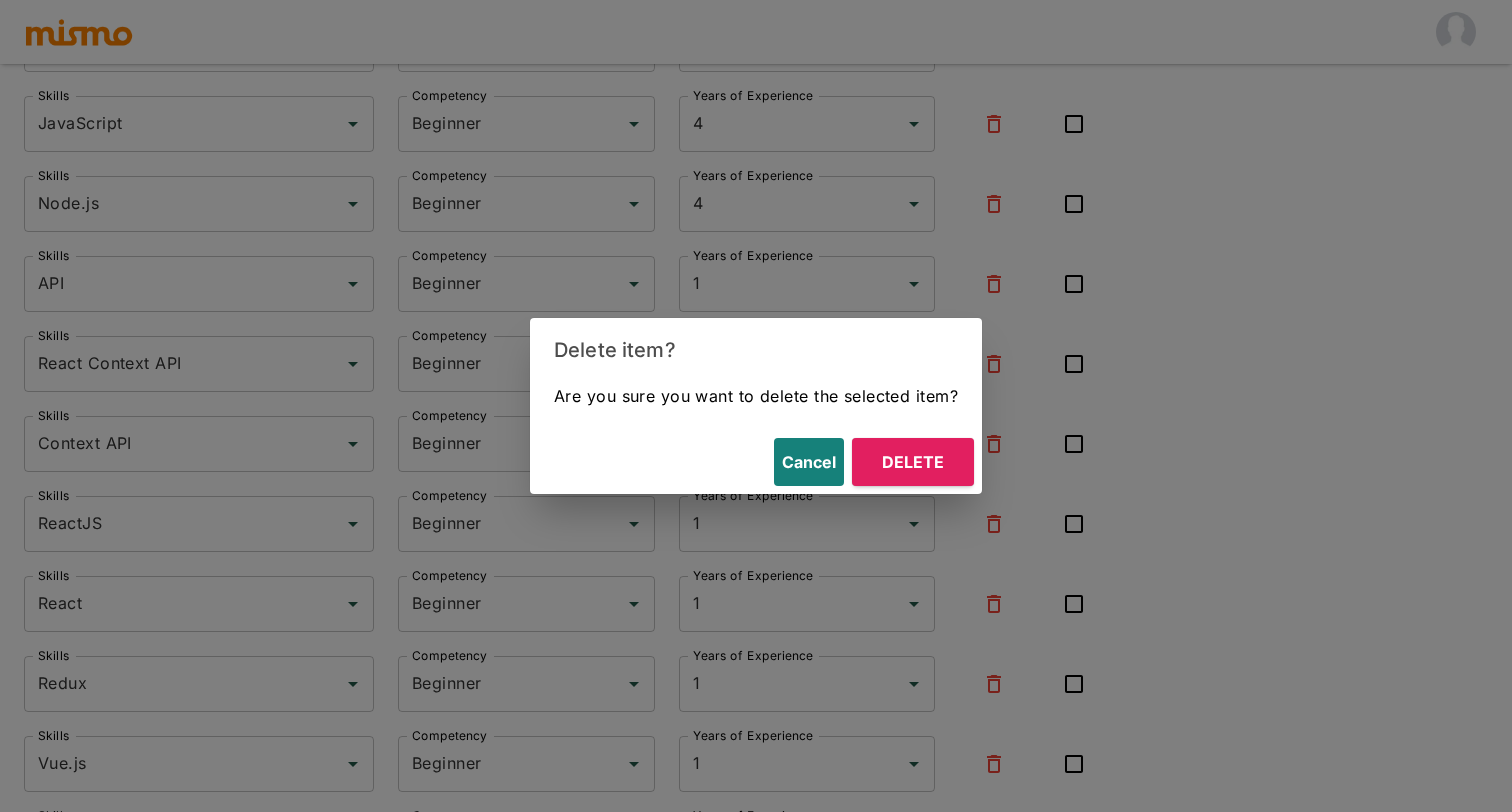 click on "Delete" at bounding box center [913, 462] 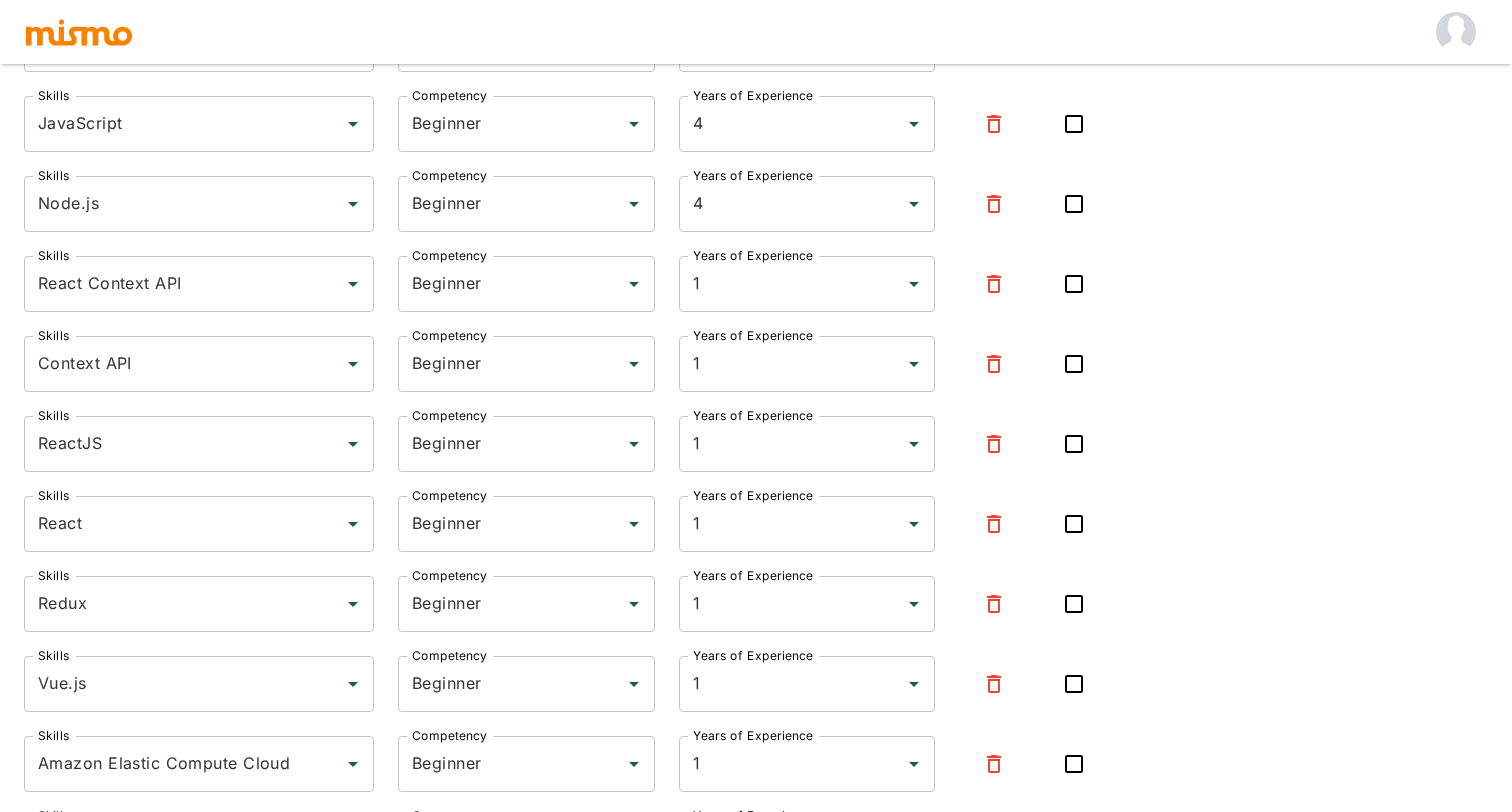 click 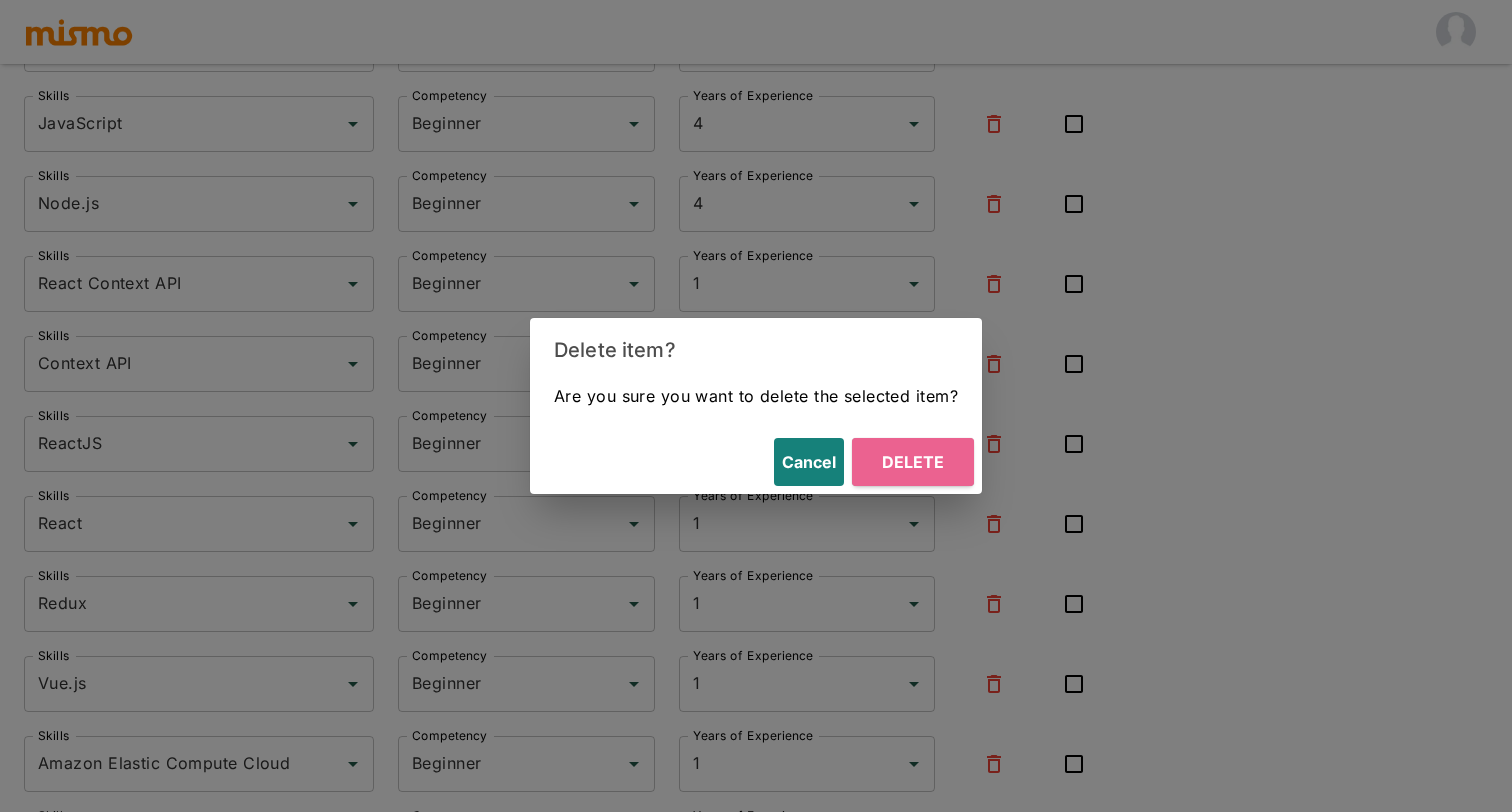click on "Delete" at bounding box center [913, 462] 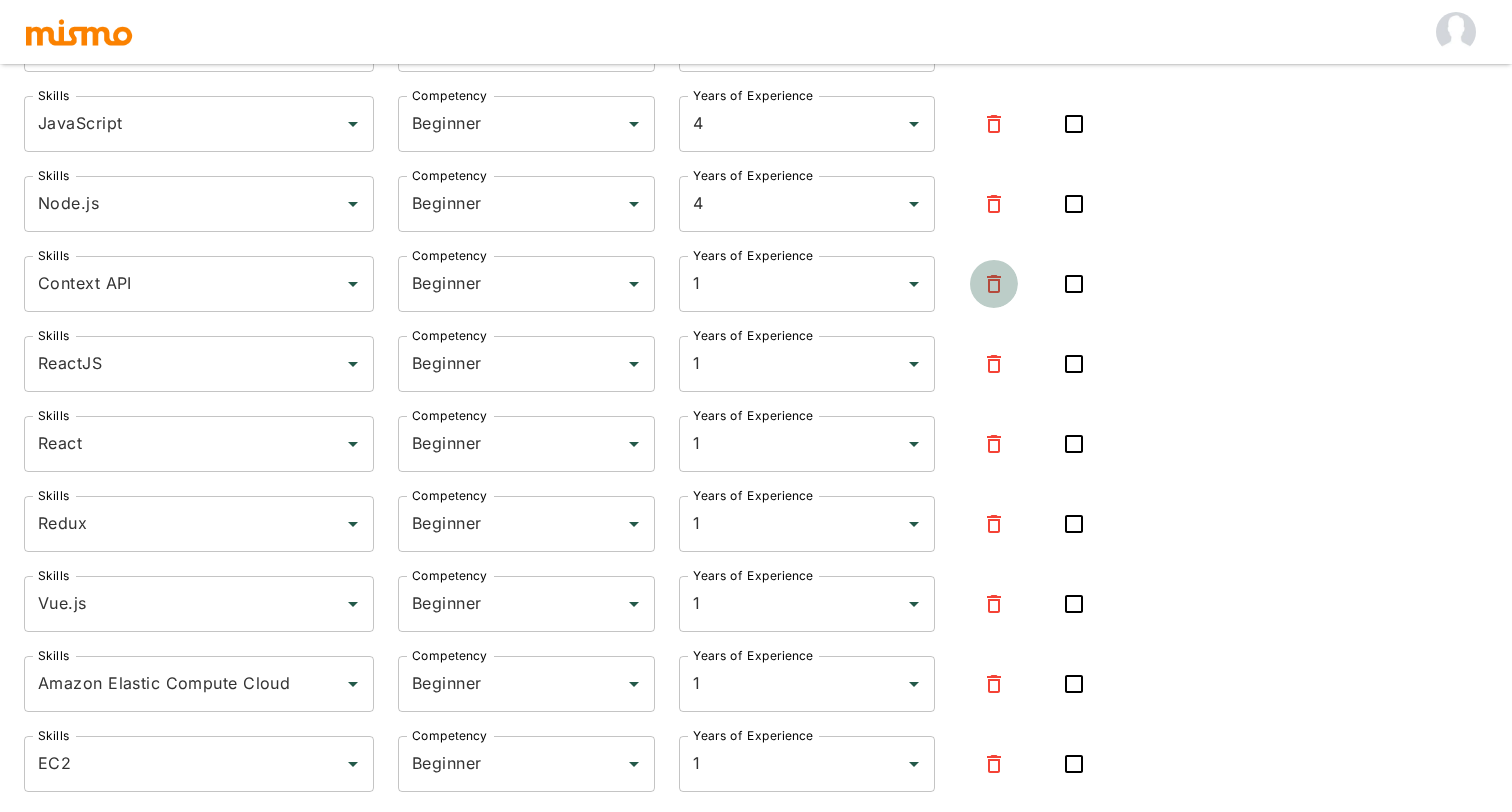 click 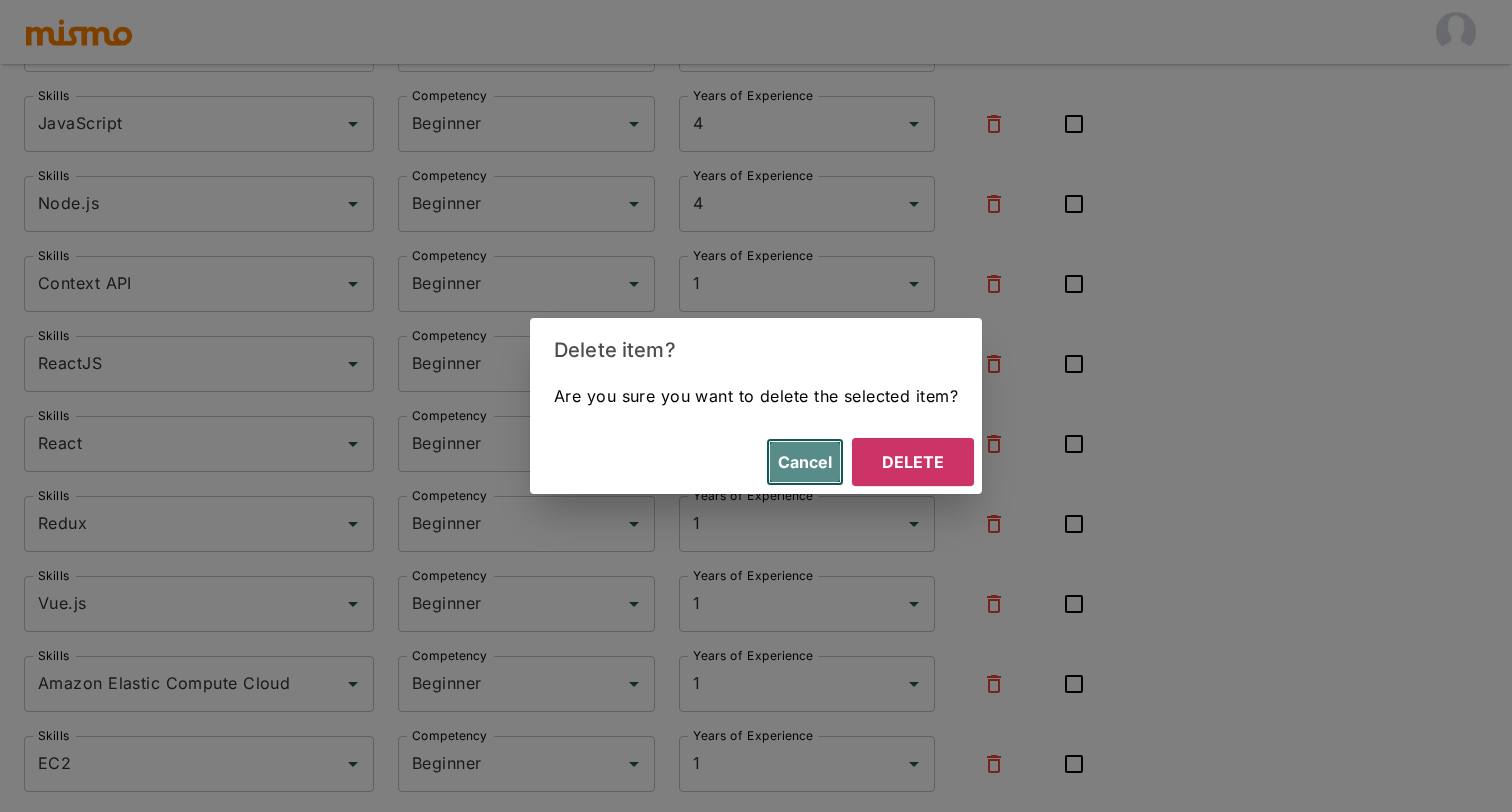 click on "Cancel" at bounding box center (805, 462) 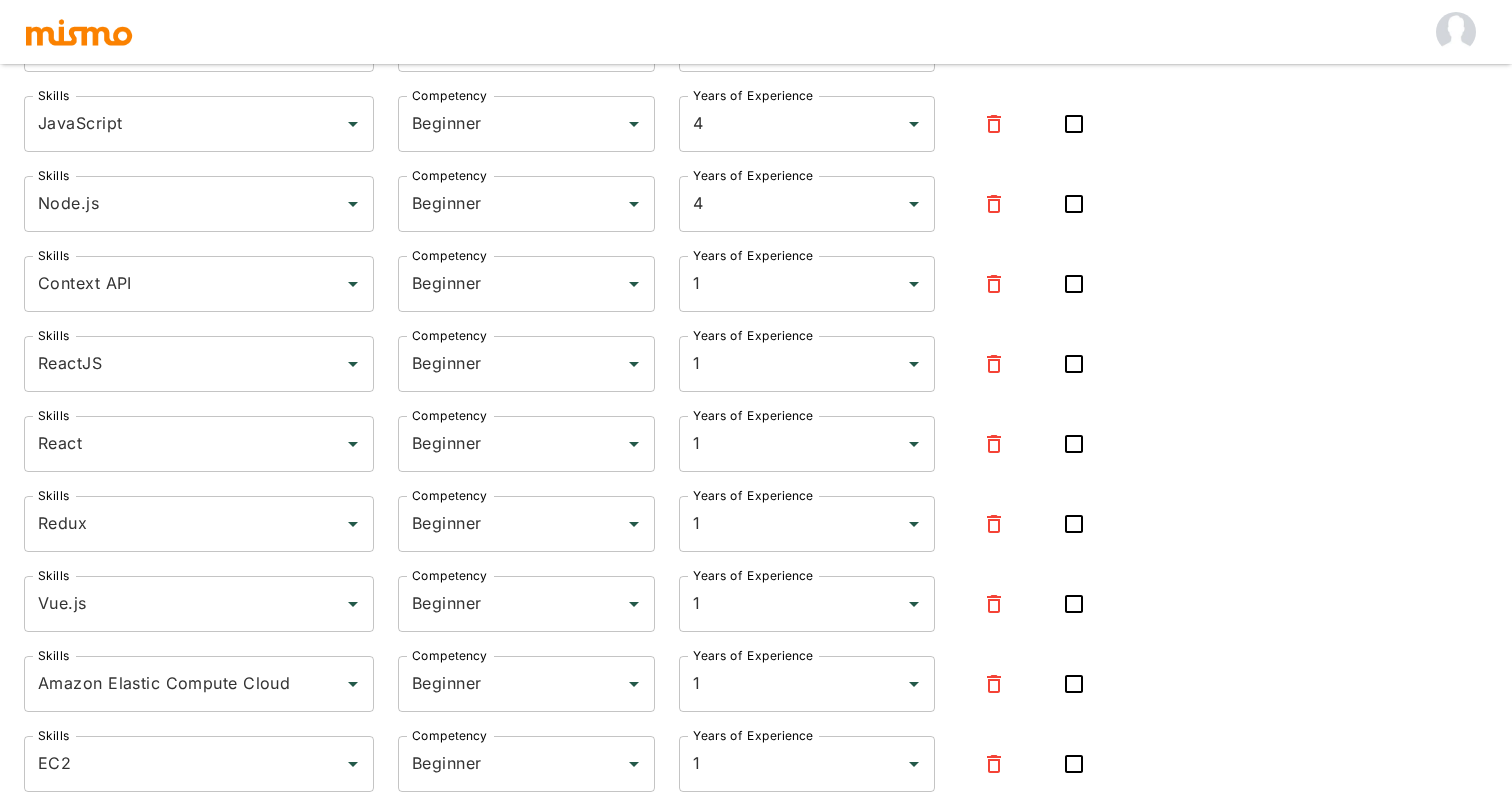 click 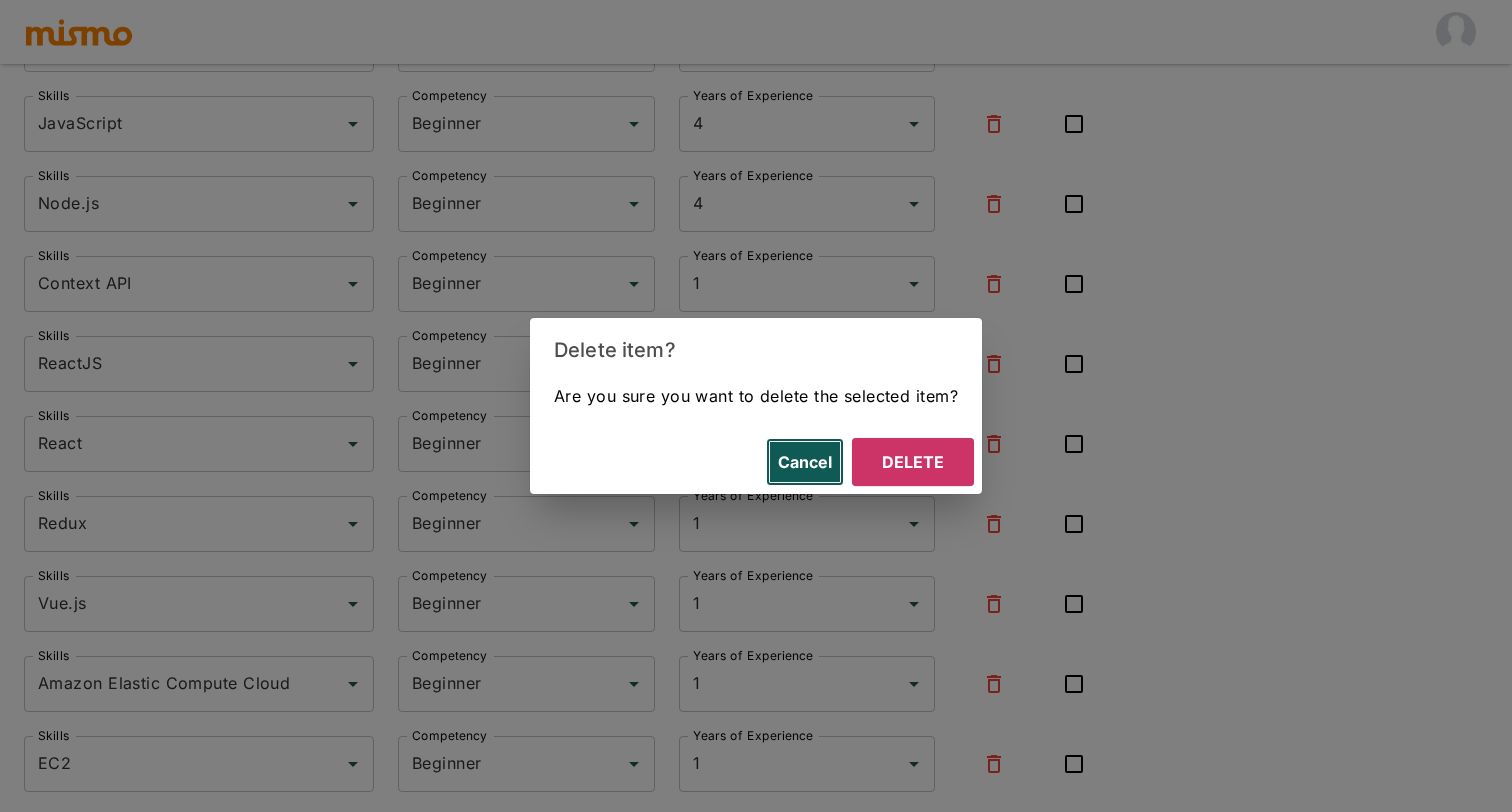 click on "Cancel" at bounding box center (805, 462) 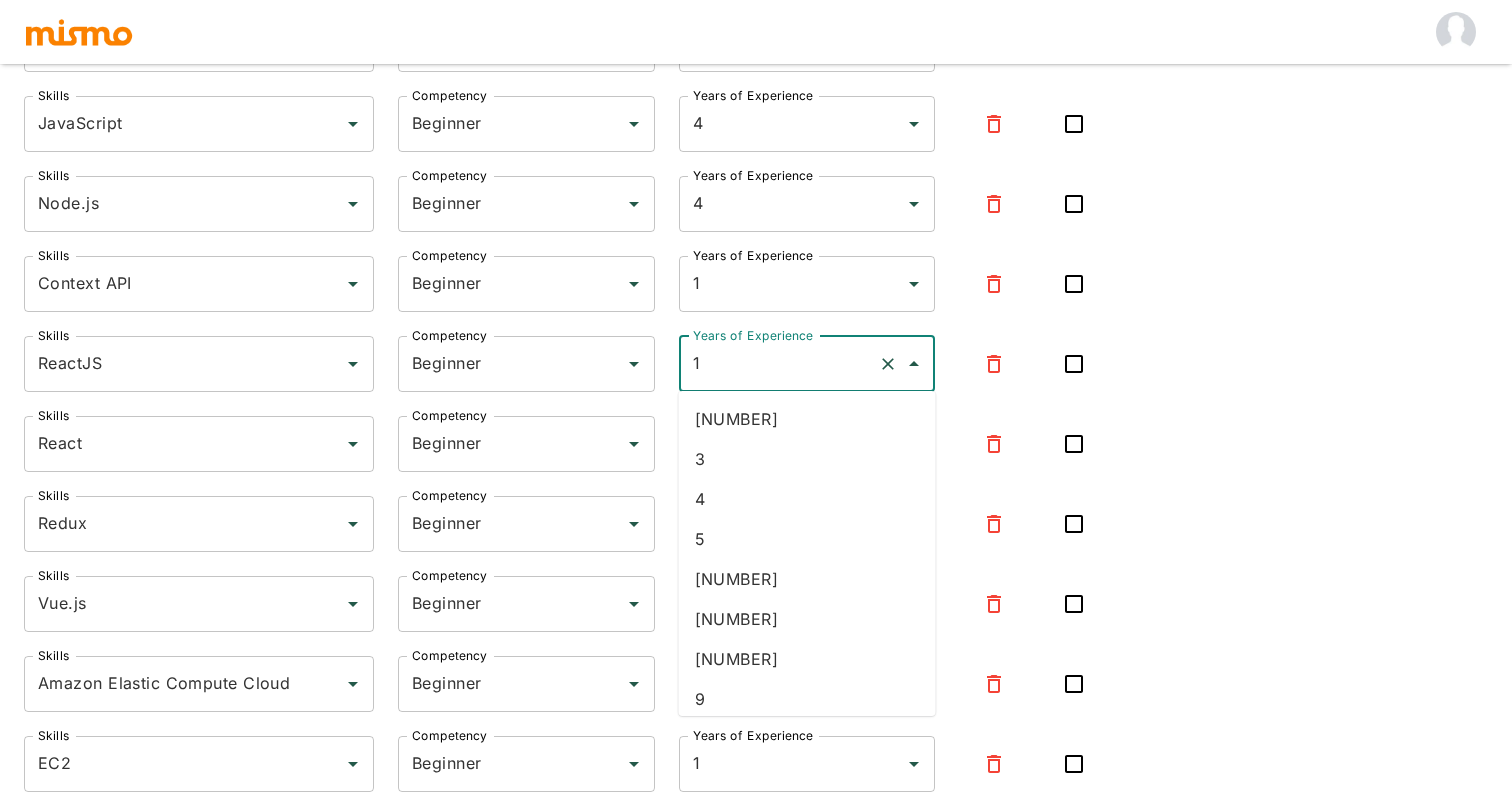 click on "1" at bounding box center (779, 364) 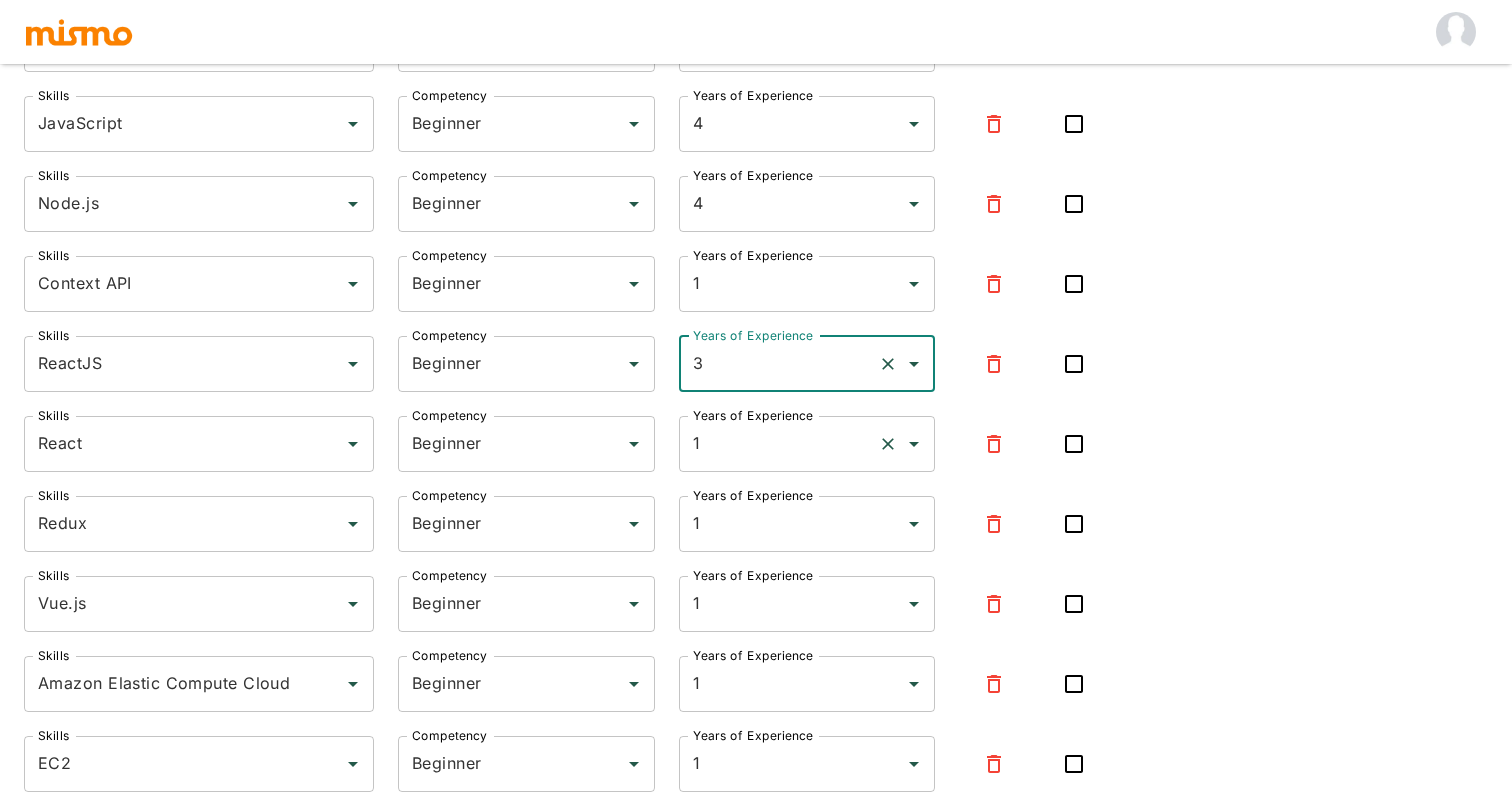 click on "1" at bounding box center [779, 444] 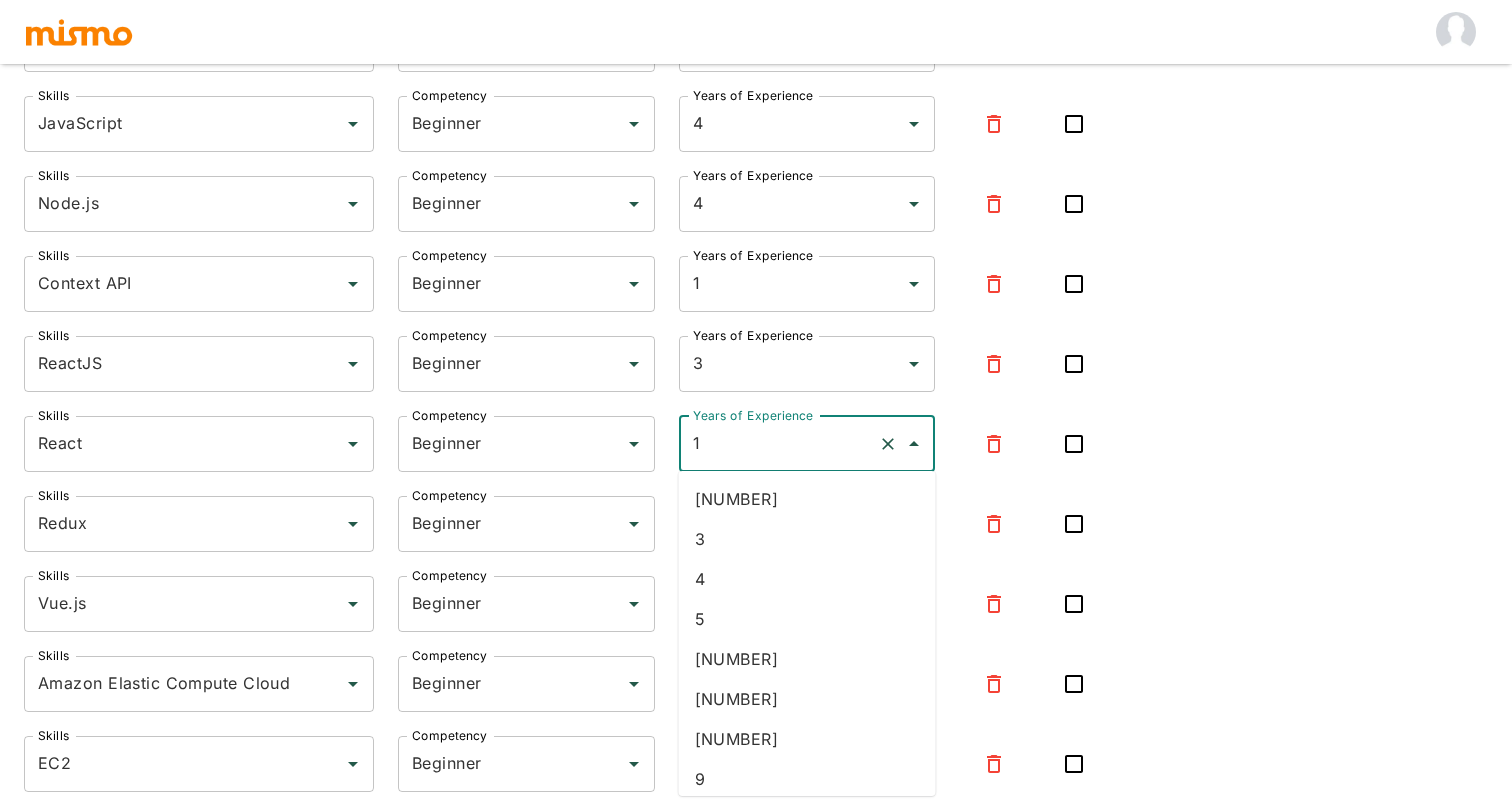 click 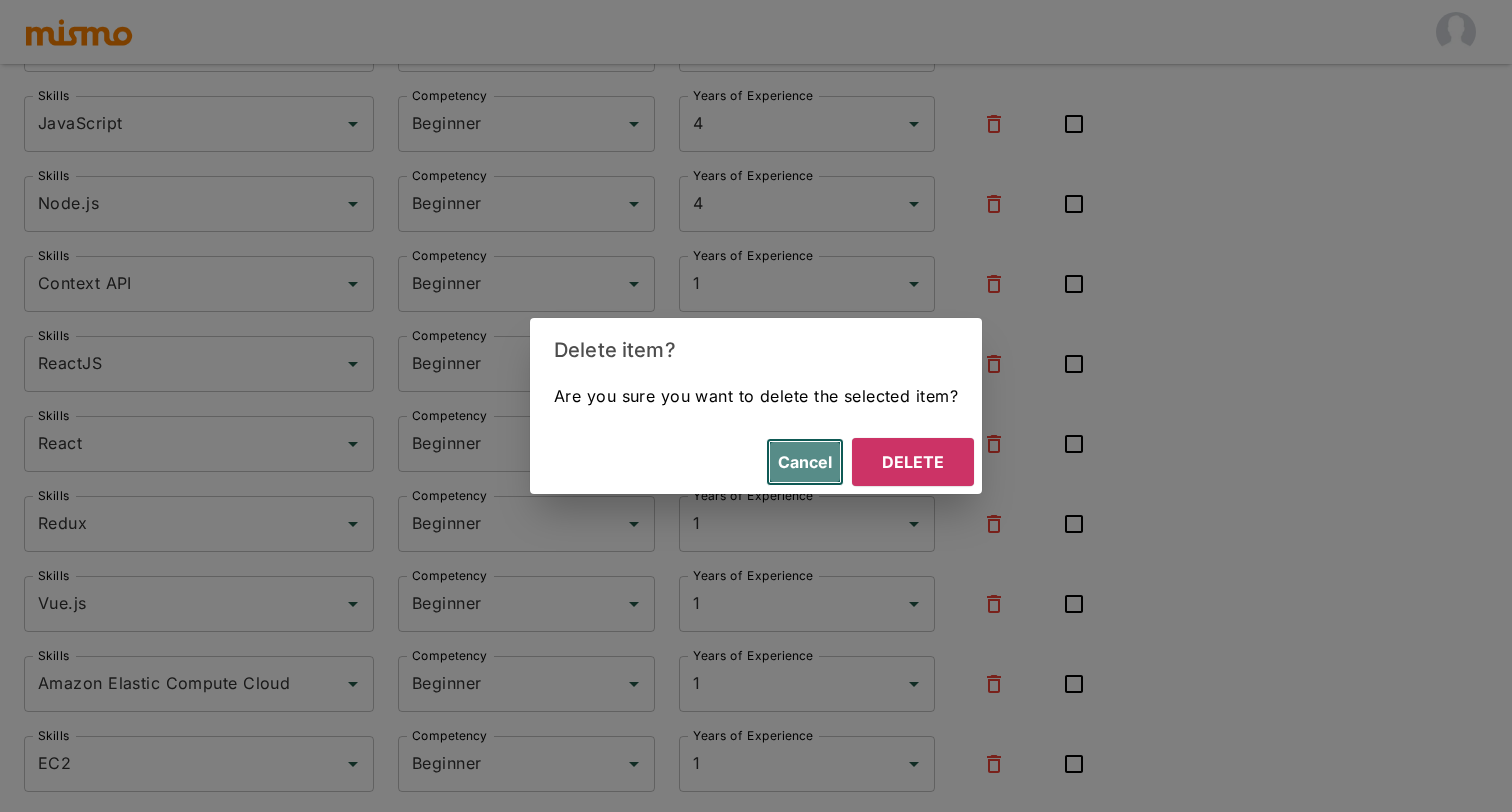 click on "Cancel" at bounding box center (805, 462) 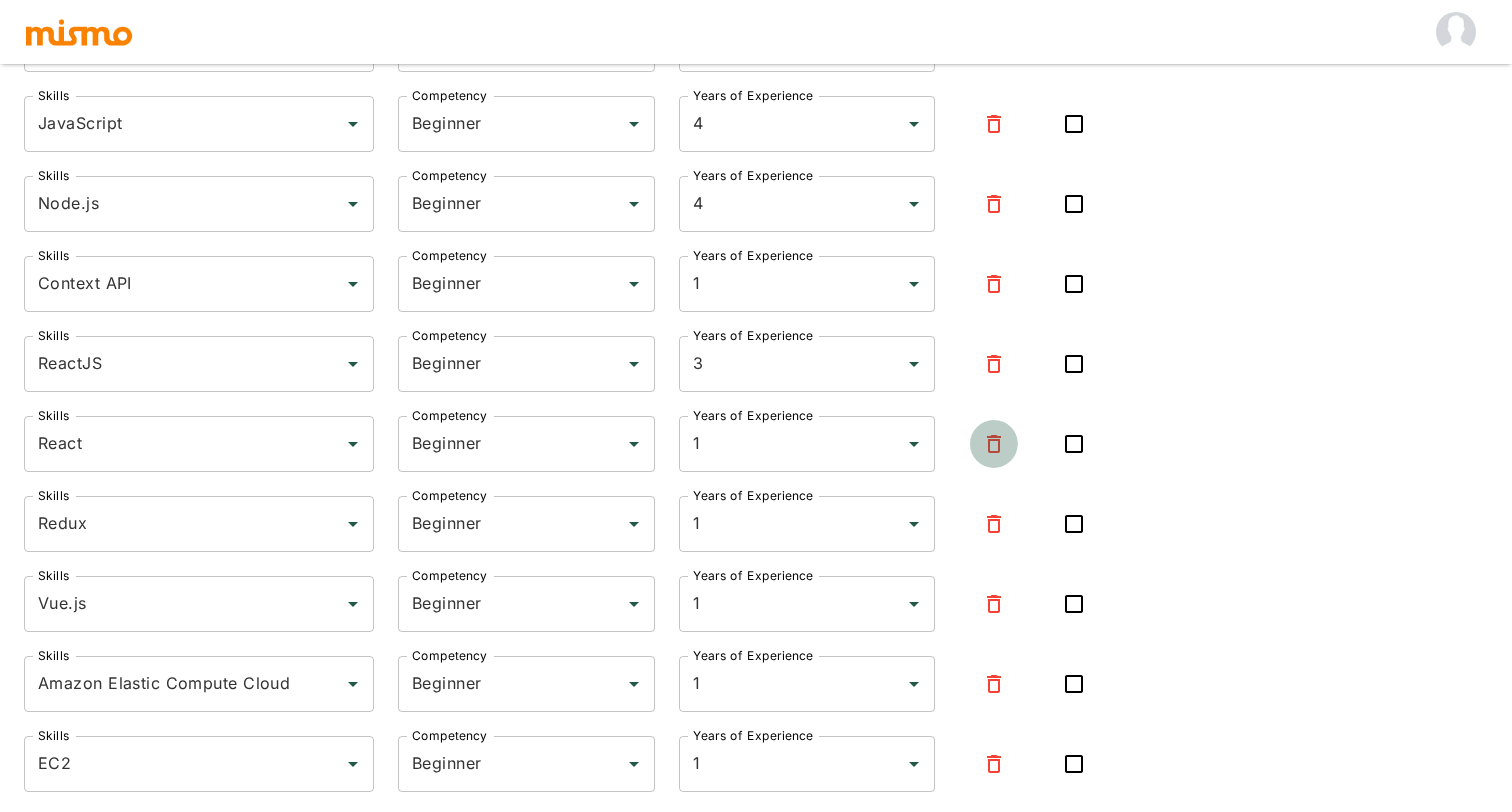 click at bounding box center (994, 444) 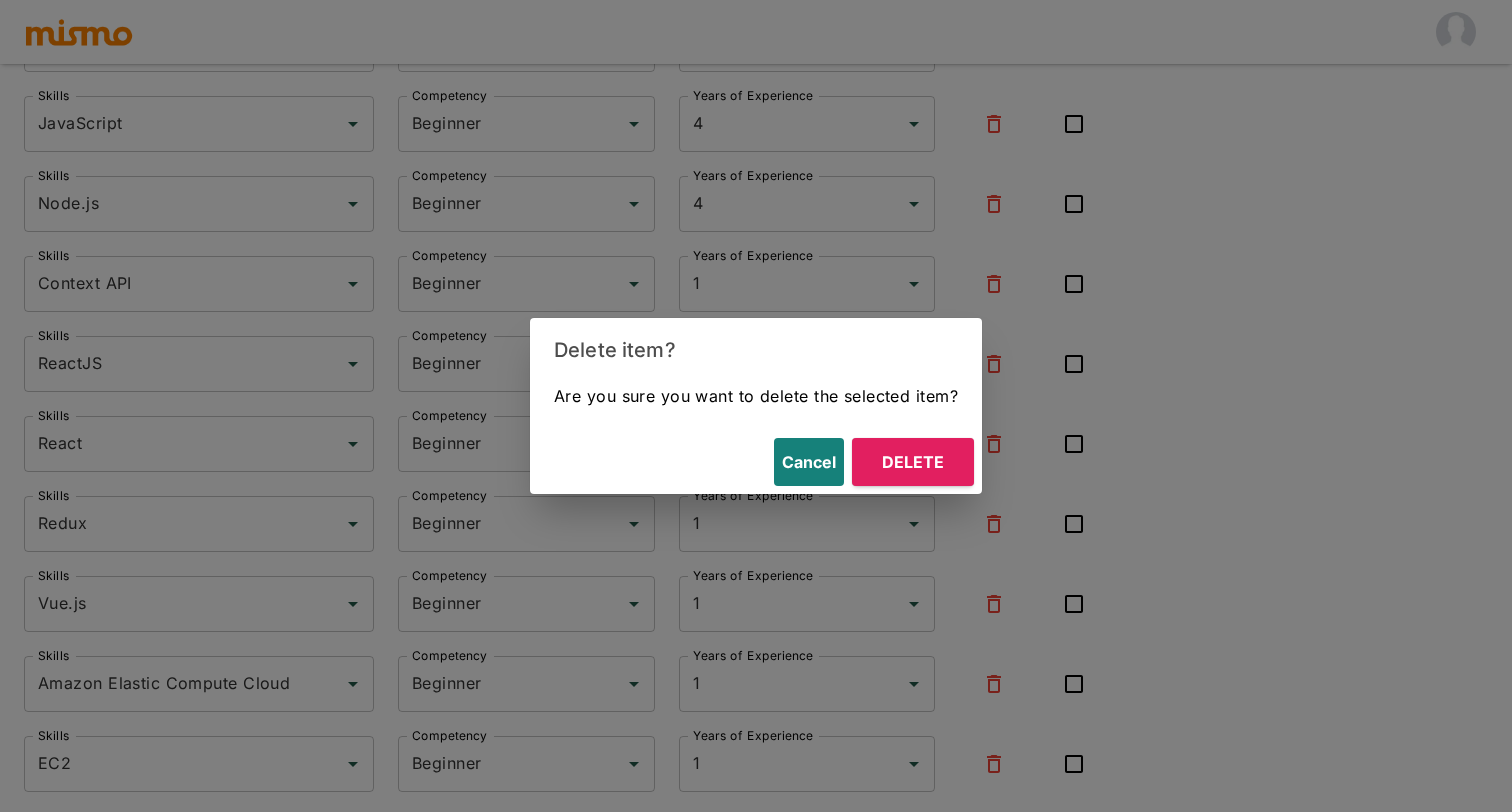 click on "Delete" at bounding box center [913, 462] 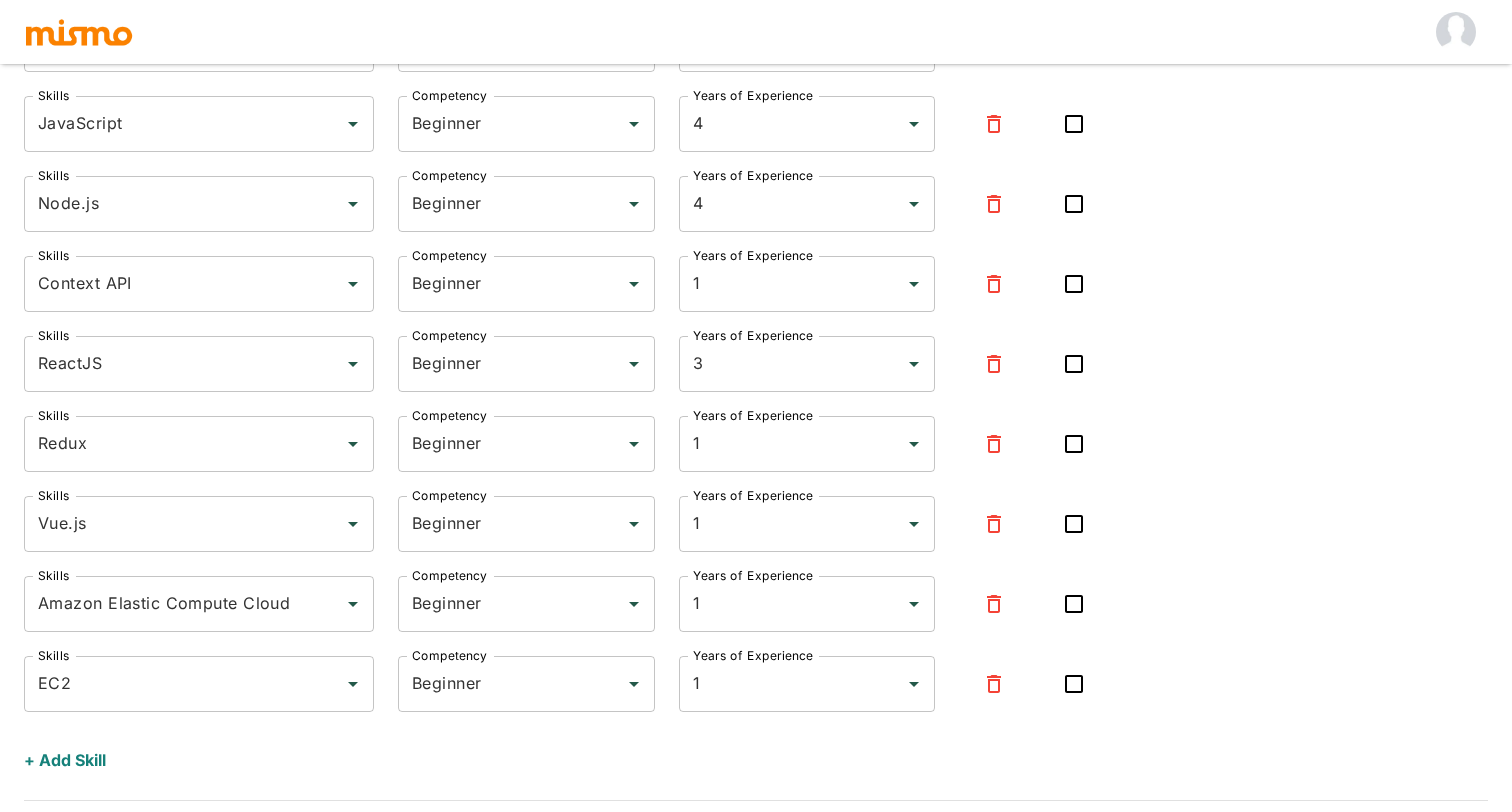 click 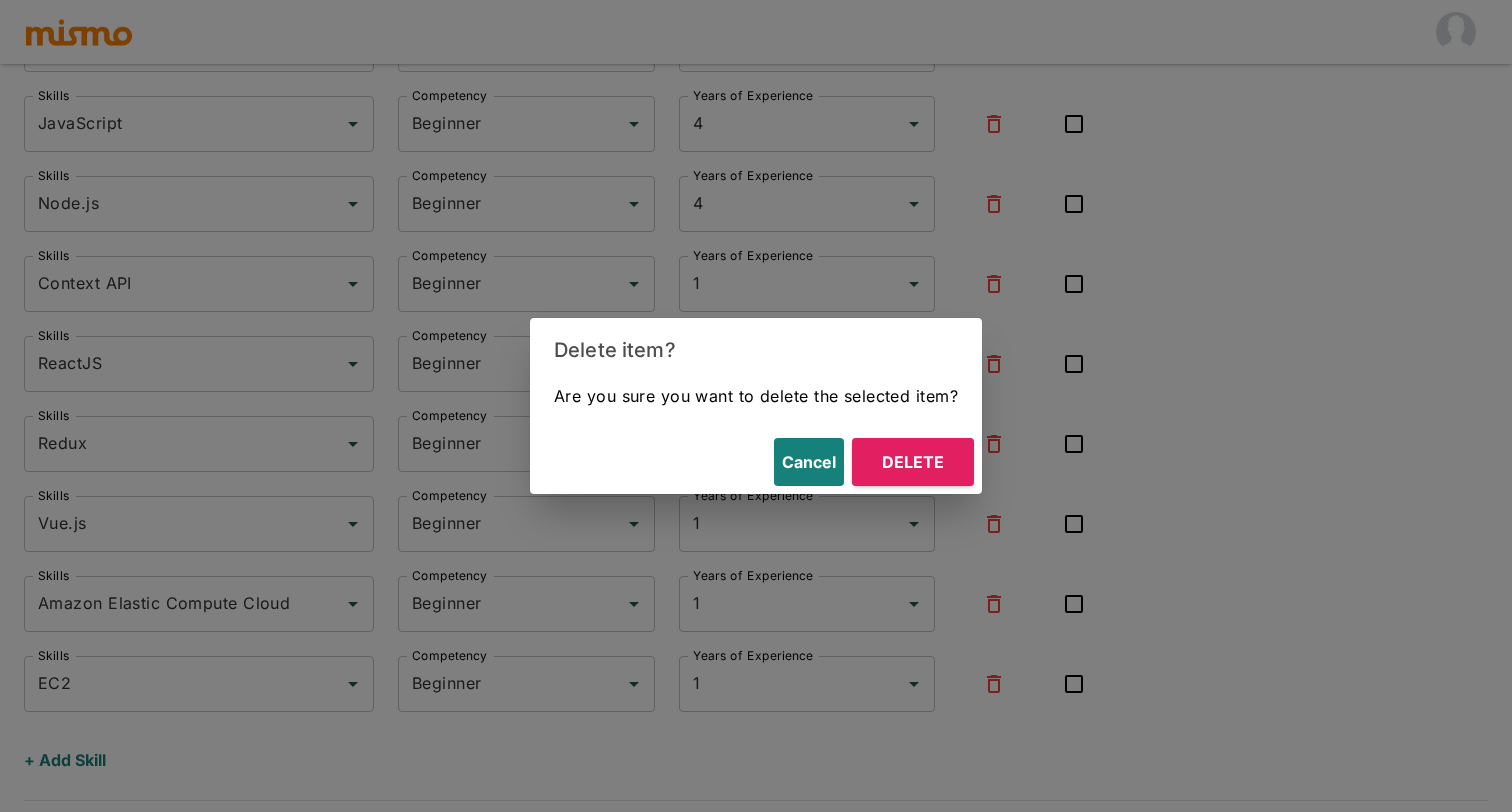 click on "Delete" at bounding box center [913, 462] 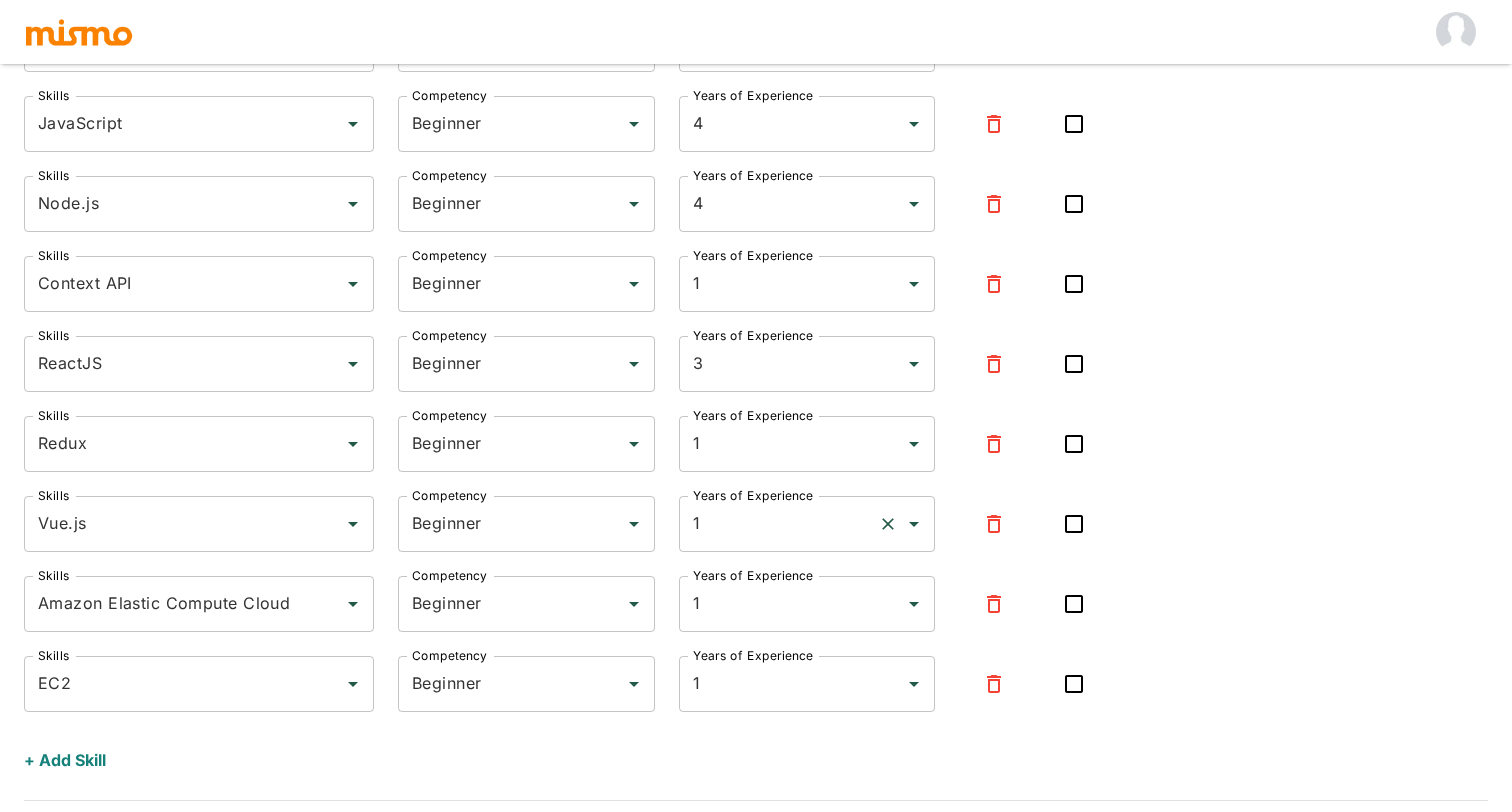 scroll, scrollTop: 725, scrollLeft: 0, axis: vertical 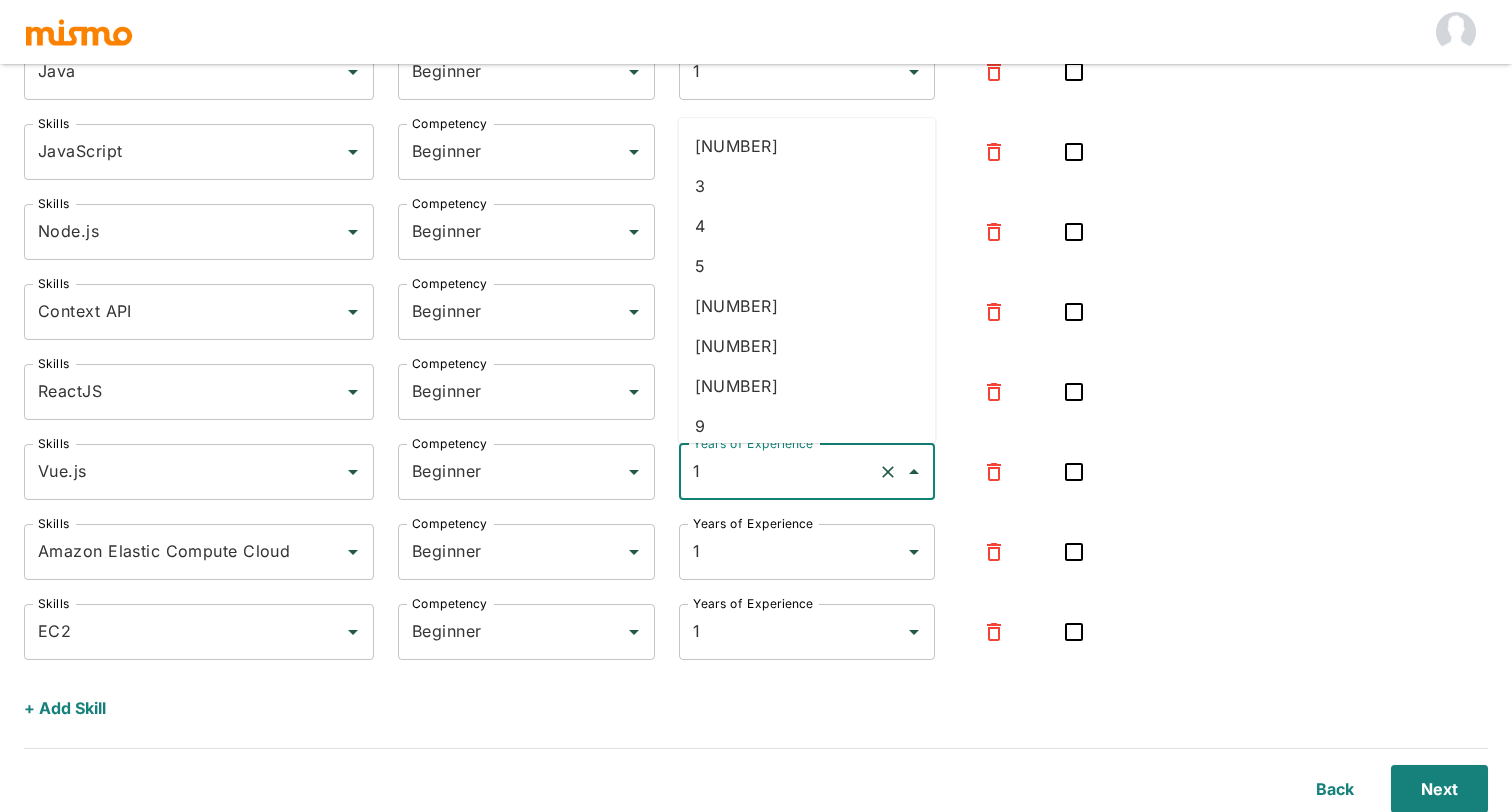 click on "1" at bounding box center (779, 472) 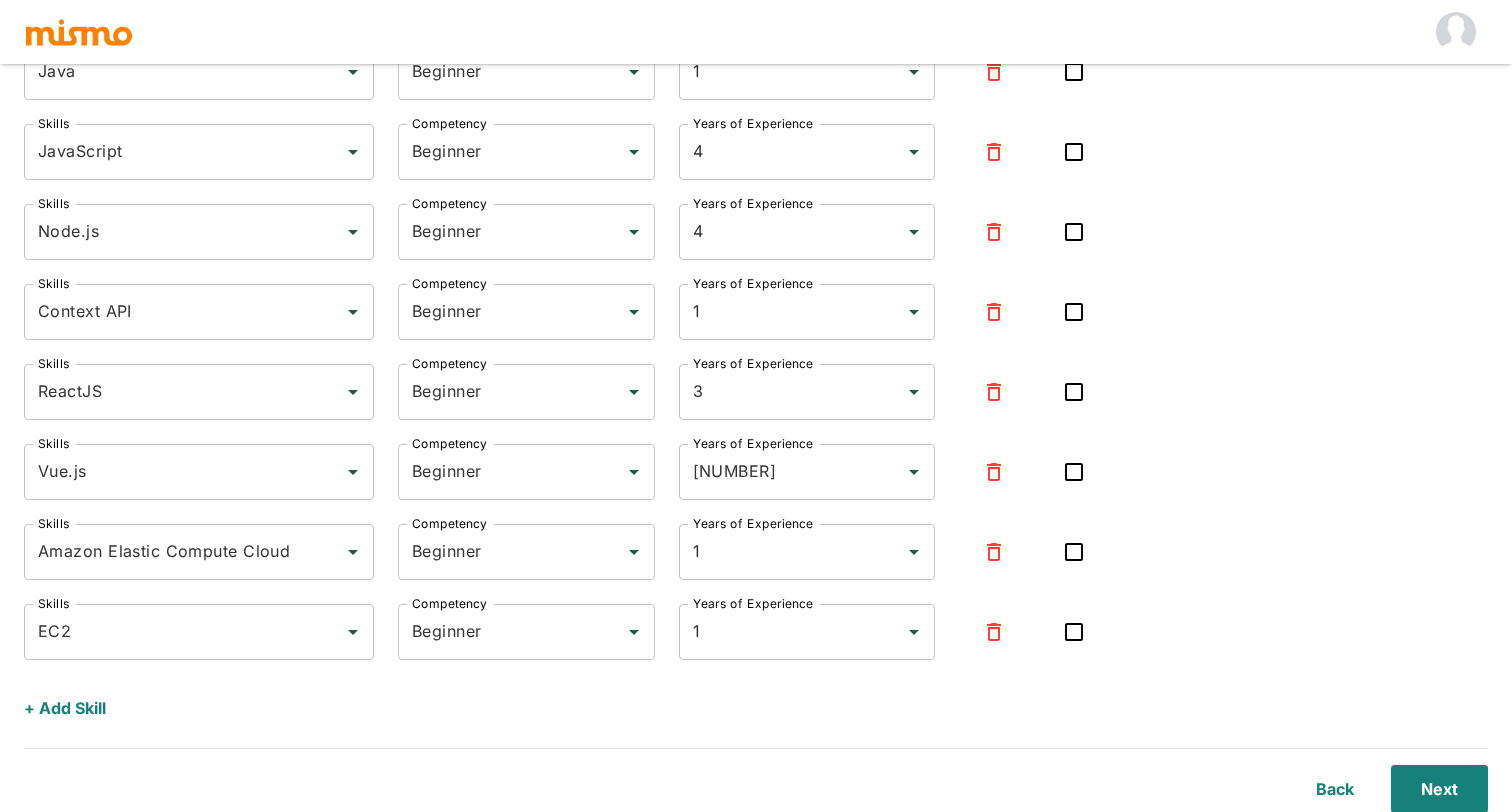 click at bounding box center (994, 472) 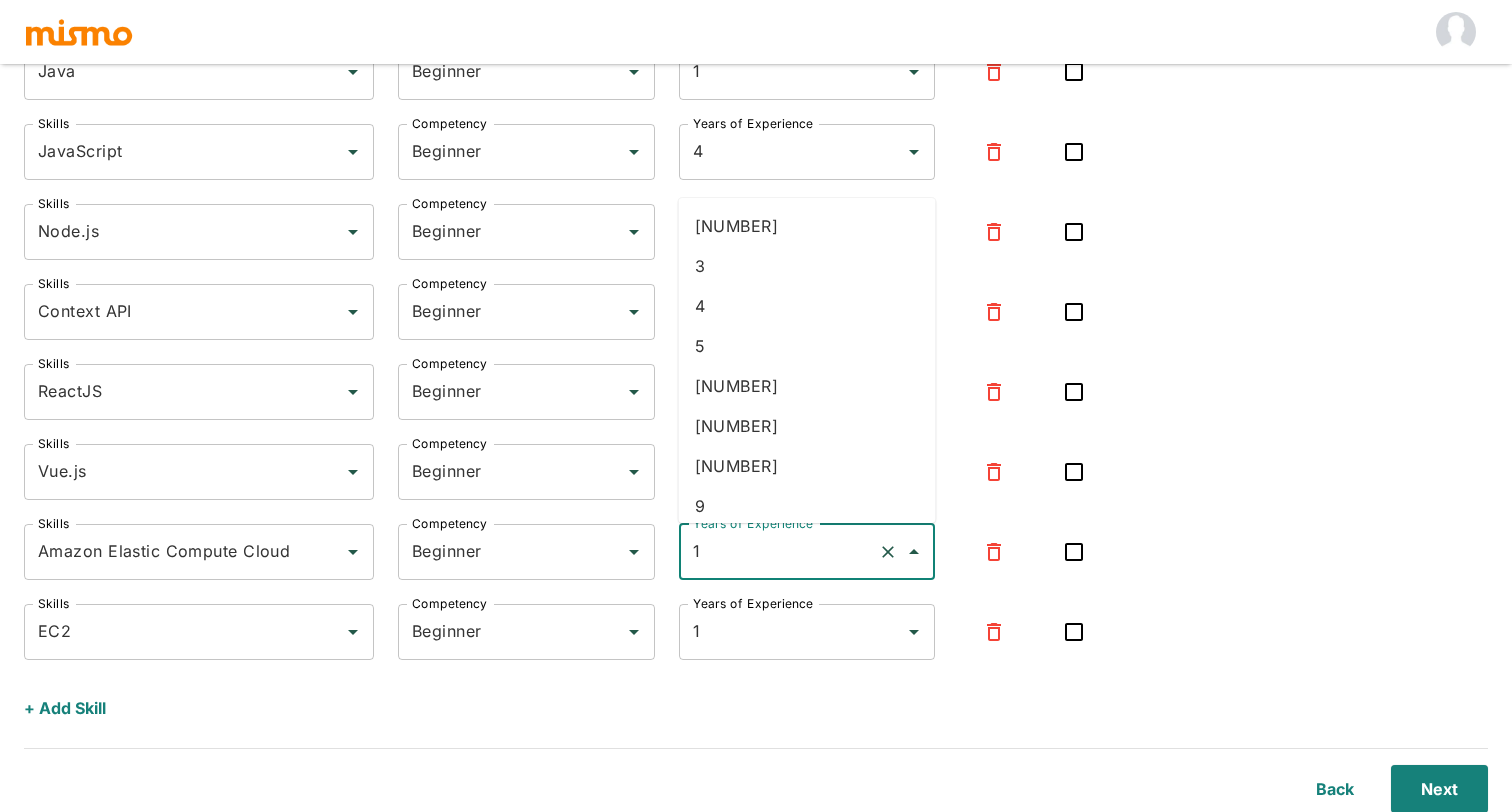 click on "1" at bounding box center (779, 552) 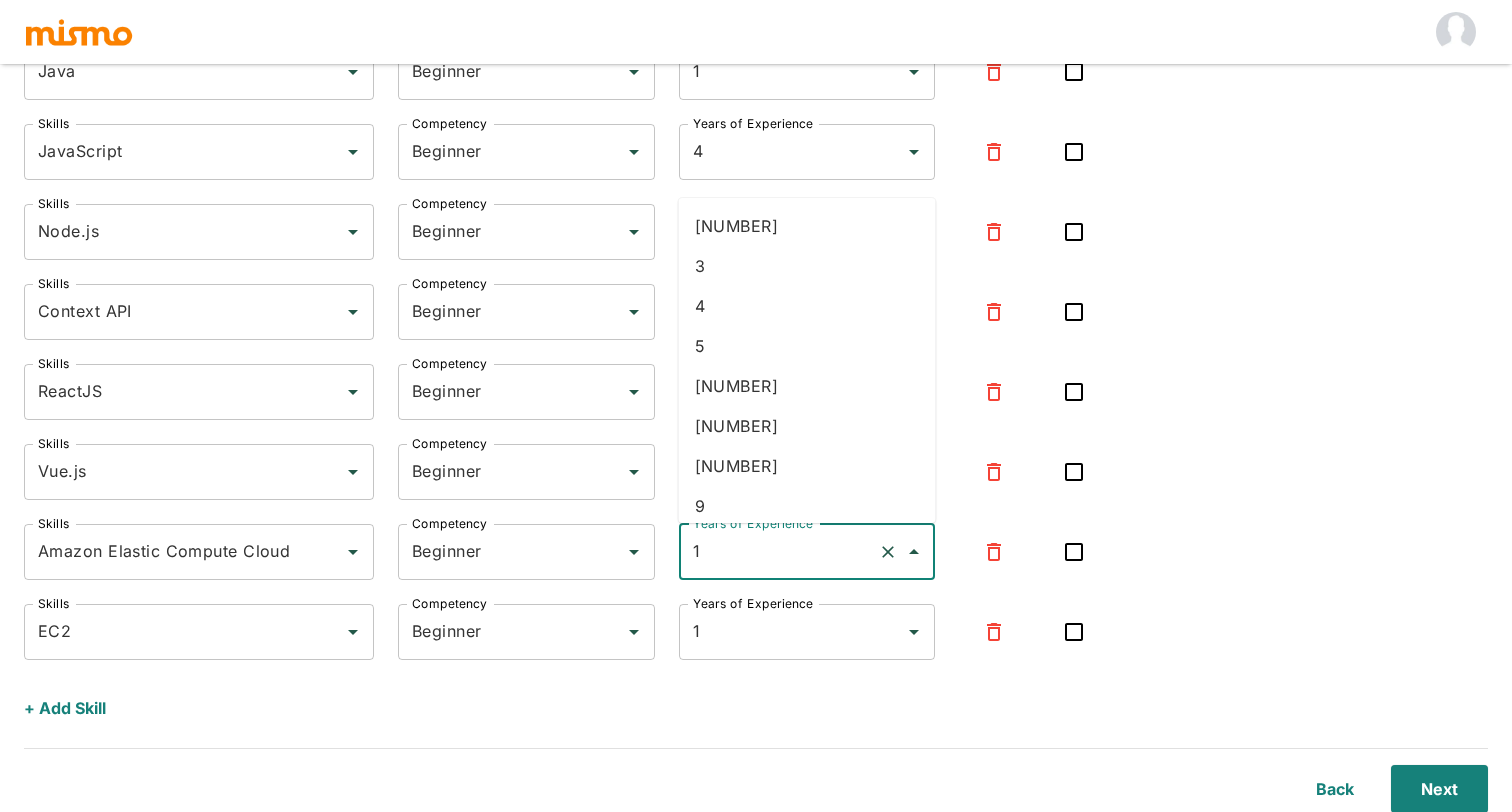click 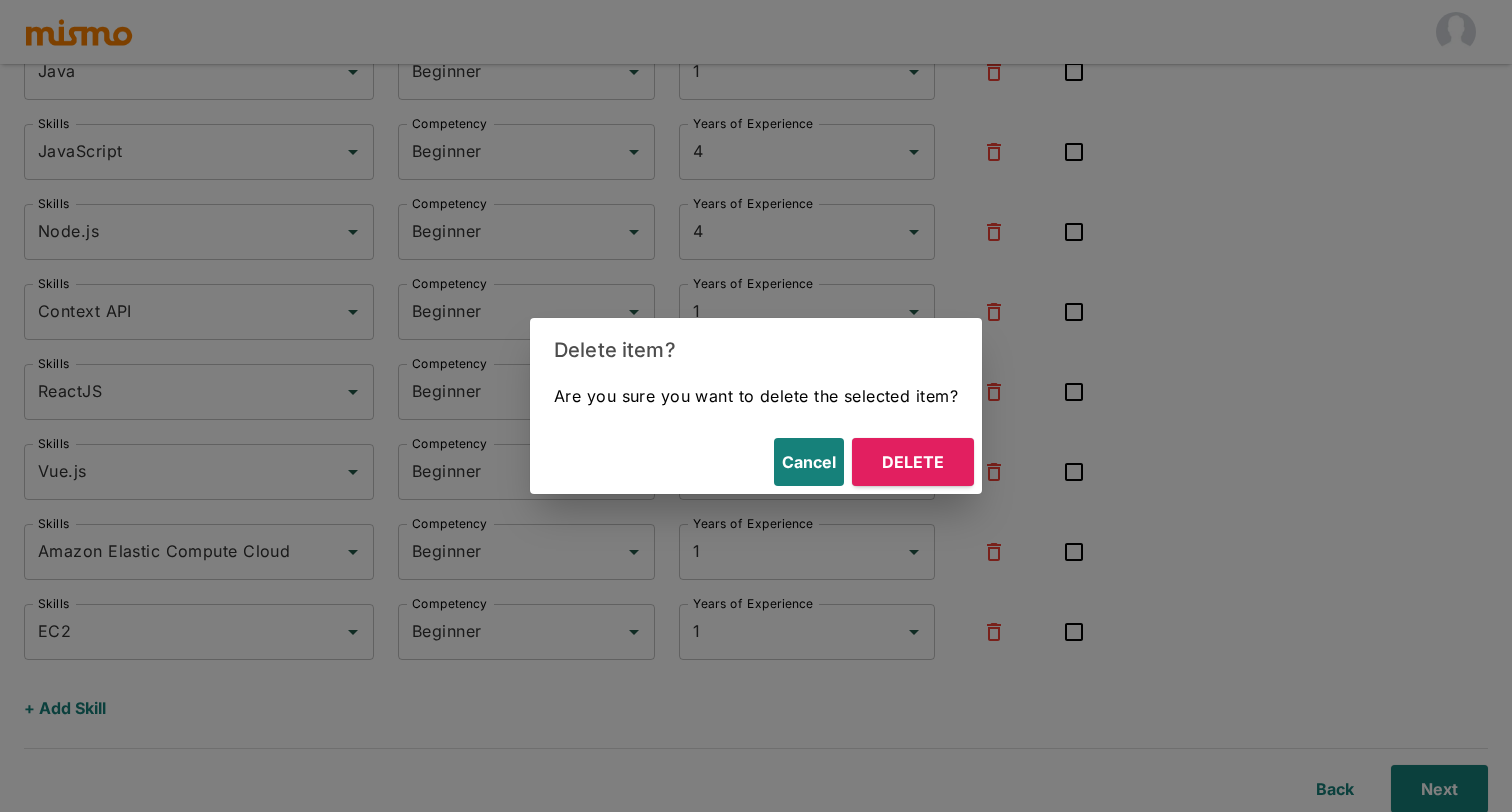 click on "Delete" at bounding box center [913, 462] 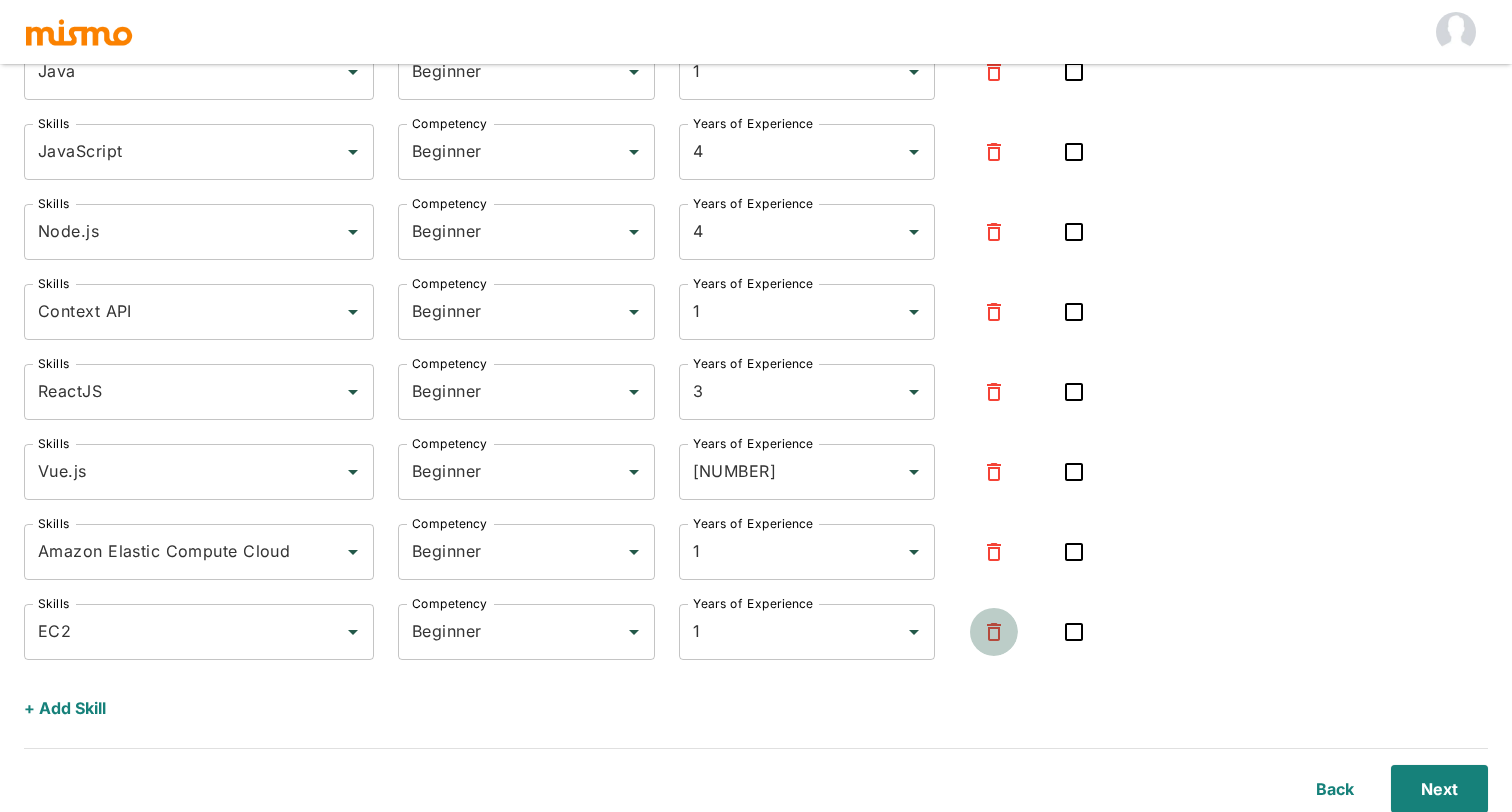 click 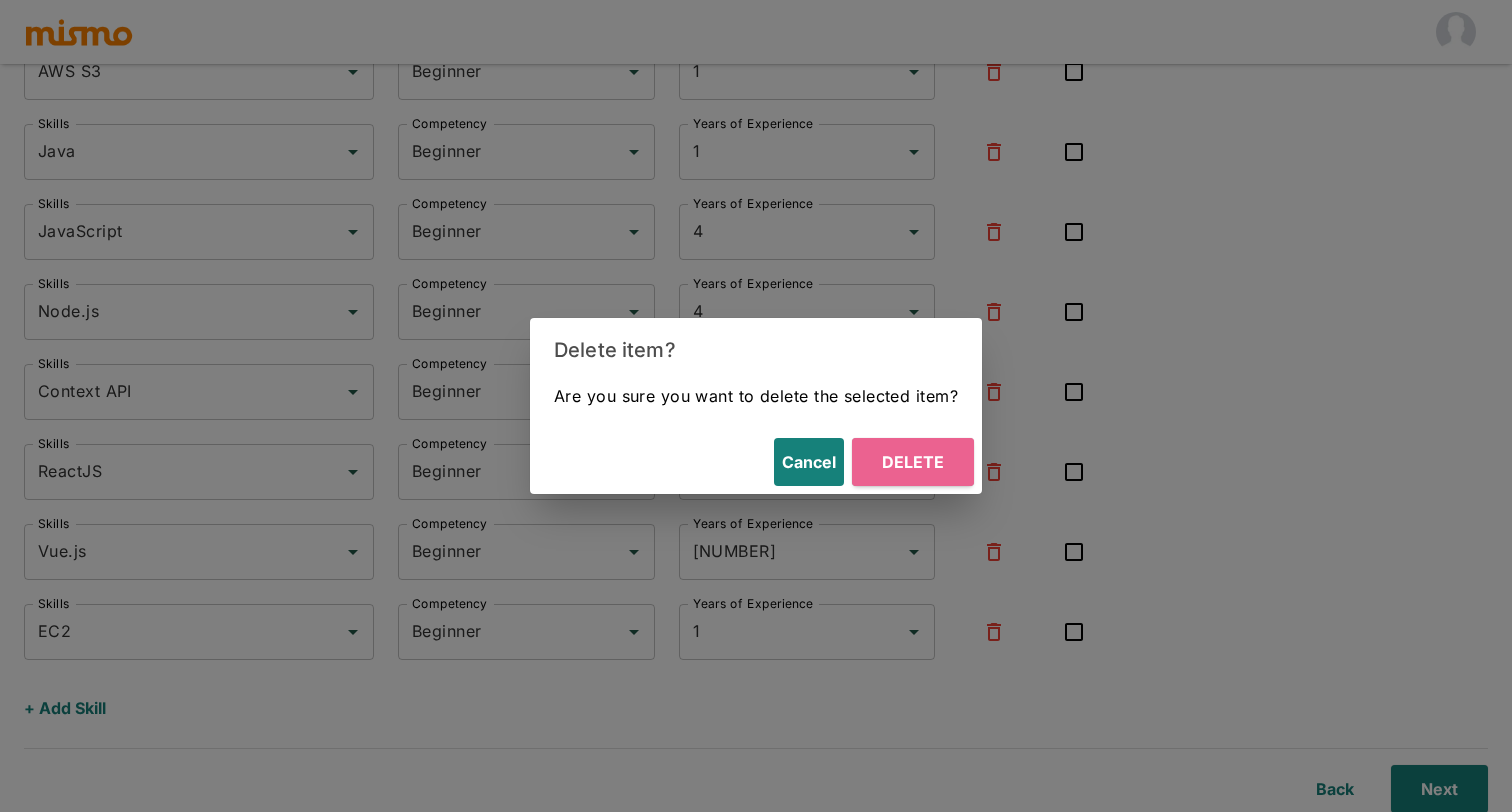 click on "Delete" at bounding box center [913, 462] 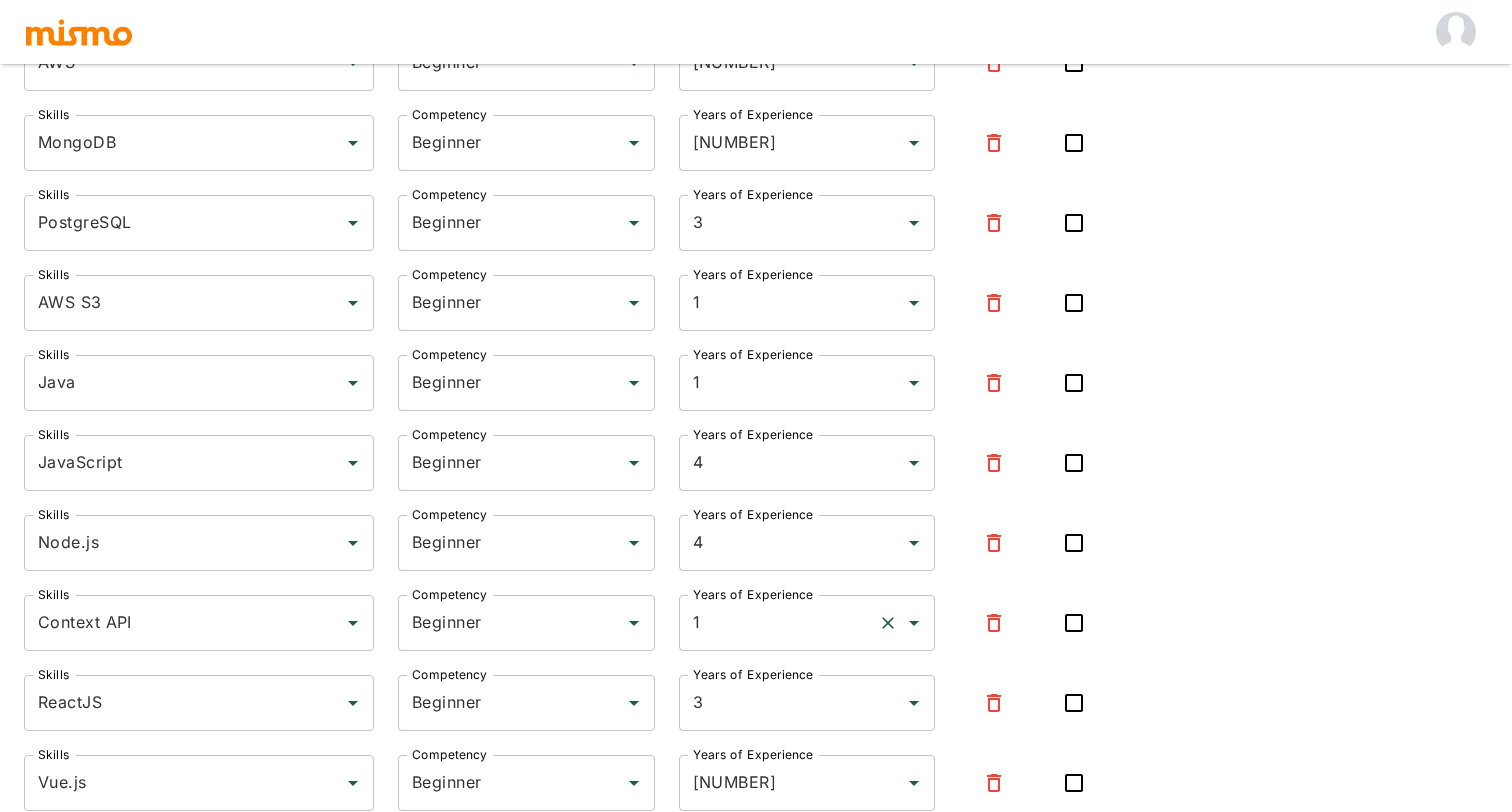 scroll, scrollTop: 0, scrollLeft: 0, axis: both 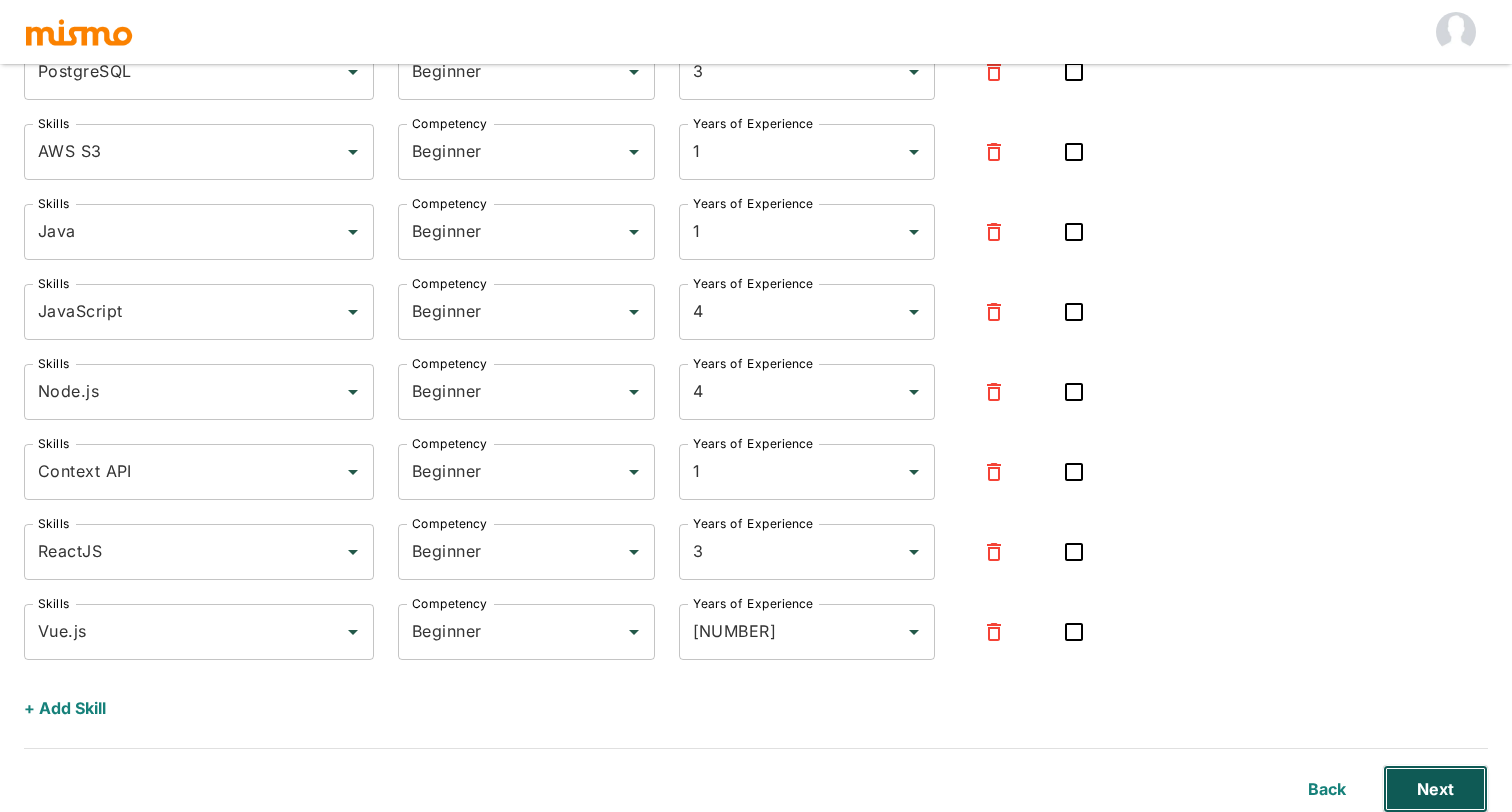 click on "Next" at bounding box center [1435, 789] 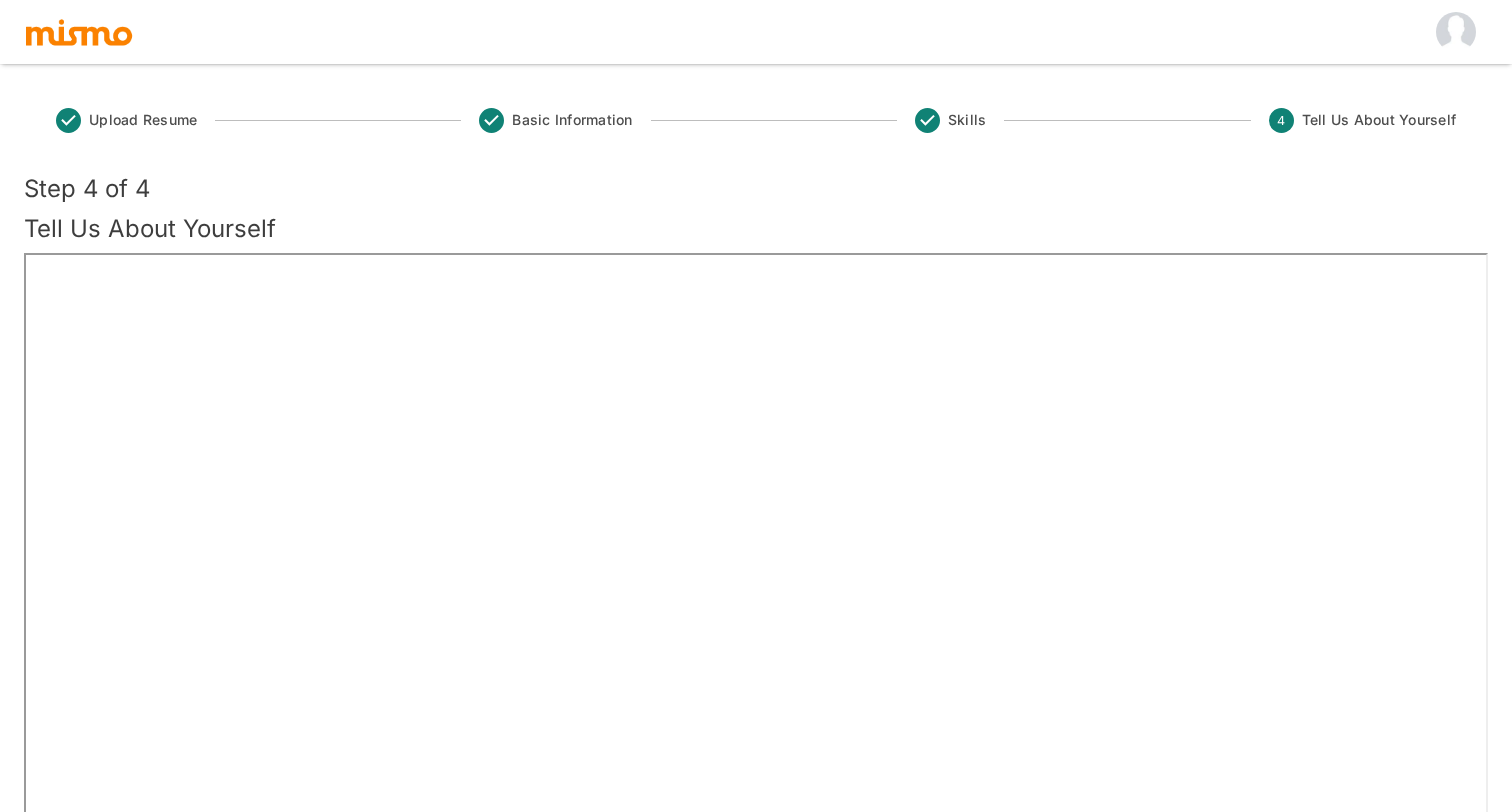 scroll, scrollTop: 0, scrollLeft: 0, axis: both 